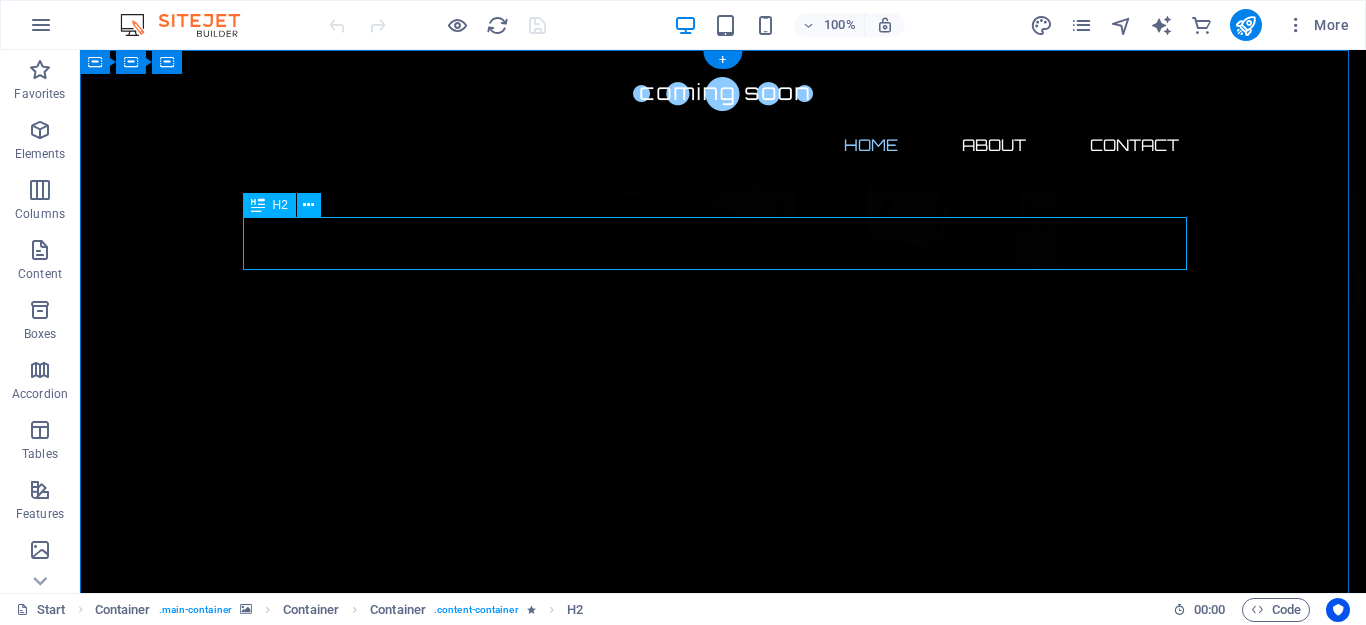 scroll, scrollTop: 0, scrollLeft: 0, axis: both 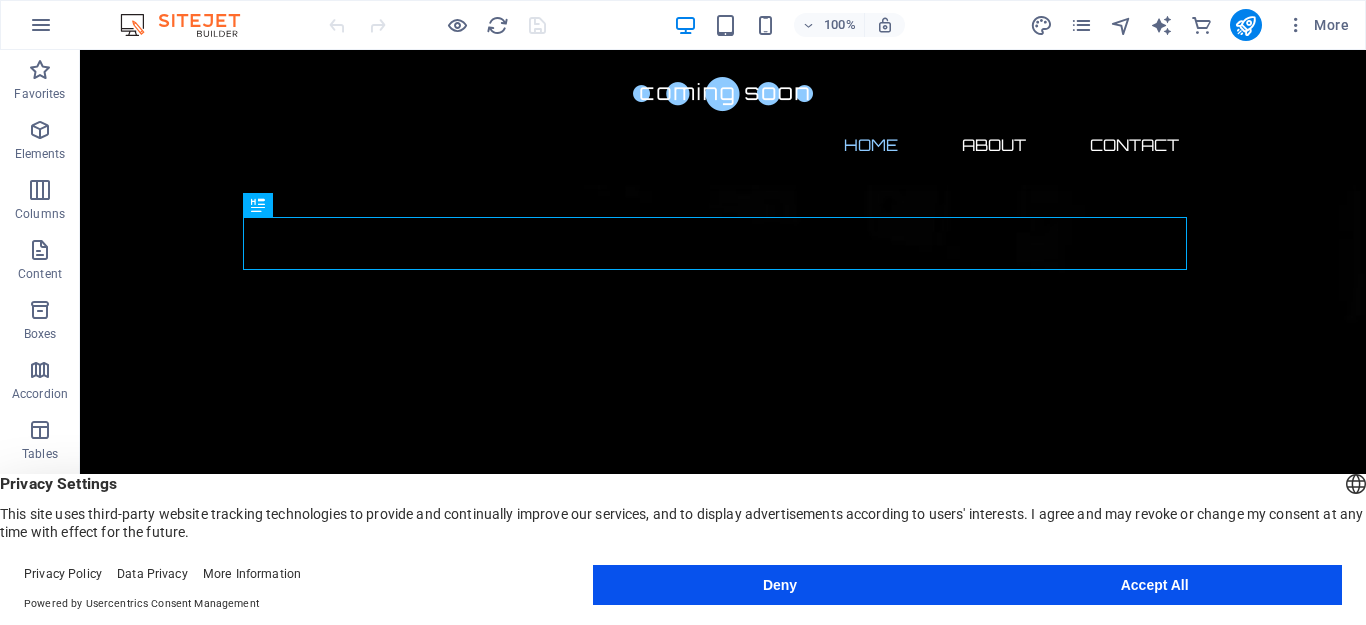 click on "Accept All" at bounding box center (1154, 585) 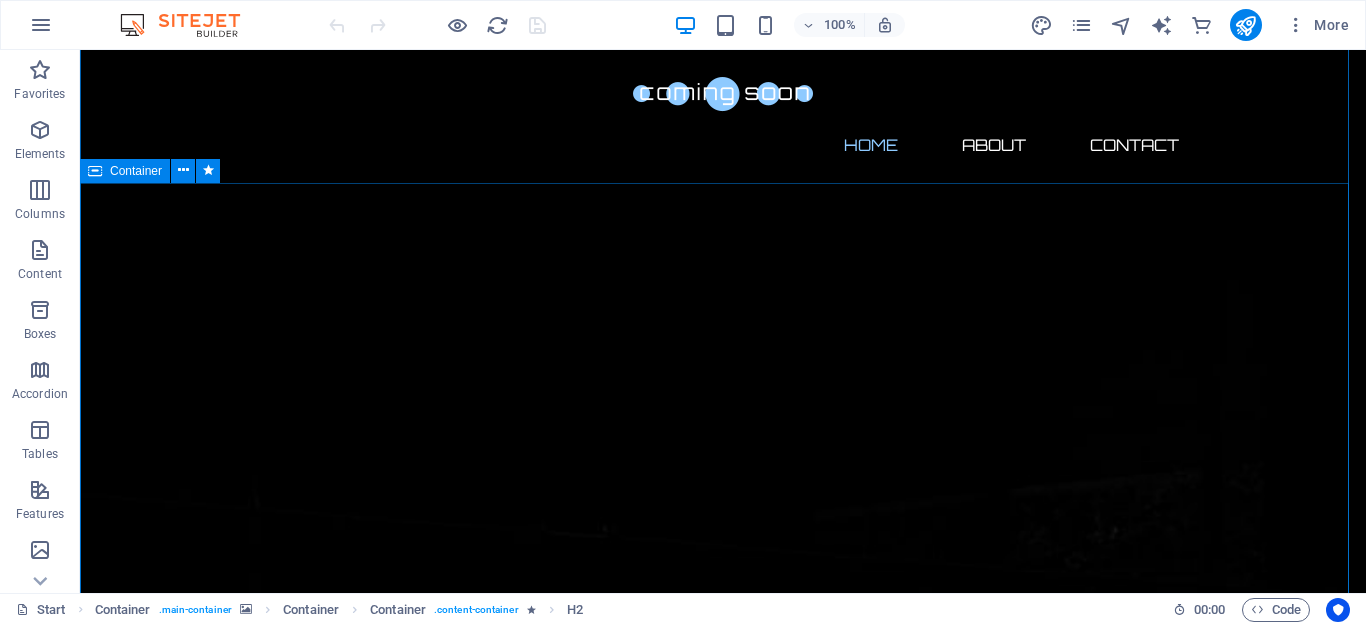 scroll, scrollTop: 0, scrollLeft: 0, axis: both 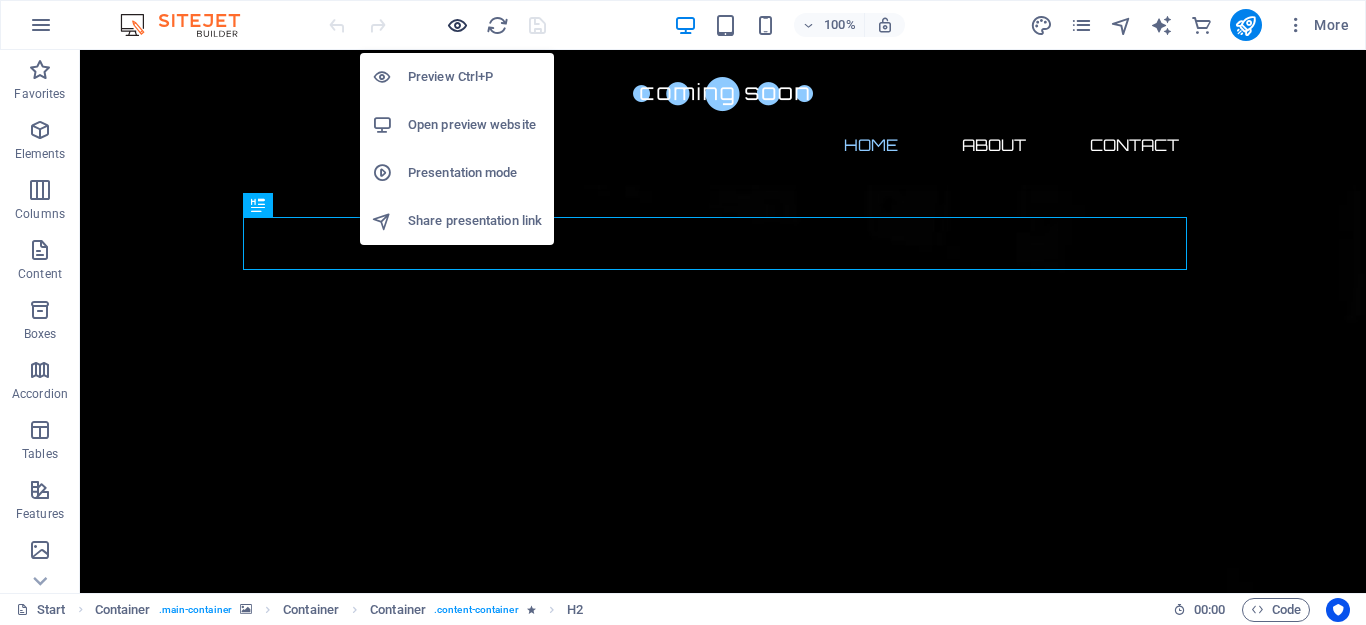 click at bounding box center (457, 25) 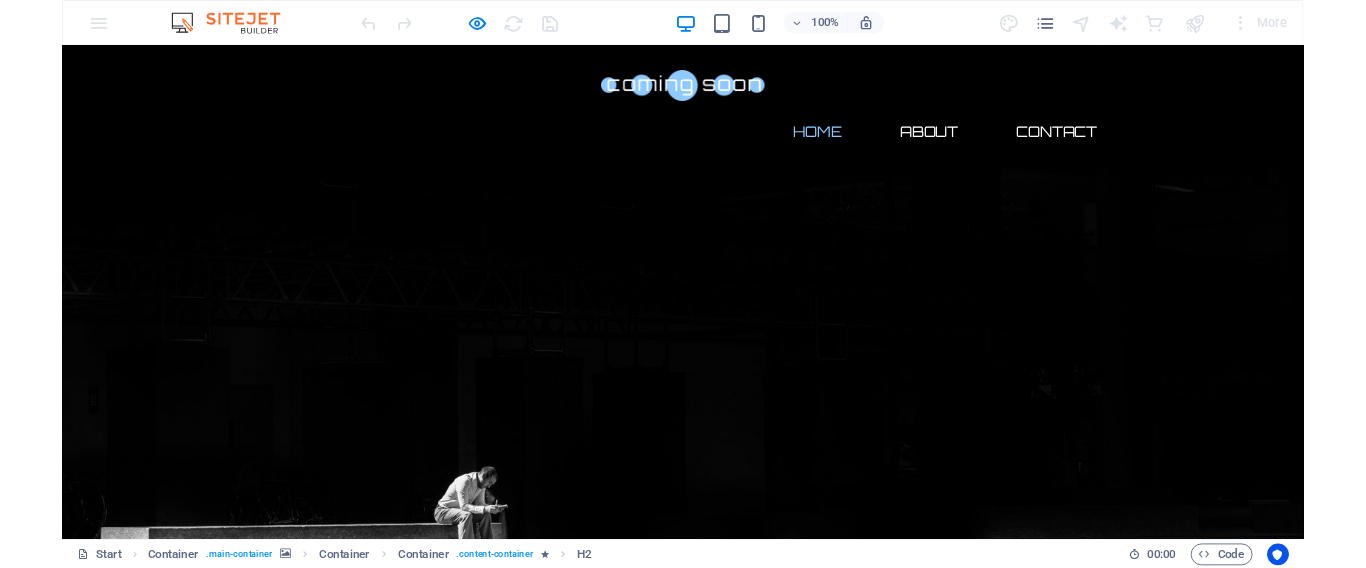scroll, scrollTop: 0, scrollLeft: 0, axis: both 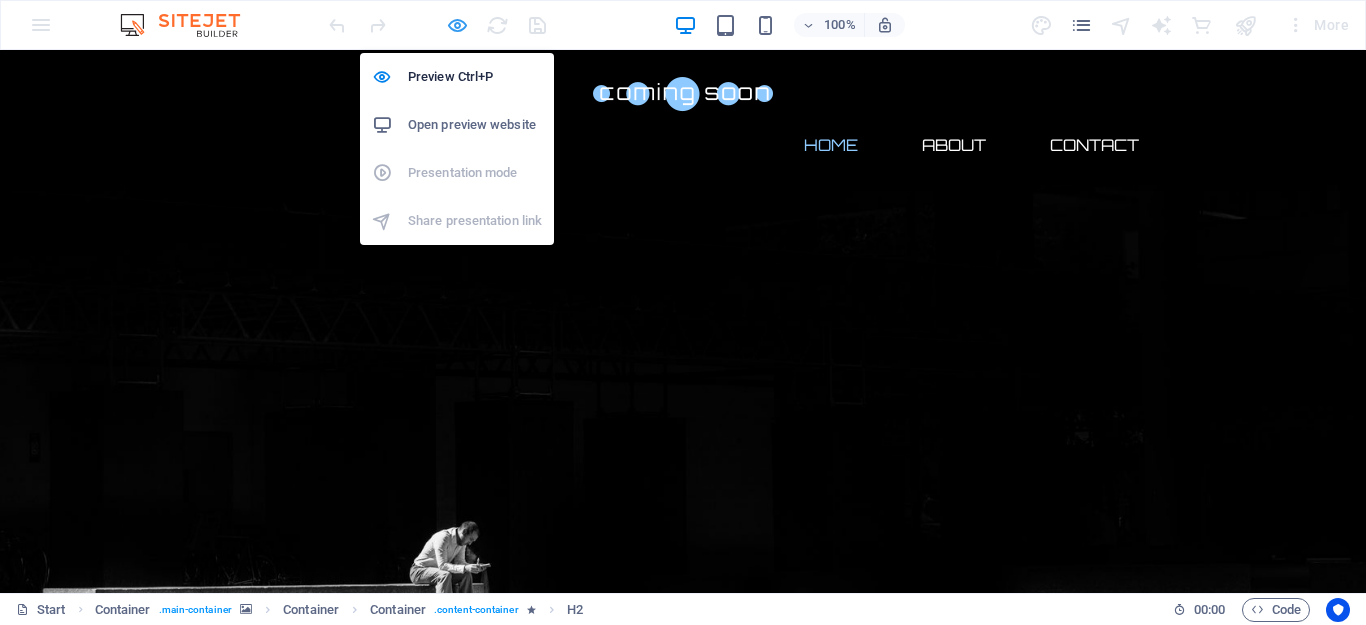 click at bounding box center [457, 25] 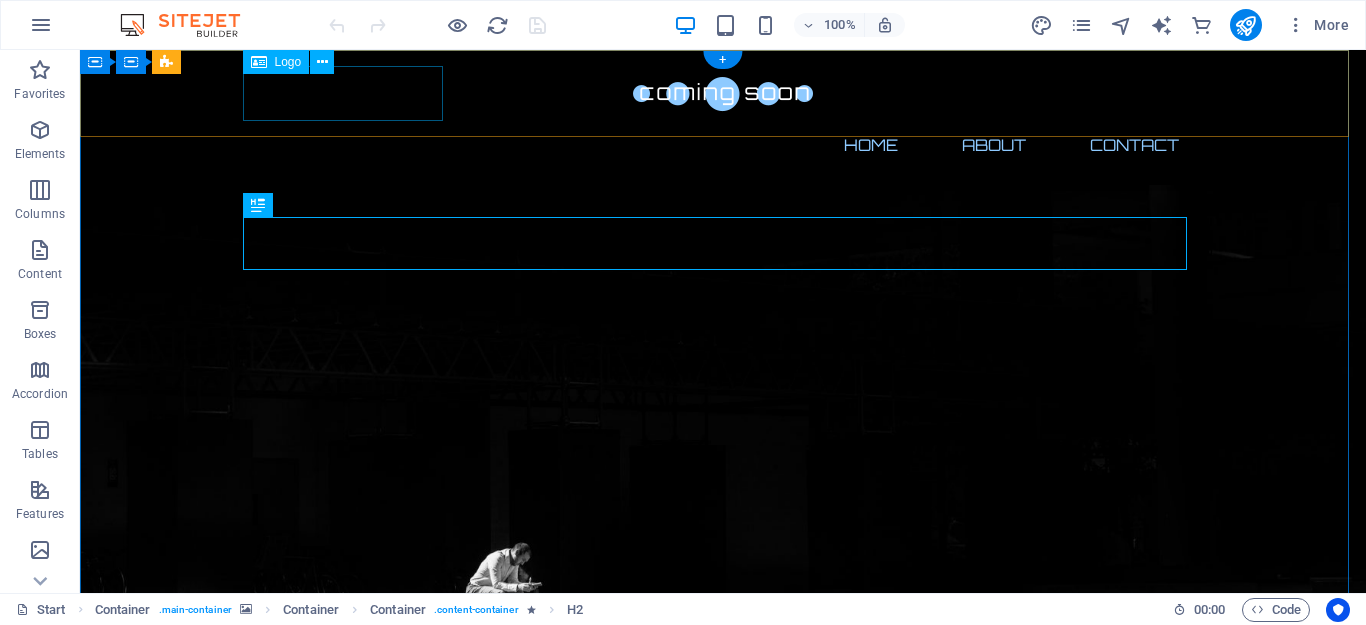 click at bounding box center [723, 93] 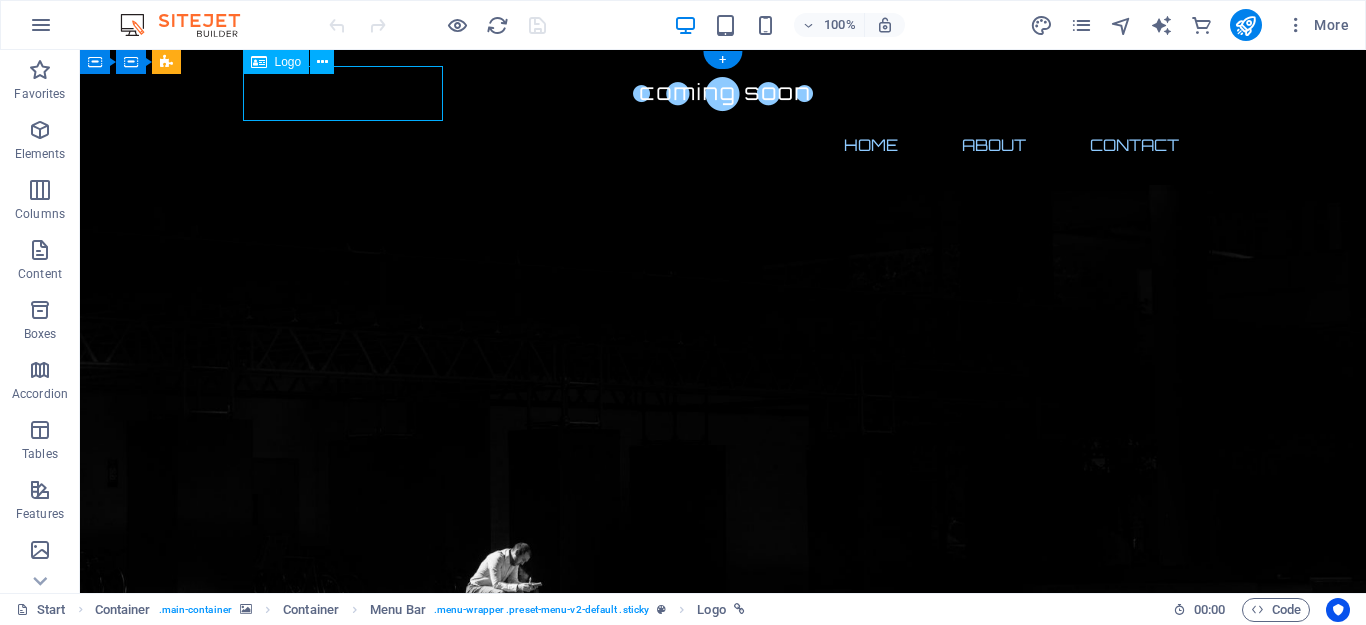 click at bounding box center (723, 93) 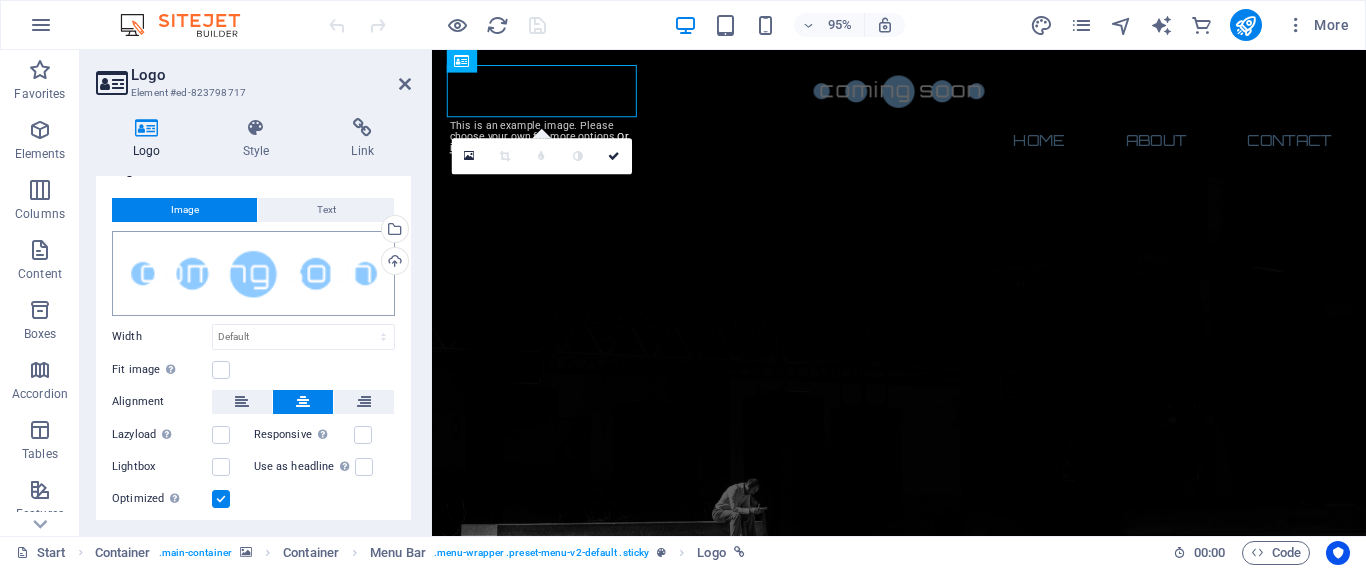 scroll, scrollTop: 0, scrollLeft: 0, axis: both 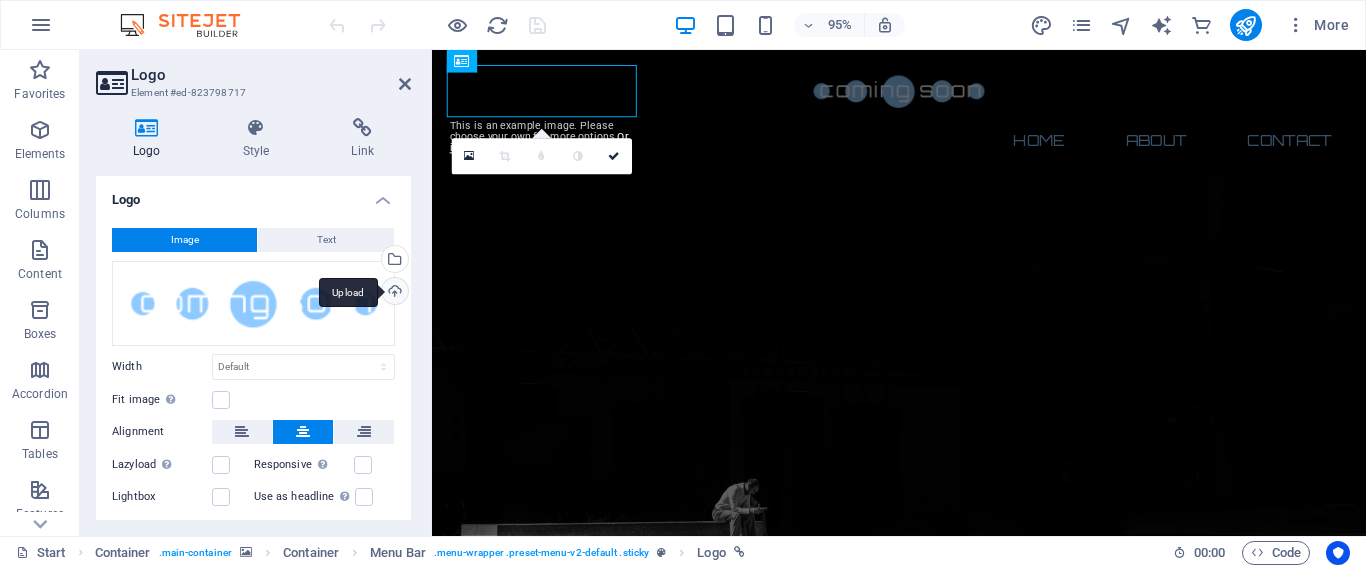 click on "Upload" at bounding box center [393, 293] 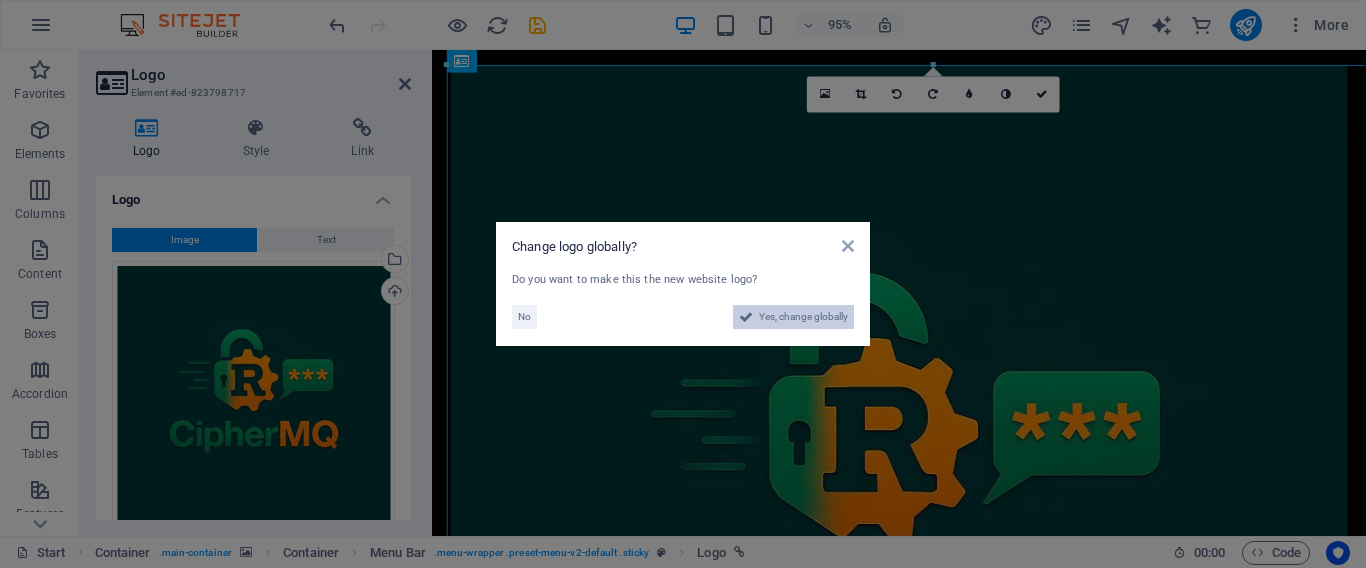 drag, startPoint x: 769, startPoint y: 318, endPoint x: 539, endPoint y: 608, distance: 370.1351 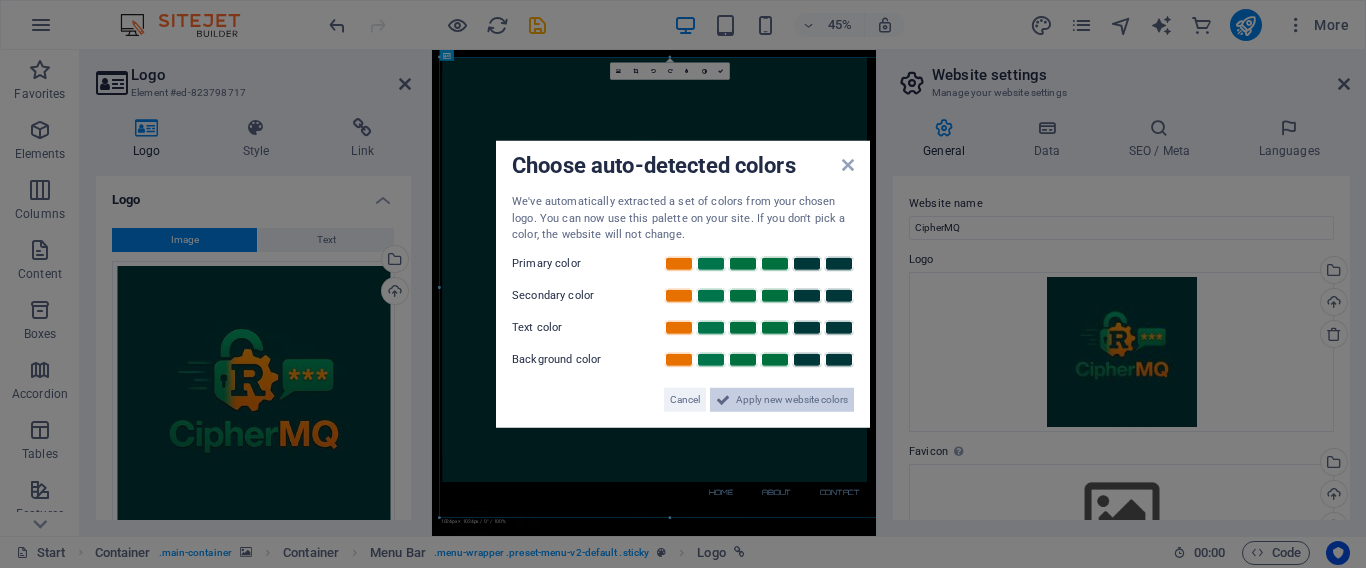click on "Apply new website colors" at bounding box center (792, 399) 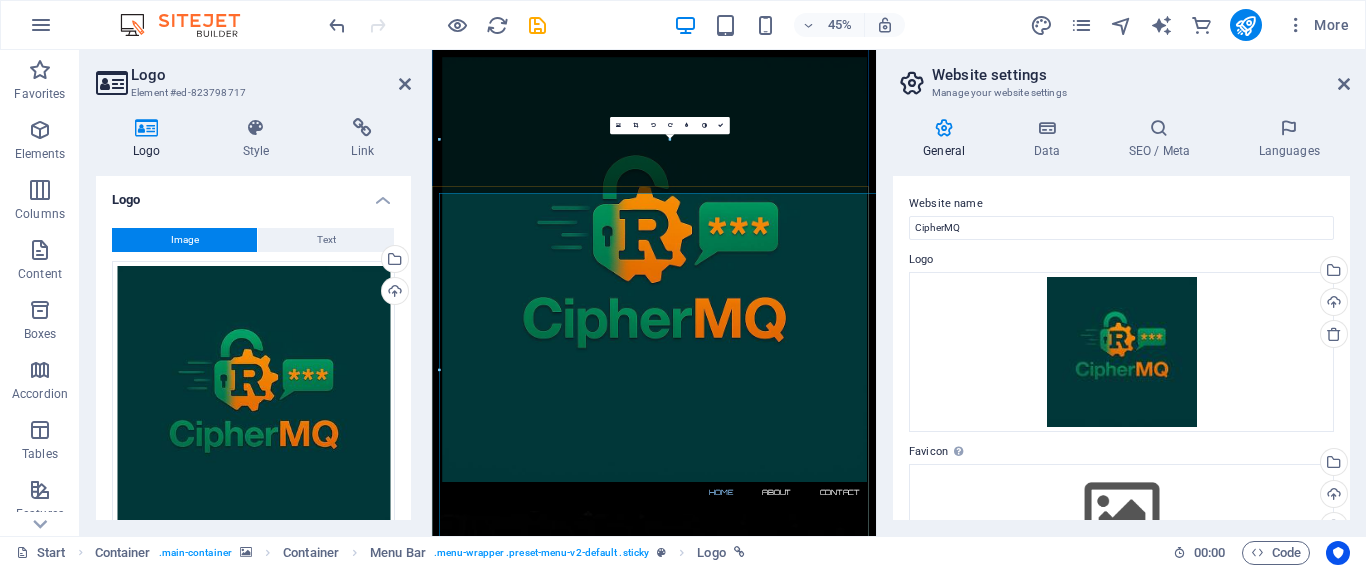 scroll, scrollTop: 400, scrollLeft: 0, axis: vertical 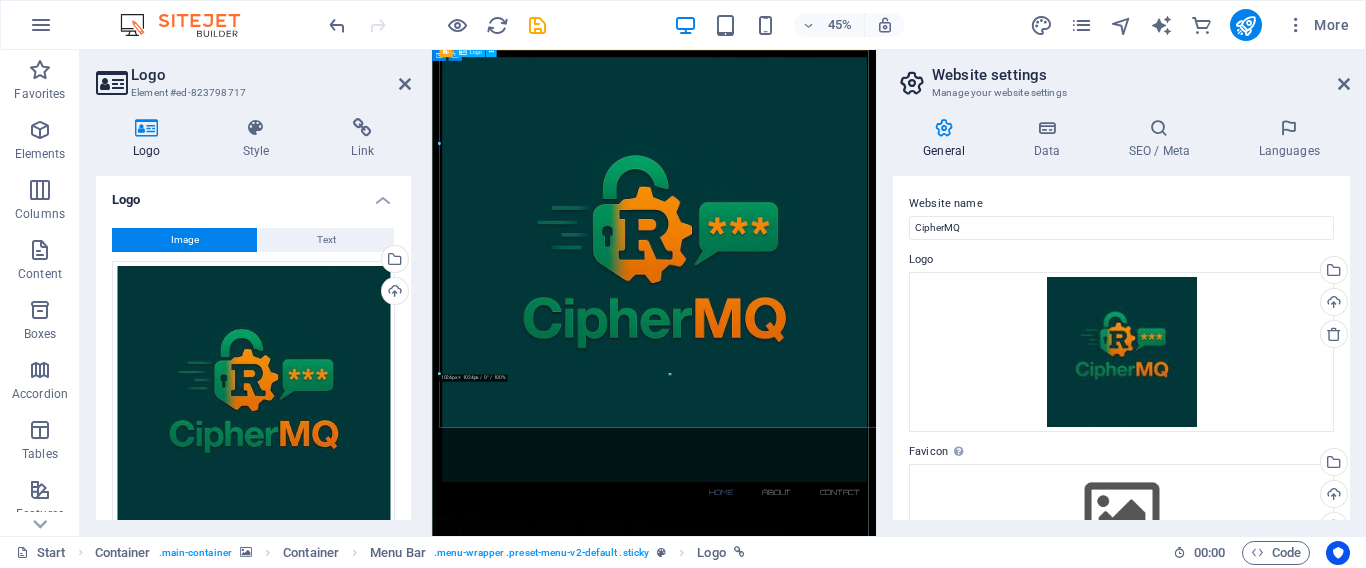 click at bounding box center (926, 538) 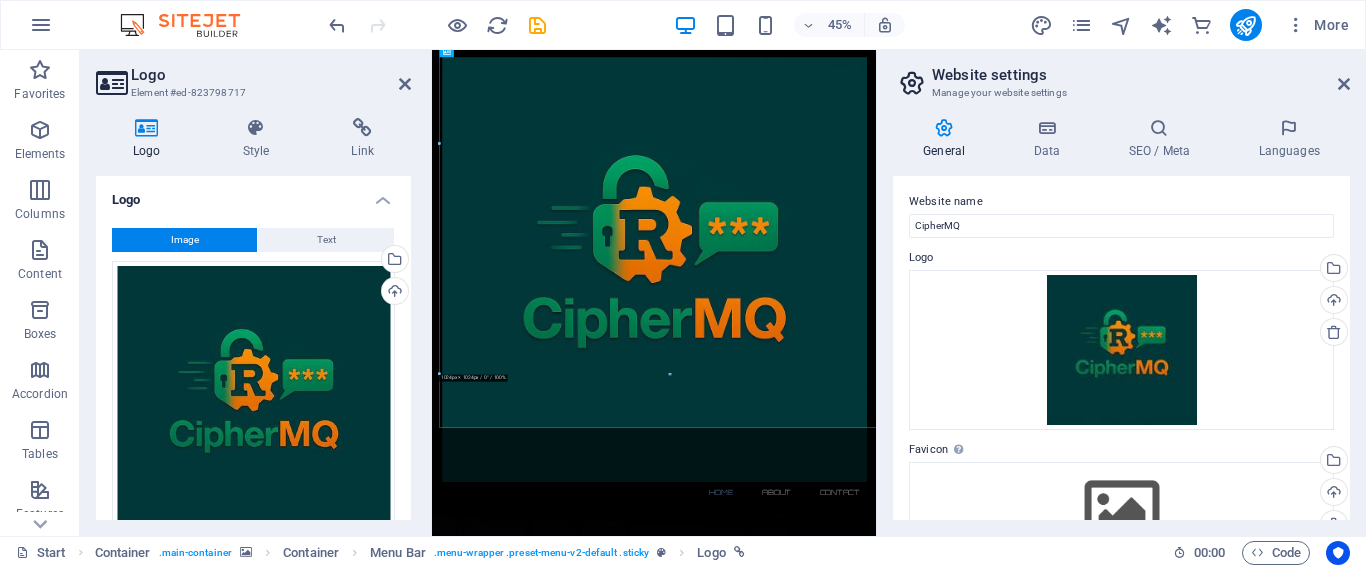 scroll, scrollTop: 0, scrollLeft: 0, axis: both 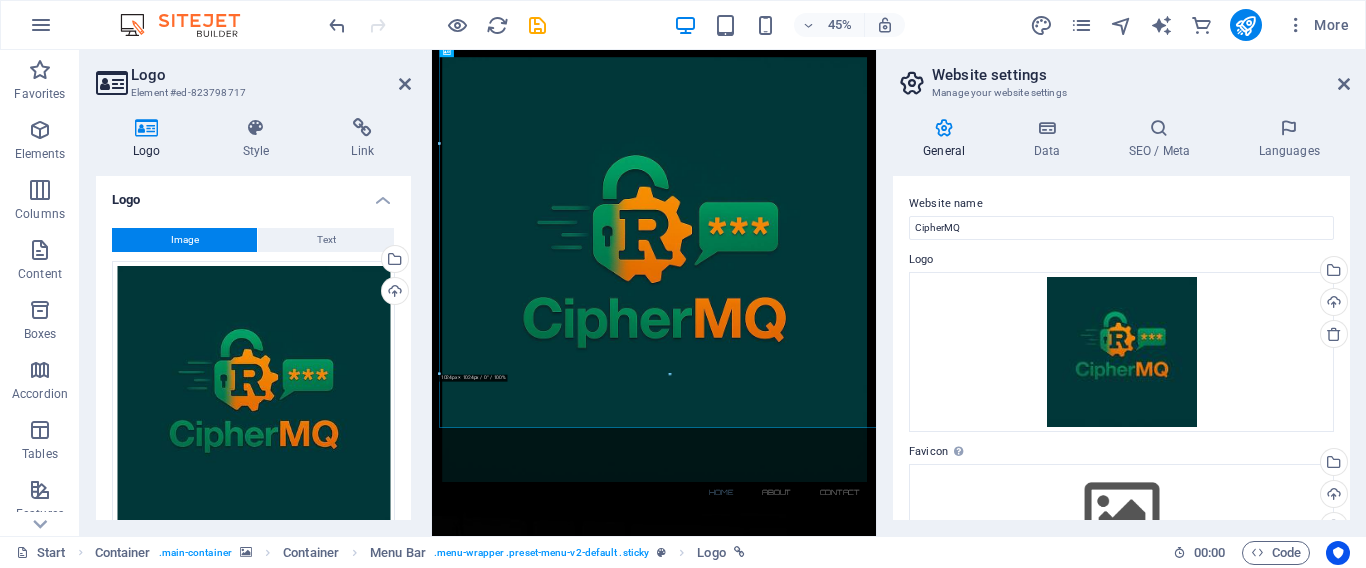 click on "Website settings Manage your website settings  General  Data  SEO / Meta  Languages Website name CipherMQ Logo Drag files here, click to choose files or select files from Files or our free stock photos & videos Select files from the file manager, stock photos, or upload file(s) Upload Favicon Set the favicon of your website here. A favicon is a small icon shown in the browser tab next to your website title. It helps visitors identify your website. Drag files here, click to choose files or select files from Files or our free stock photos & videos Select files from the file manager, stock photos, or upload file(s) Upload Preview Image (Open Graph) This image will be shown when the website is shared on social networks Drag files here, click to choose files or select files from Files or our free stock photos & videos Select files from the file manager, stock photos, or upload file(s) Upload Contact data for this website. This can be used everywhere on the website and will update automatically. Company First name" at bounding box center [1121, 293] 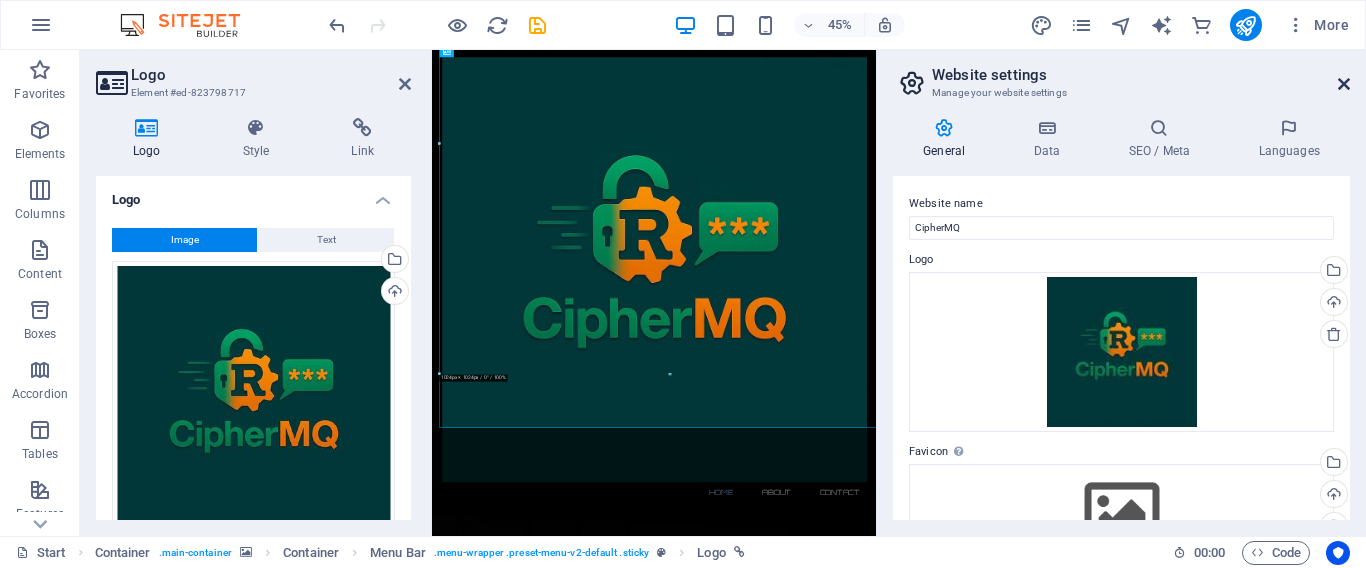 drag, startPoint x: 1348, startPoint y: 83, endPoint x: 955, endPoint y: 62, distance: 393.56067 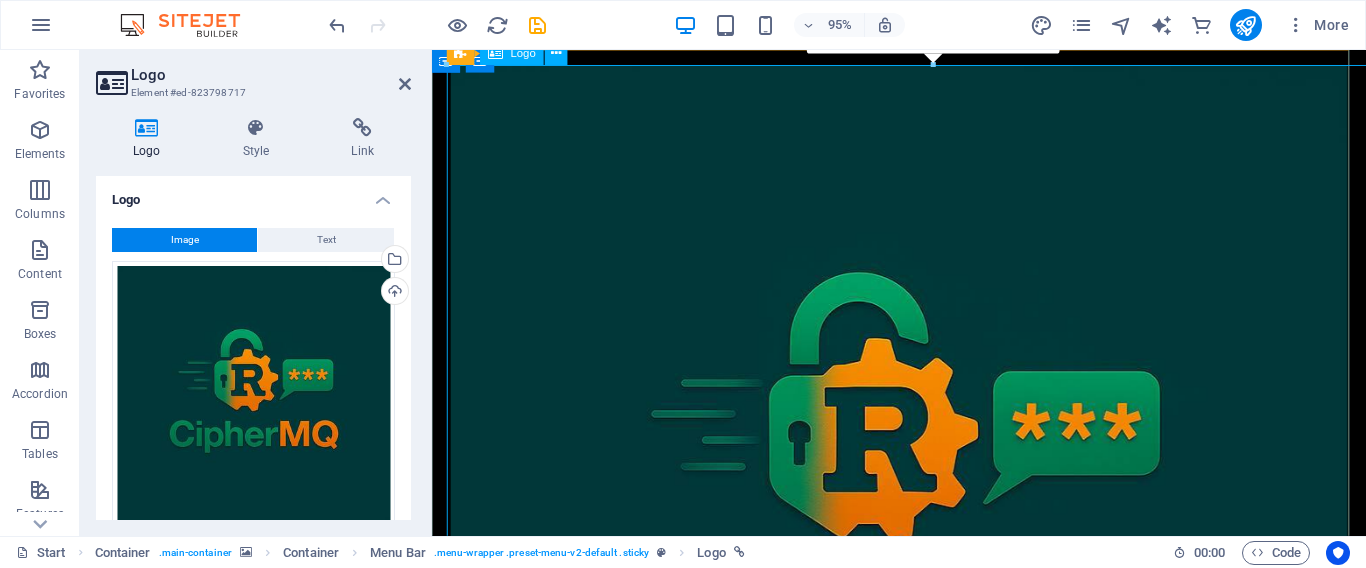 click at bounding box center (924, 538) 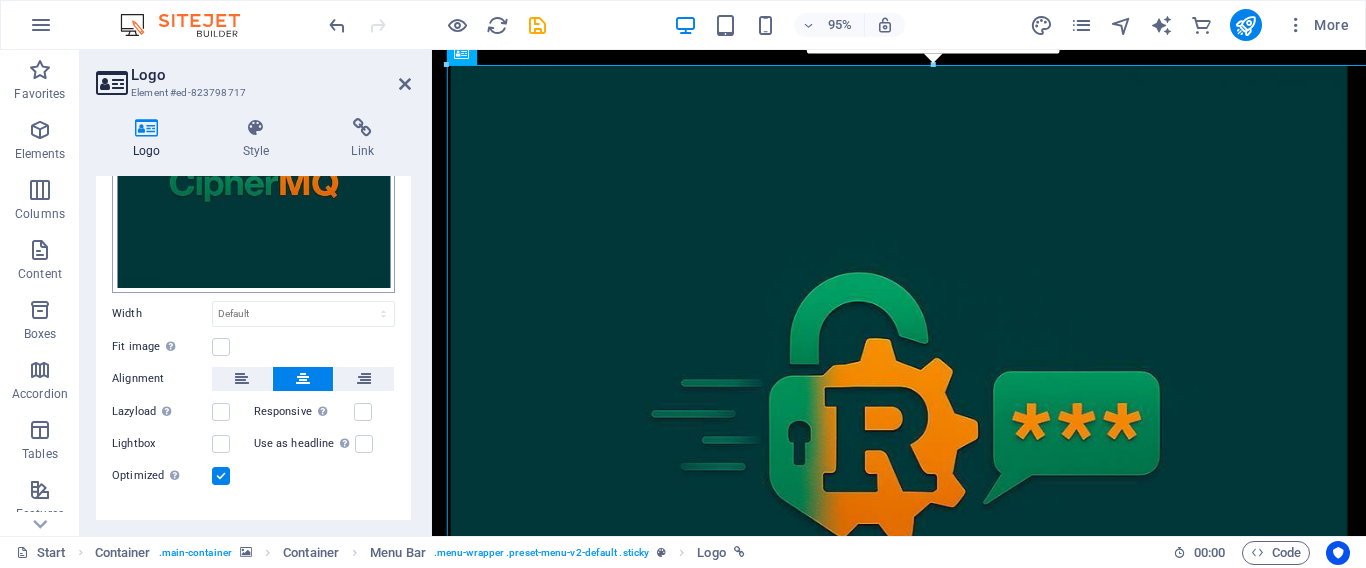 scroll, scrollTop: 279, scrollLeft: 0, axis: vertical 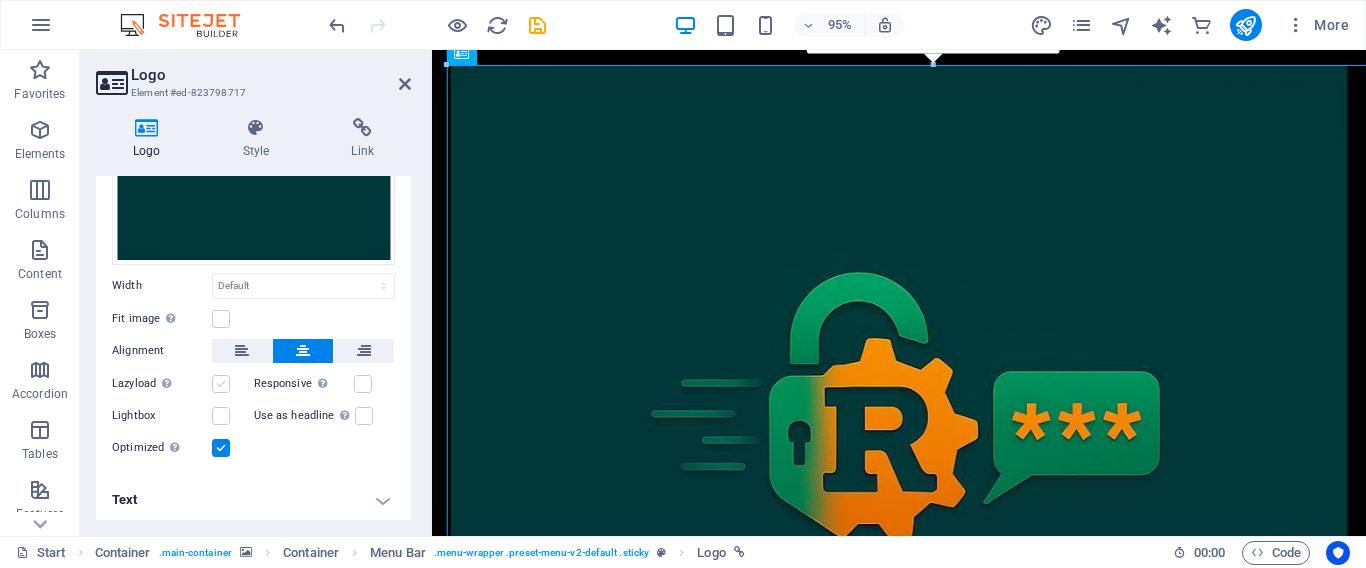 click at bounding box center (221, 384) 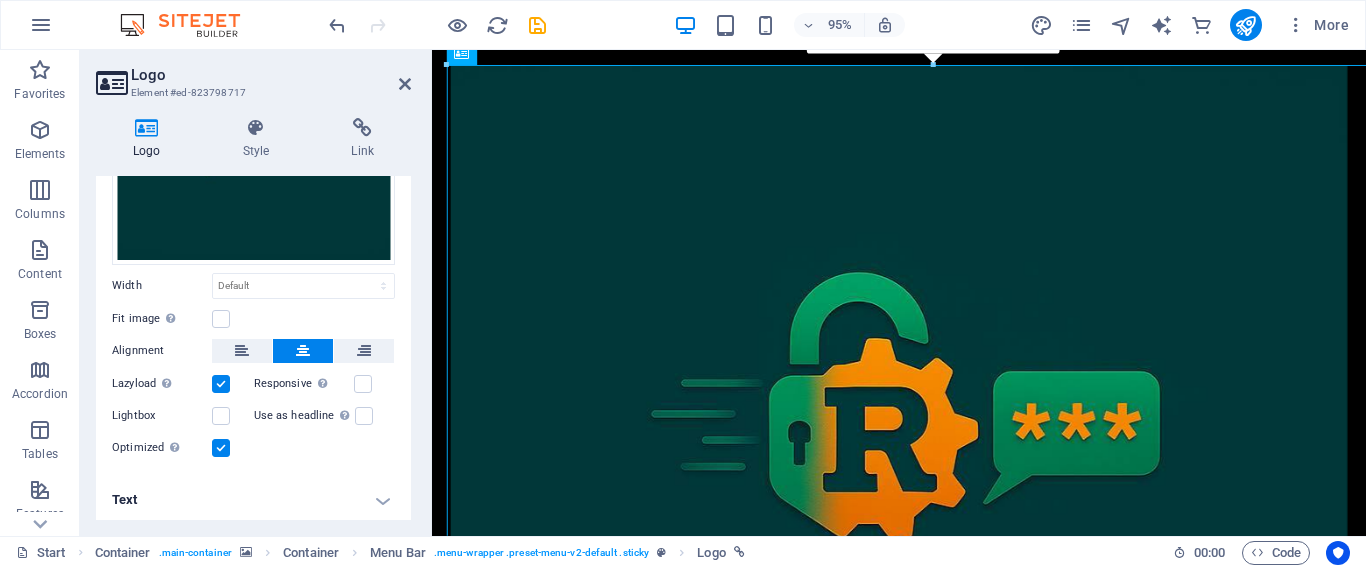 click at bounding box center (221, 384) 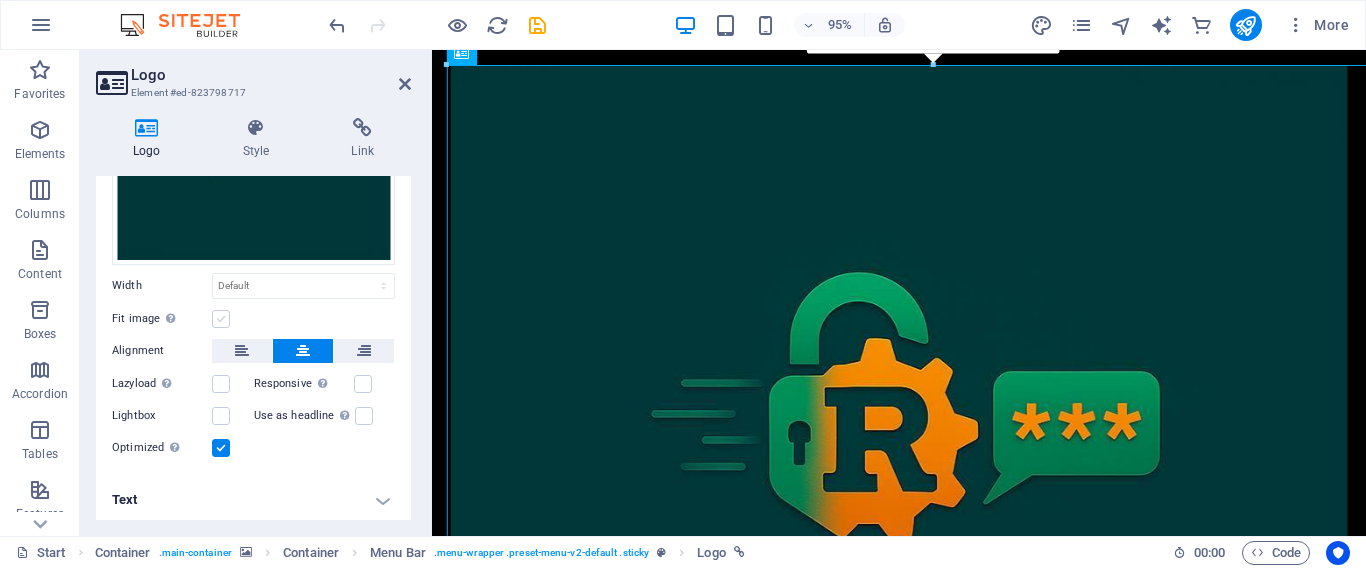 click at bounding box center [221, 319] 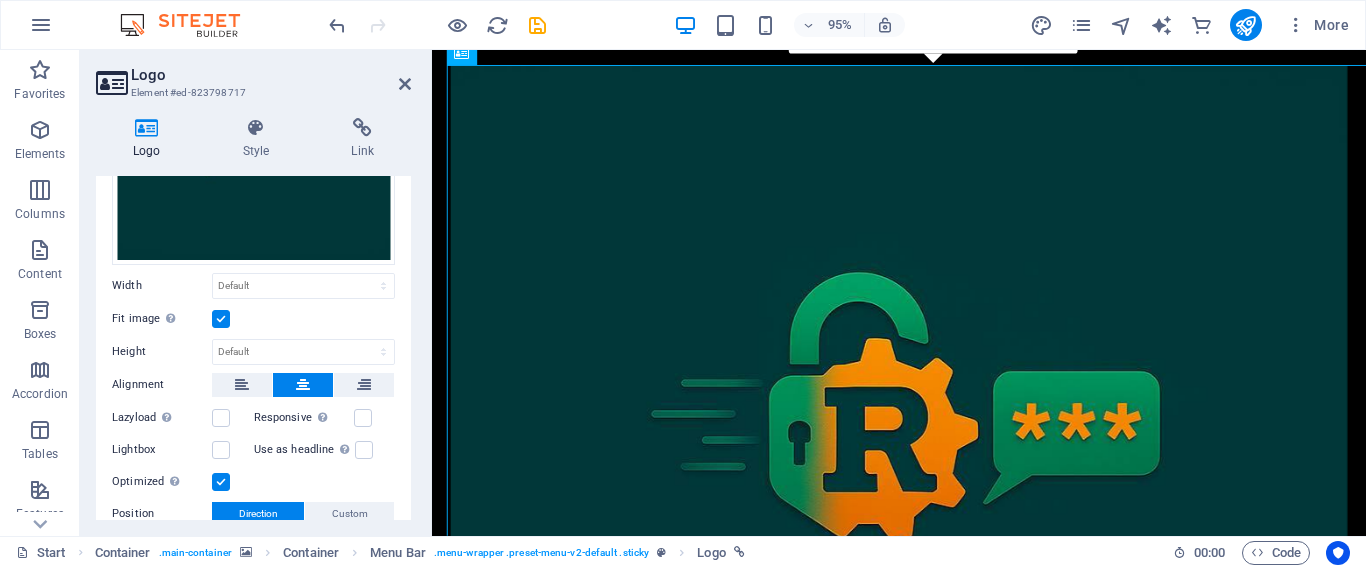 click at bounding box center [221, 319] 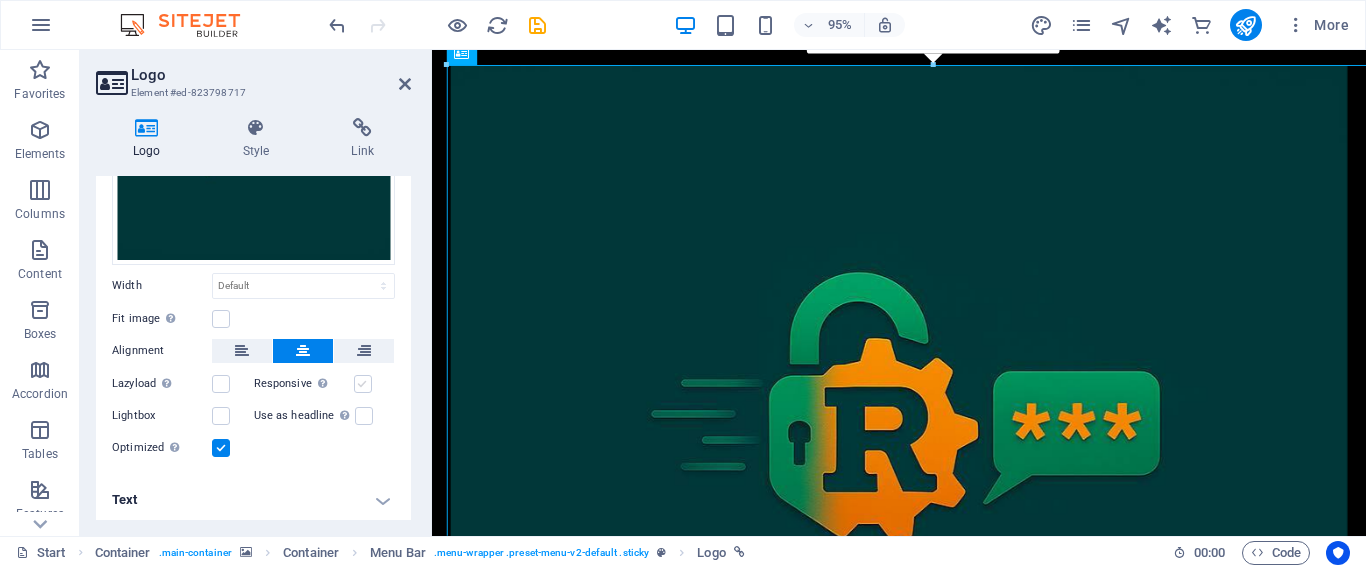 click at bounding box center (363, 384) 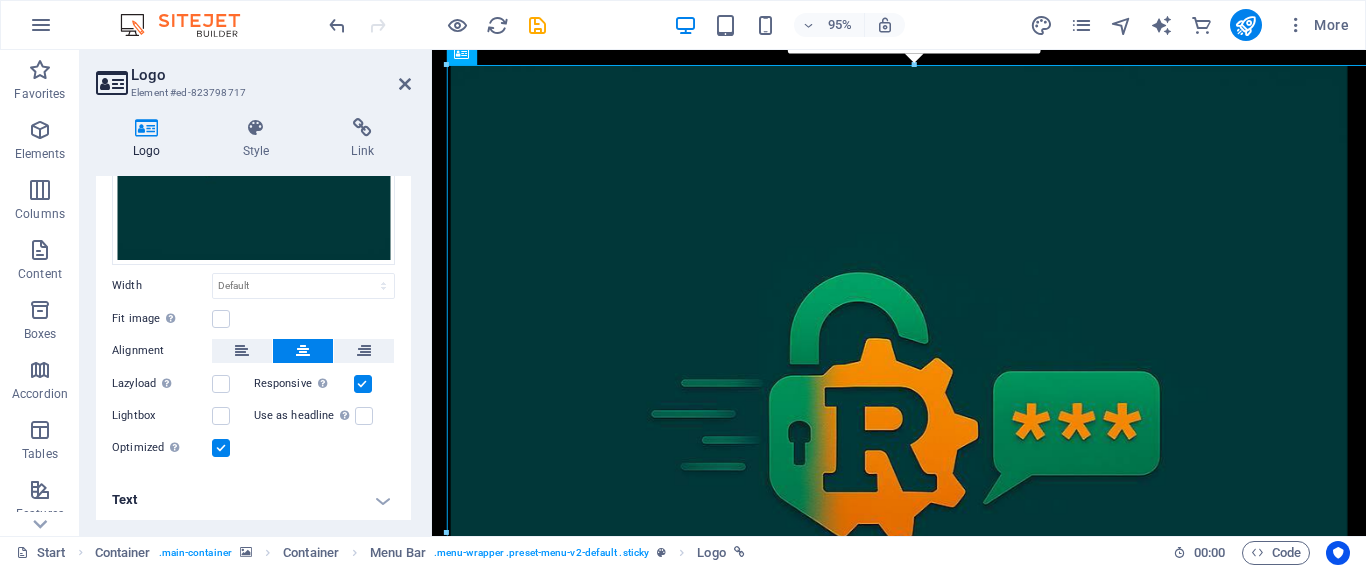 click at bounding box center [363, 384] 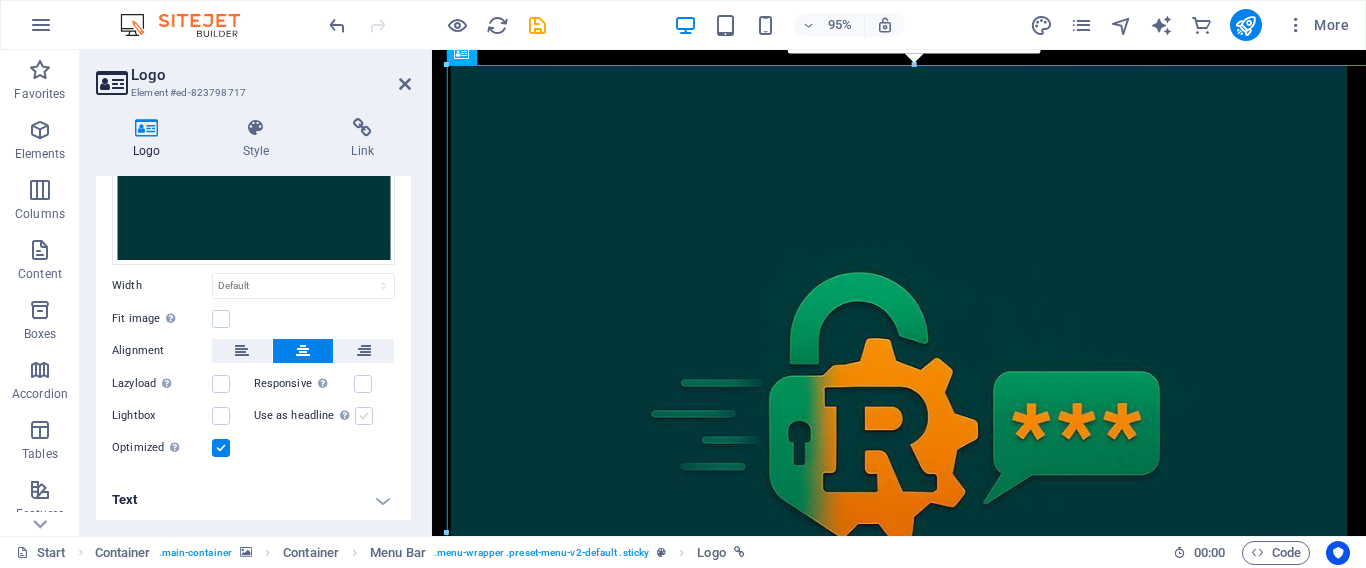 click at bounding box center (364, 416) 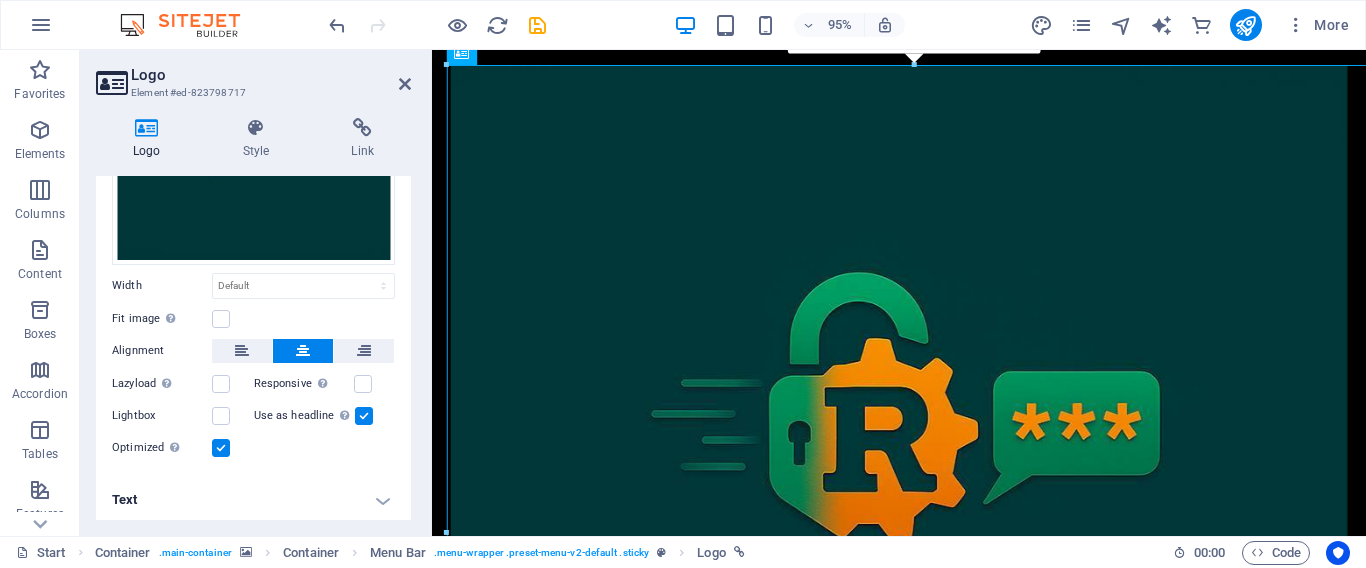 click at bounding box center (364, 416) 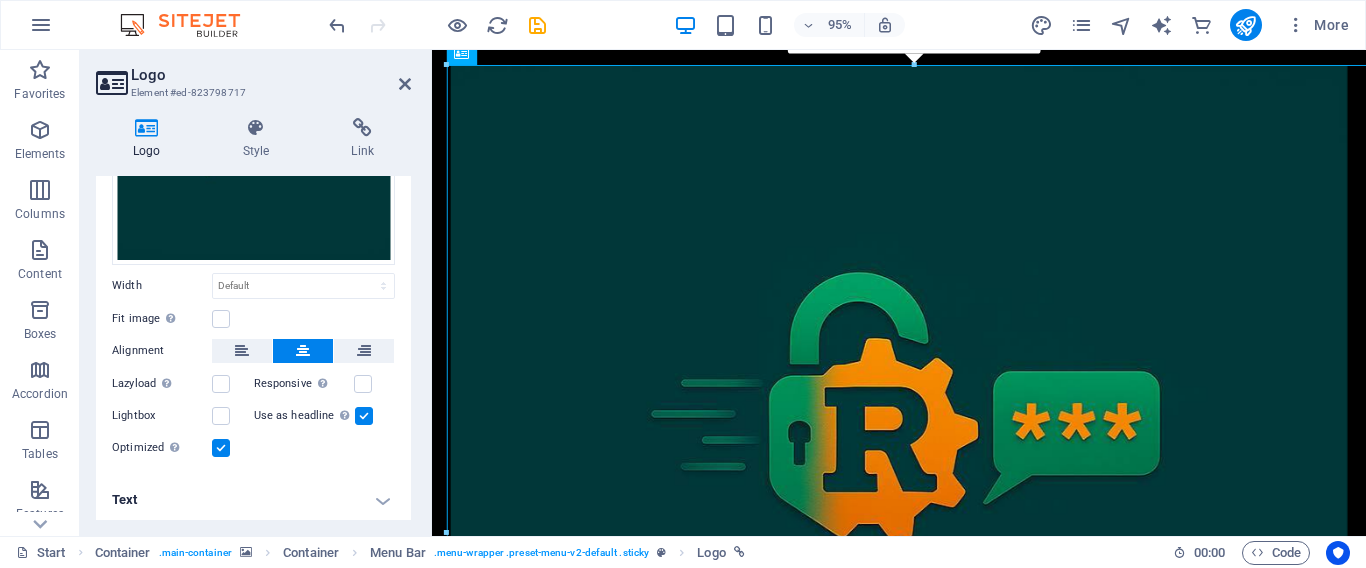 click on "Use as headline The image will be wrapped in an H1 headline tag. Useful for giving alternative text the weight of an H1 headline, e.g. for the logo. Leave unchecked if uncertain." at bounding box center [0, 0] 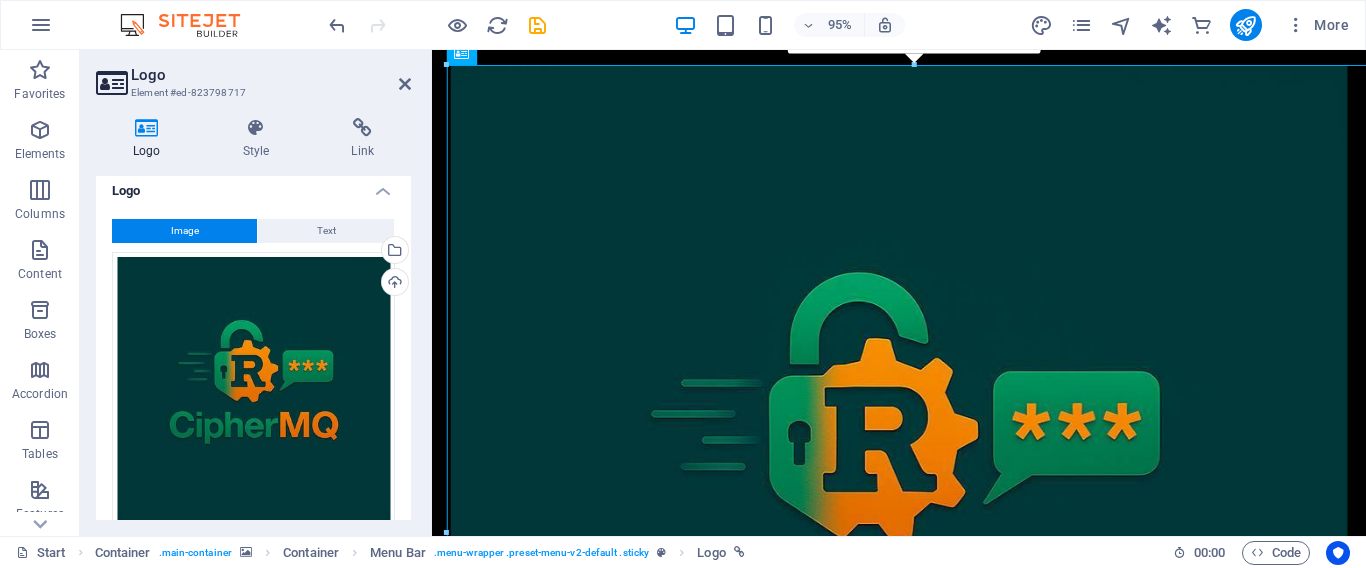 scroll, scrollTop: 0, scrollLeft: 0, axis: both 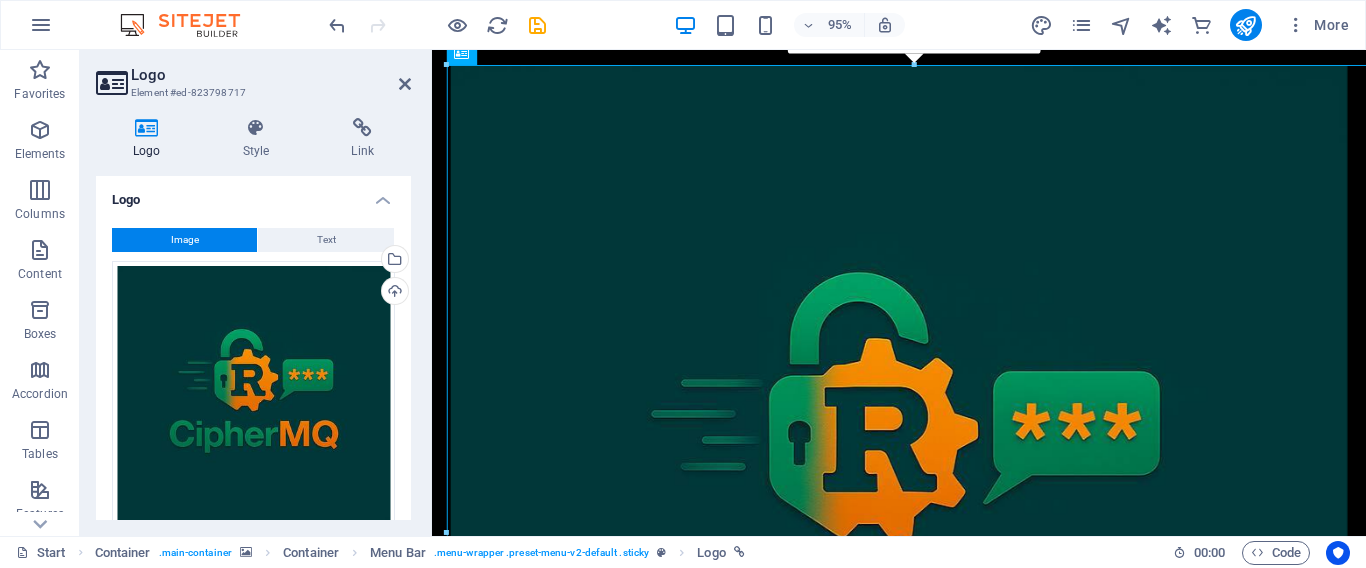 click on "16:10 16:9 4:3 1:1 1:2 0" at bounding box center (914, 36) 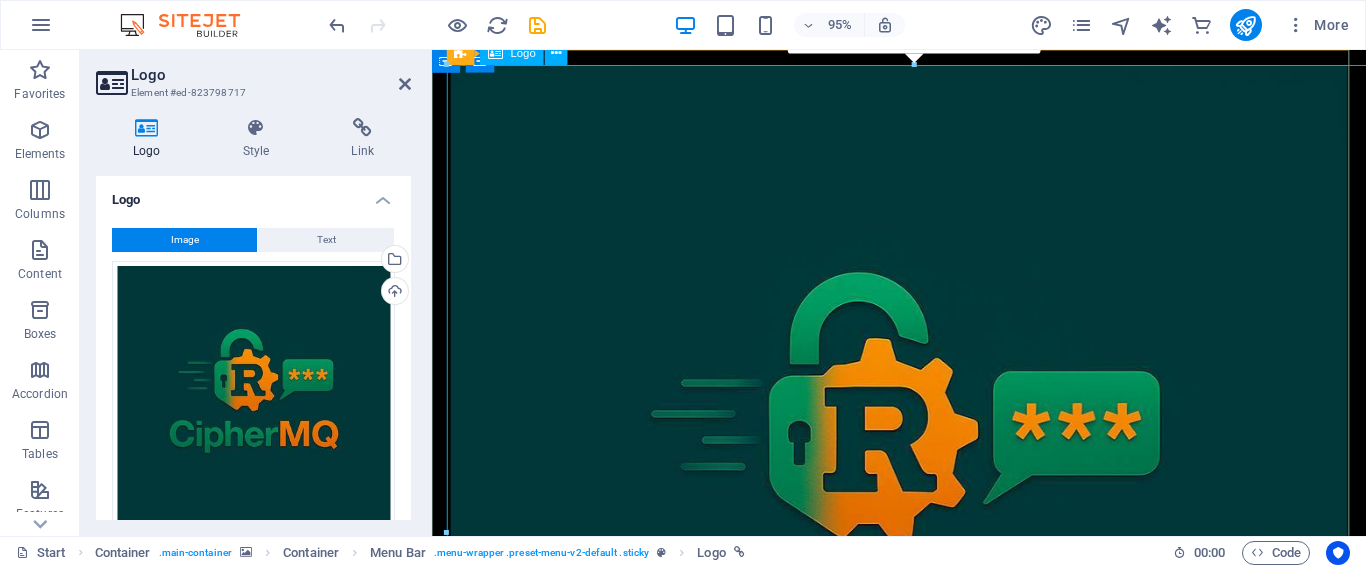 drag, startPoint x: 940, startPoint y: 72, endPoint x: 957, endPoint y: 221, distance: 149.96666 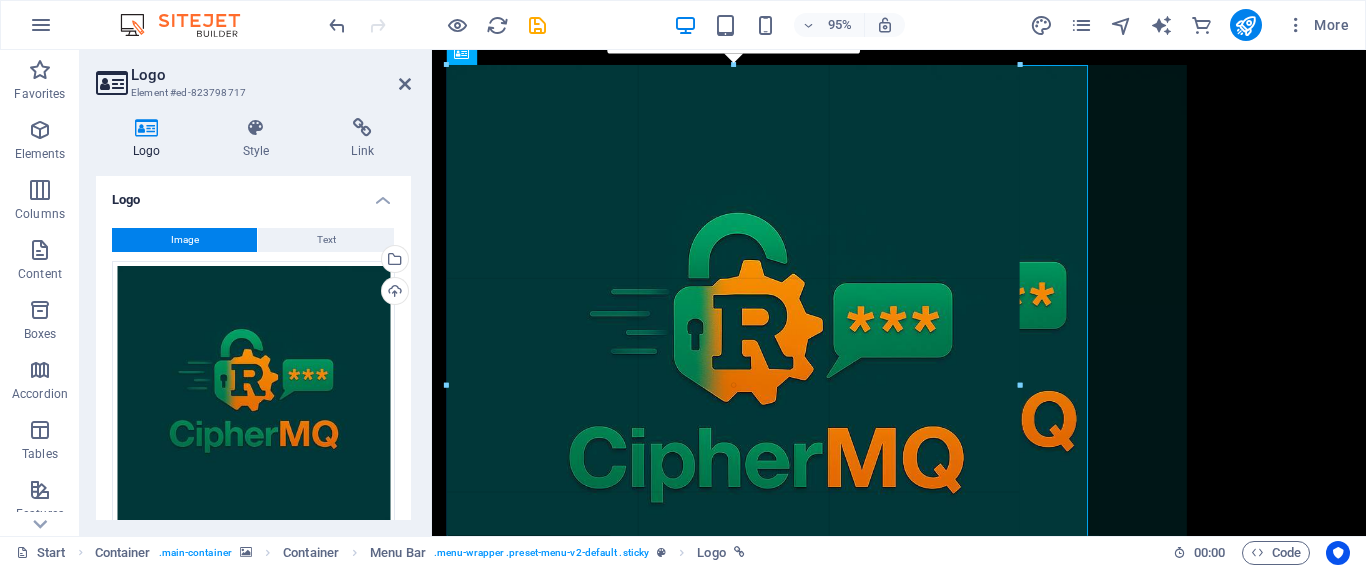 drag, startPoint x: 447, startPoint y: 65, endPoint x: 1346, endPoint y: 449, distance: 977.5771 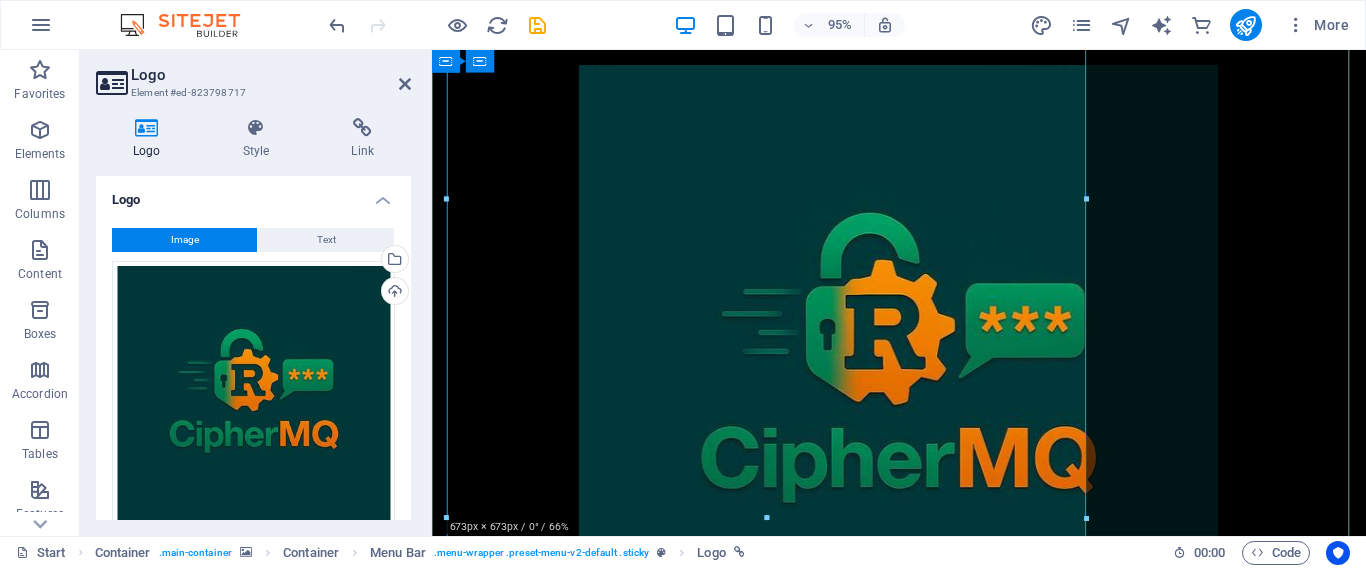 scroll, scrollTop: 1200, scrollLeft: 0, axis: vertical 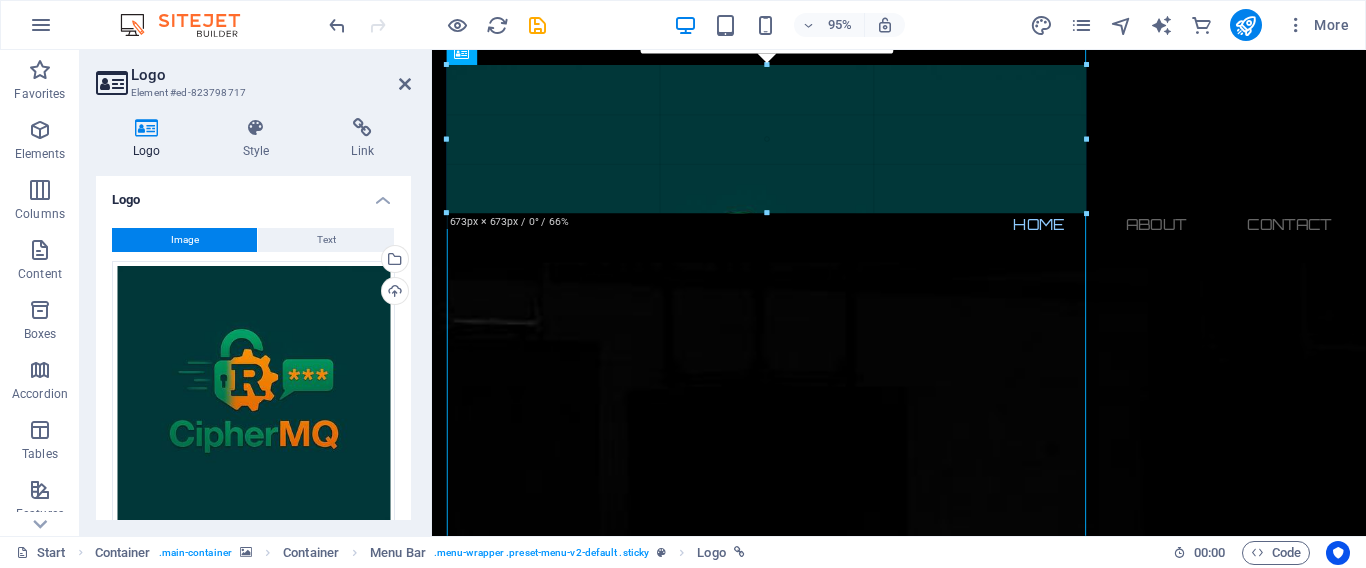 drag, startPoint x: 1087, startPoint y: 166, endPoint x: 558, endPoint y: 97, distance: 533.481 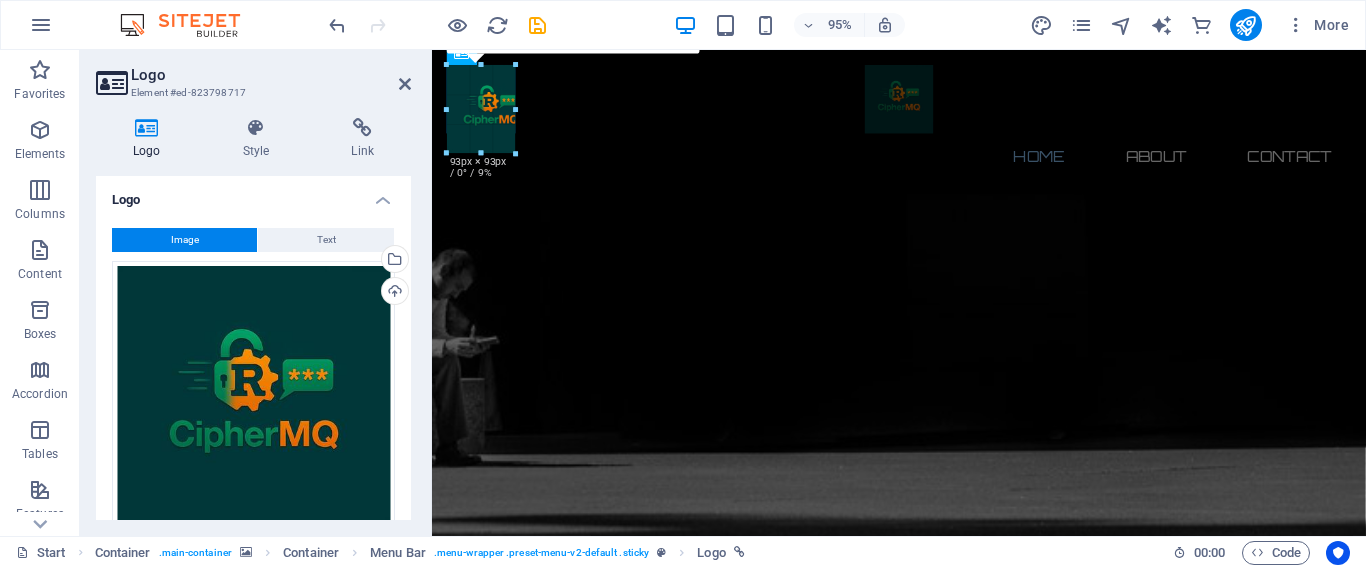 drag, startPoint x: 791, startPoint y: 406, endPoint x: 70, endPoint y: 73, distance: 794.1851 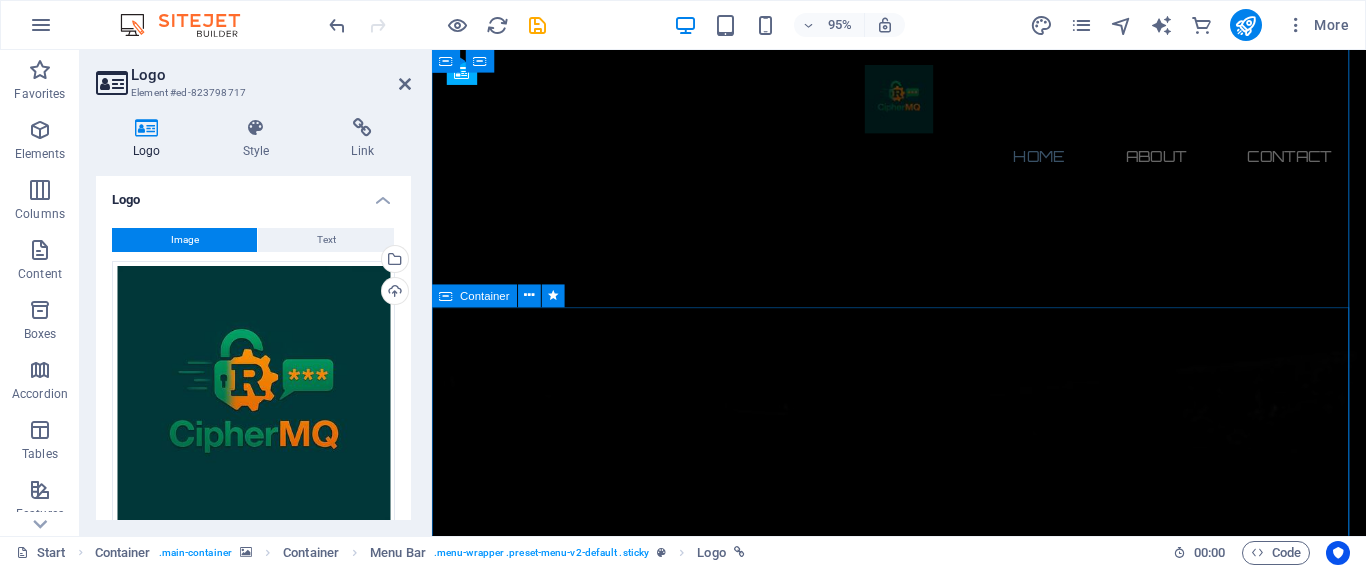 scroll, scrollTop: 0, scrollLeft: 0, axis: both 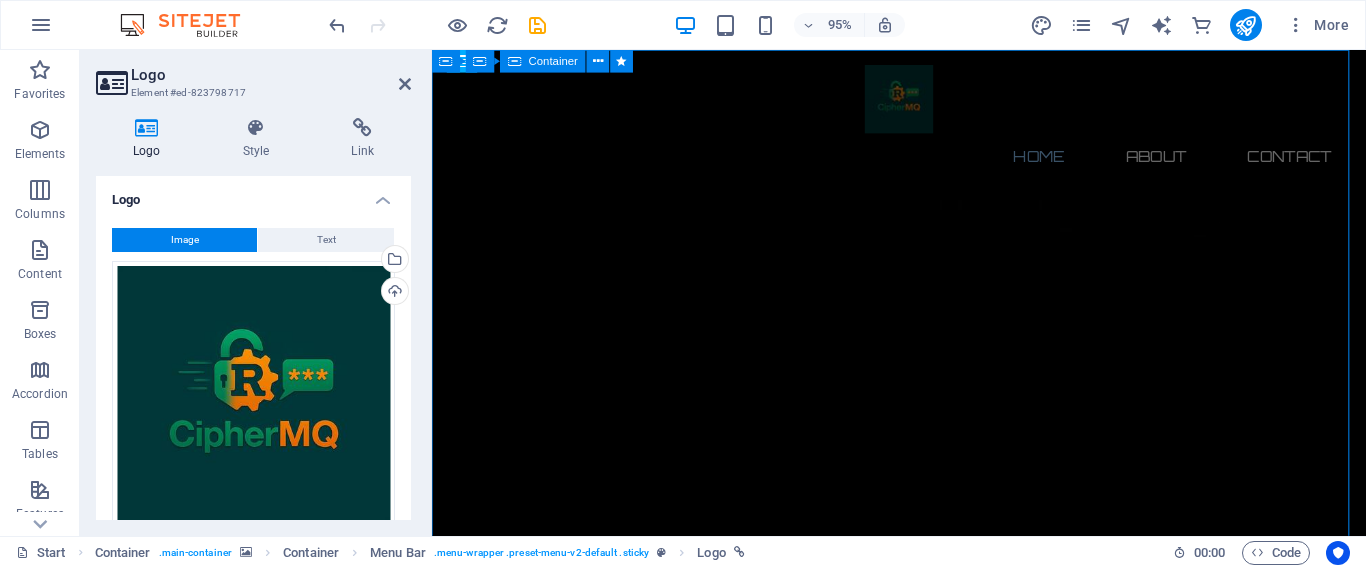 click on "The waiting is going to end soon... Our website is under construction. We`ll be here soon with our new awesome site, subscribe to be notified. Notify me I have read and understand the privacy policy. Unreadable? Load new" at bounding box center (923, 2368) 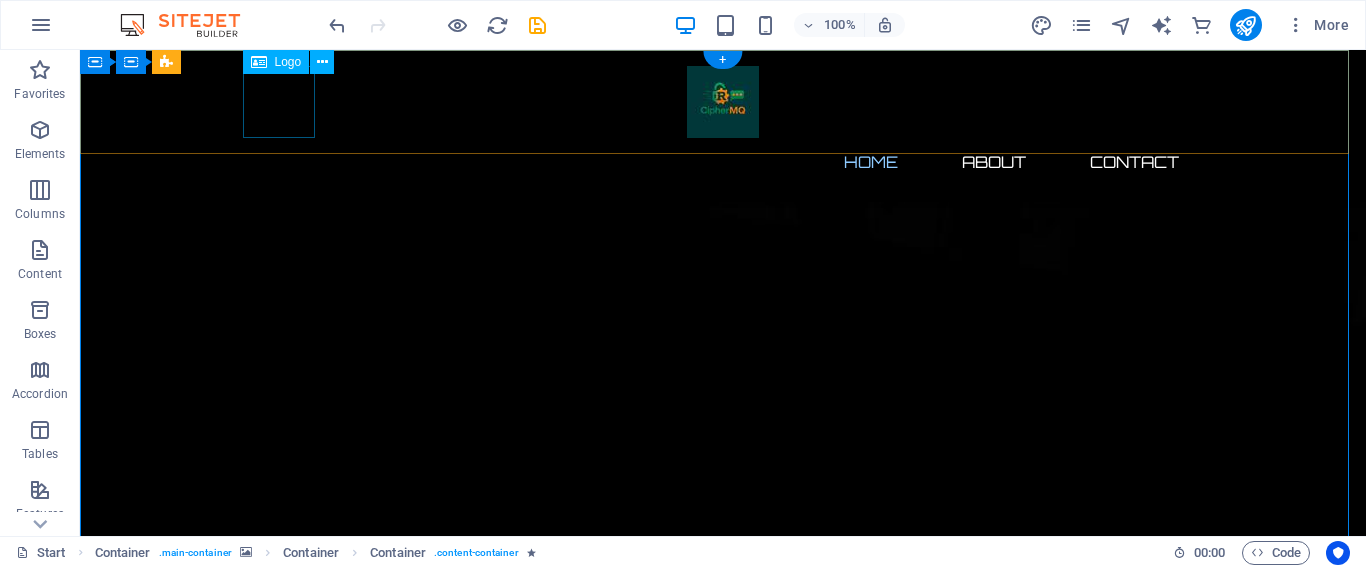 click at bounding box center [723, 102] 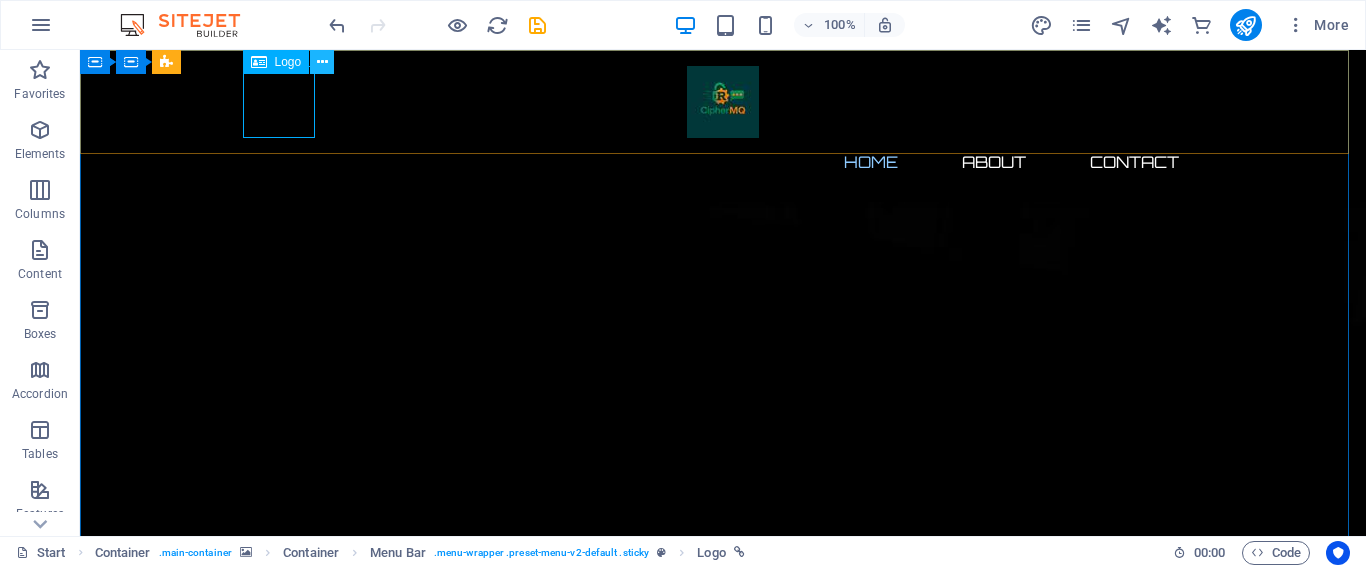 click at bounding box center (322, 62) 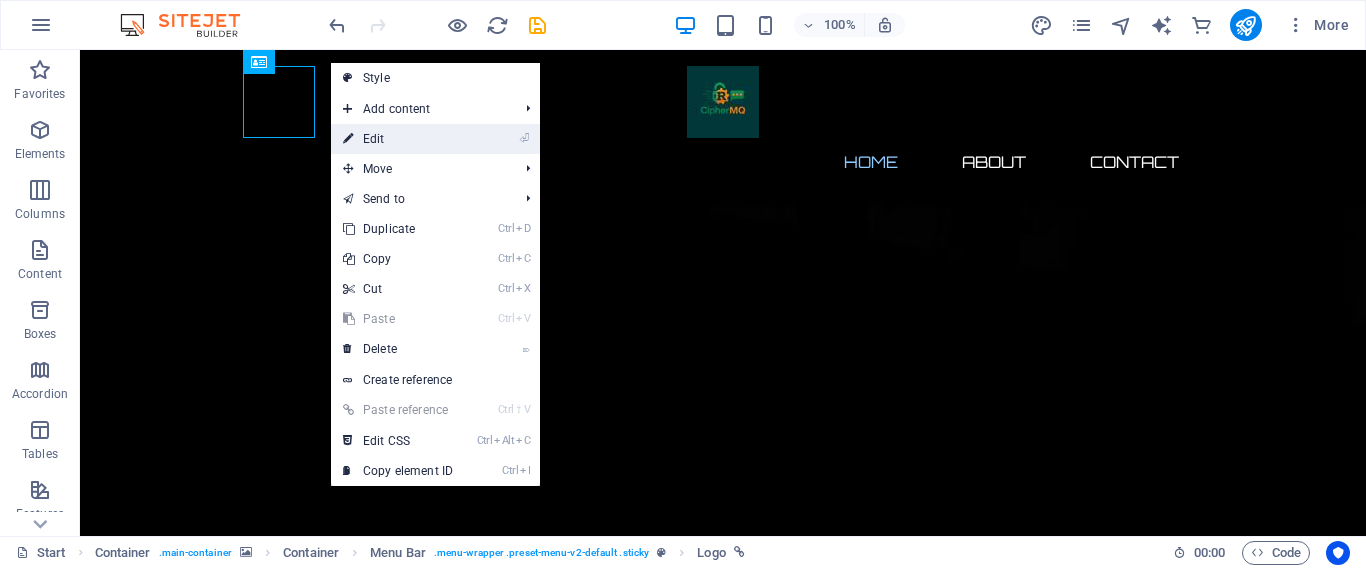 click on "⏎  Edit" at bounding box center (398, 139) 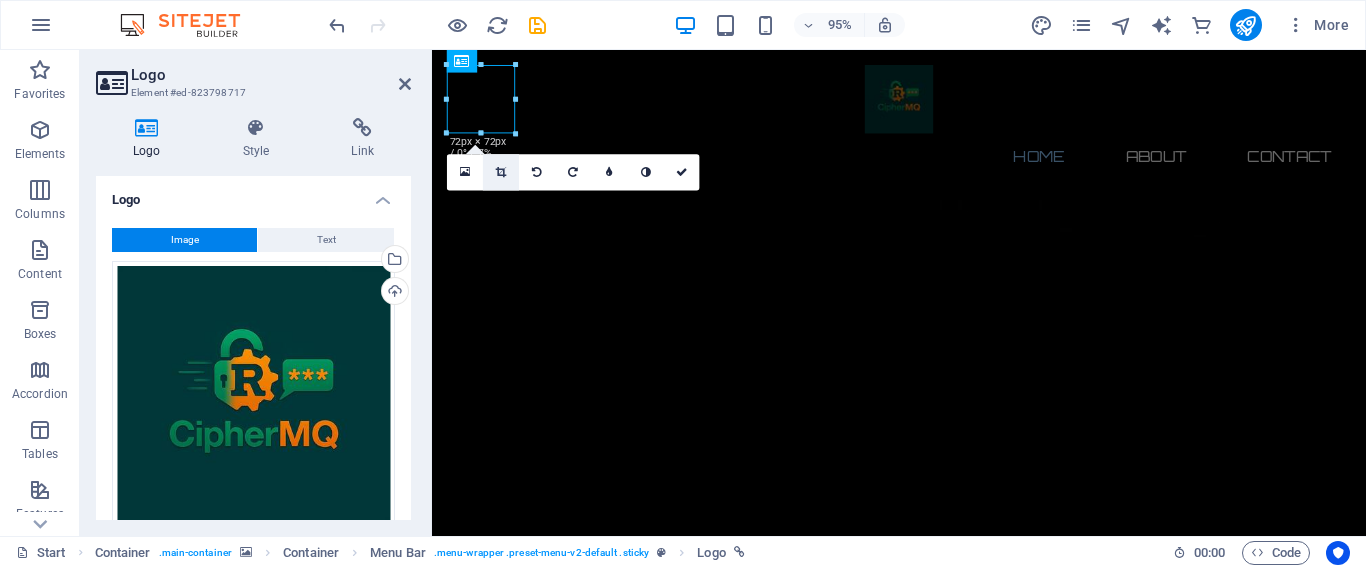 click at bounding box center [501, 172] 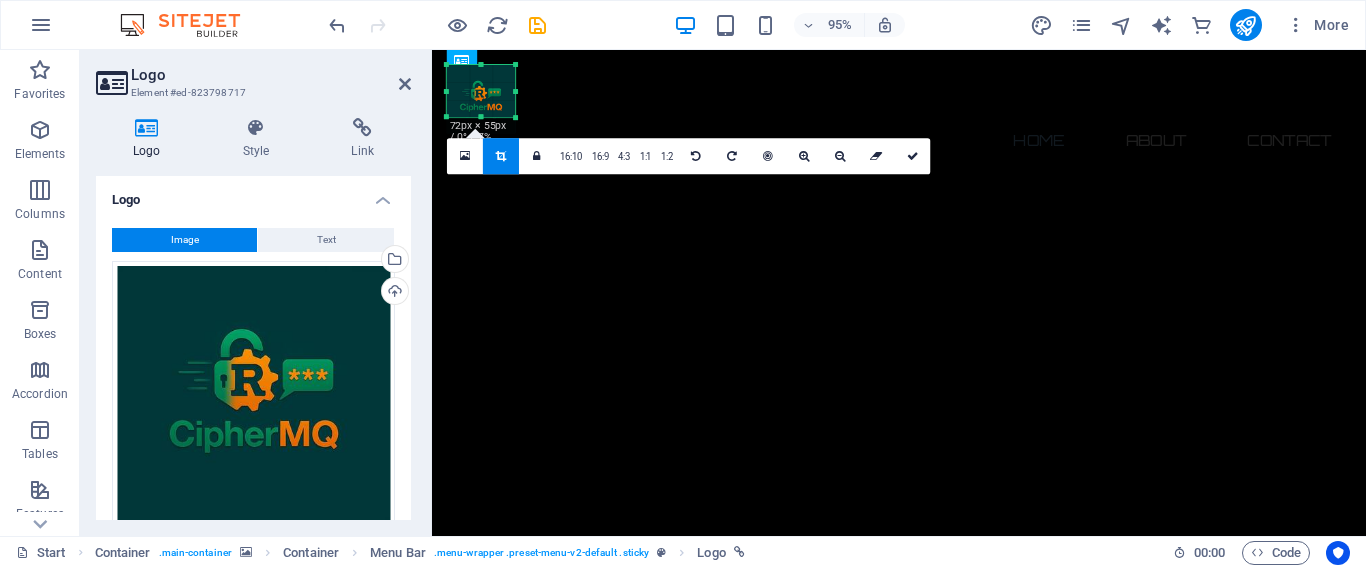 drag, startPoint x: 480, startPoint y: 134, endPoint x: 493, endPoint y: 117, distance: 21.400934 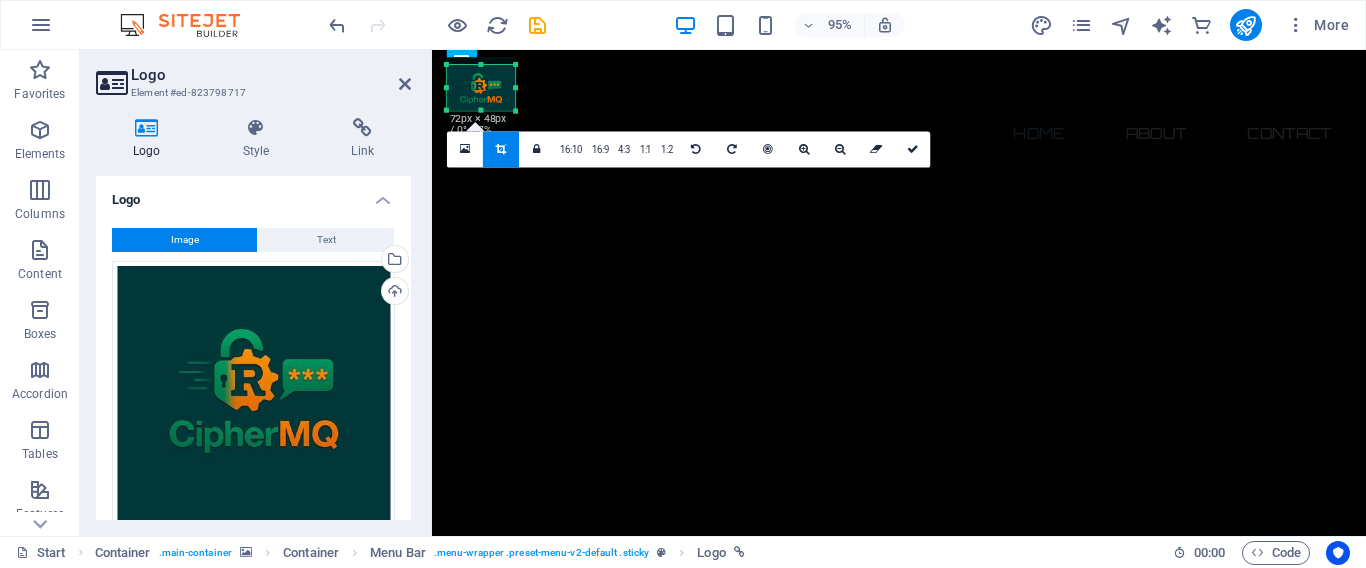 click on "180 170 160 150 140 130 120 110 100 90 80 70 60 50 40 30 20 10 0 -10 -20 -30 -40 -50 -60 -70 -80 -90 -100 -110 -120 -130 -140 -150 -160 -170 72px × 48px / 0° / 7% 16:10 16:9 4:3 1:1 1:2 0" at bounding box center [481, 88] 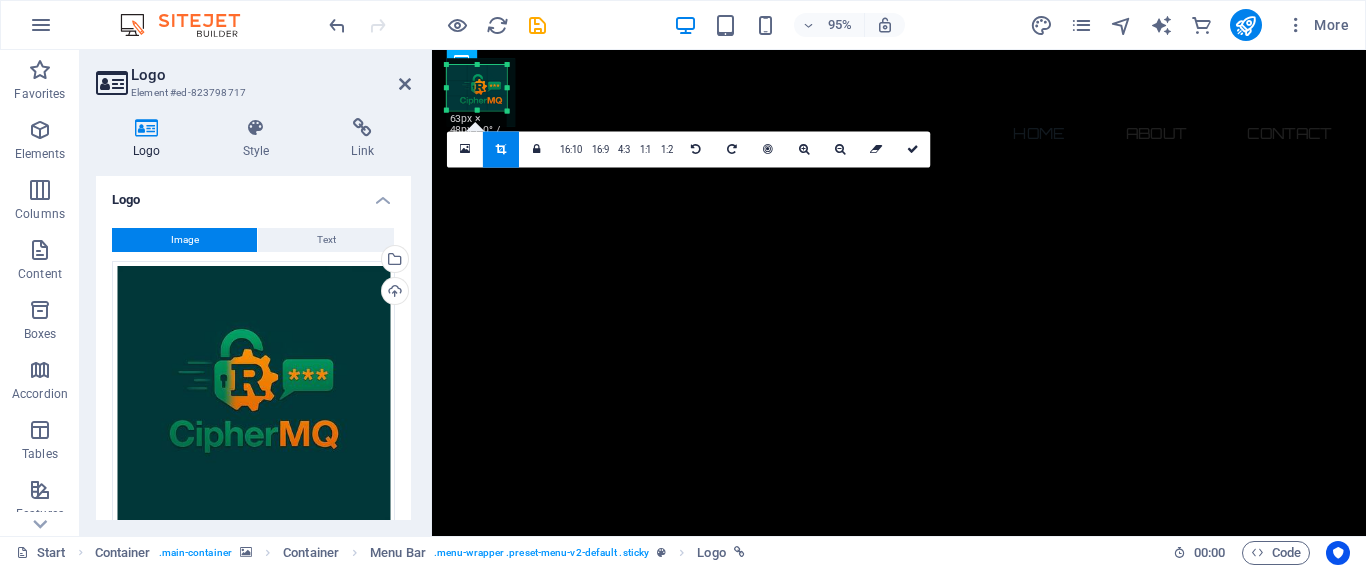 click at bounding box center [507, 88] 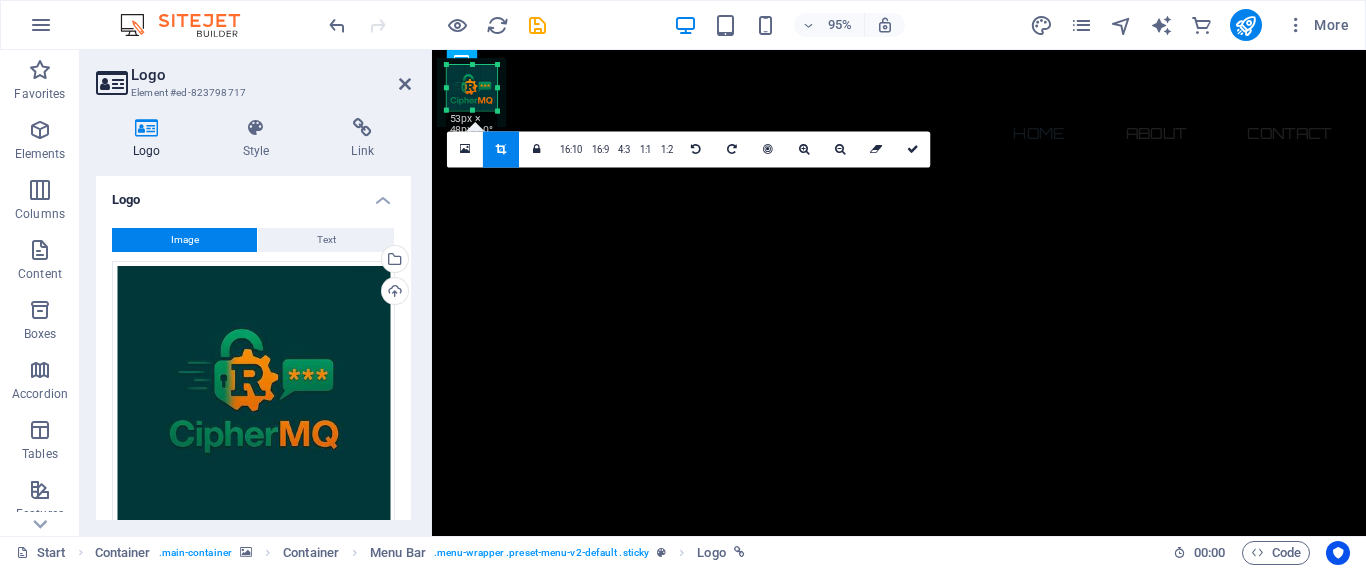 drag, startPoint x: 449, startPoint y: 90, endPoint x: 459, endPoint y: 88, distance: 10.198039 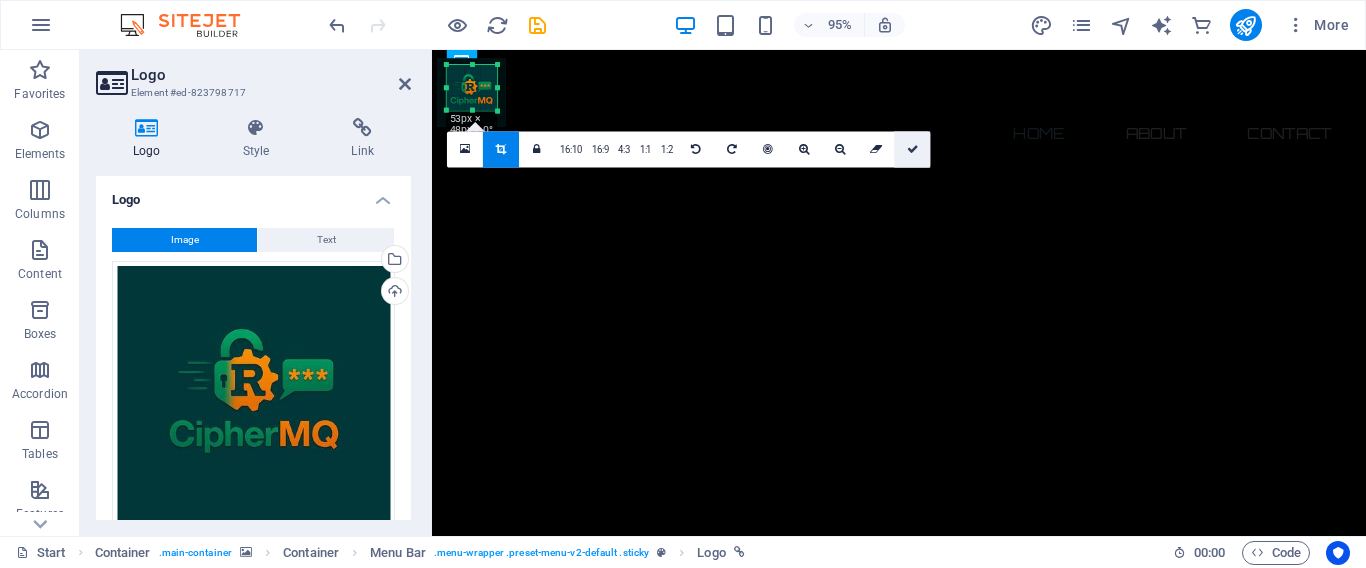 click at bounding box center [913, 149] 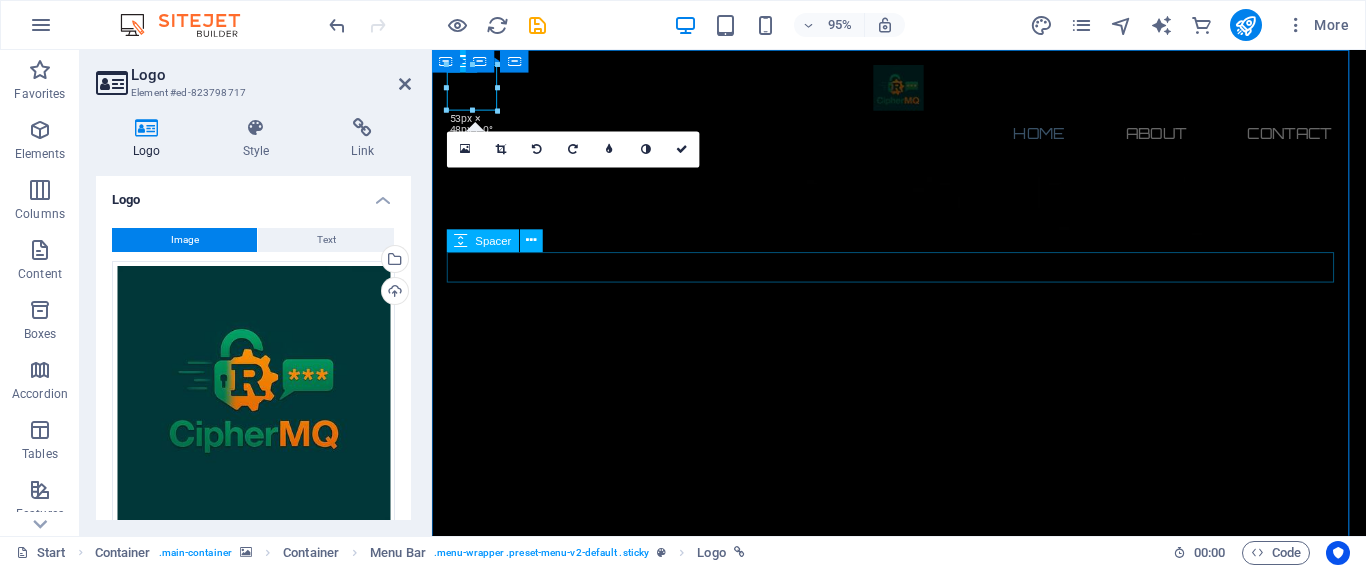 click at bounding box center (924, 2233) 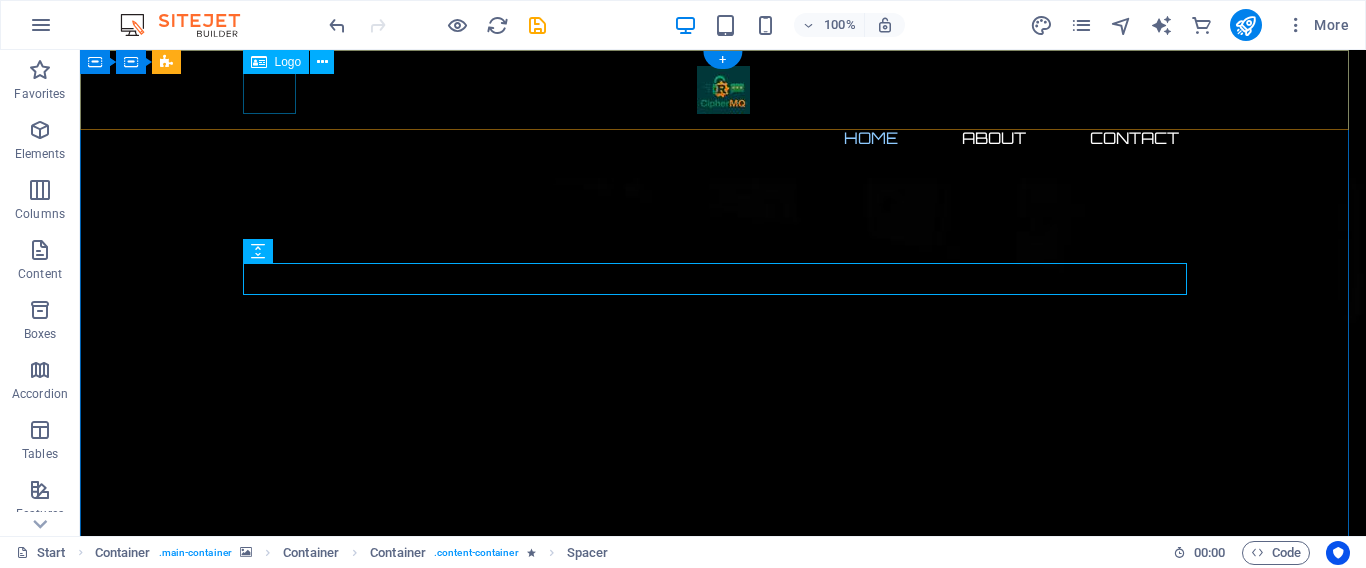 click at bounding box center [723, 90] 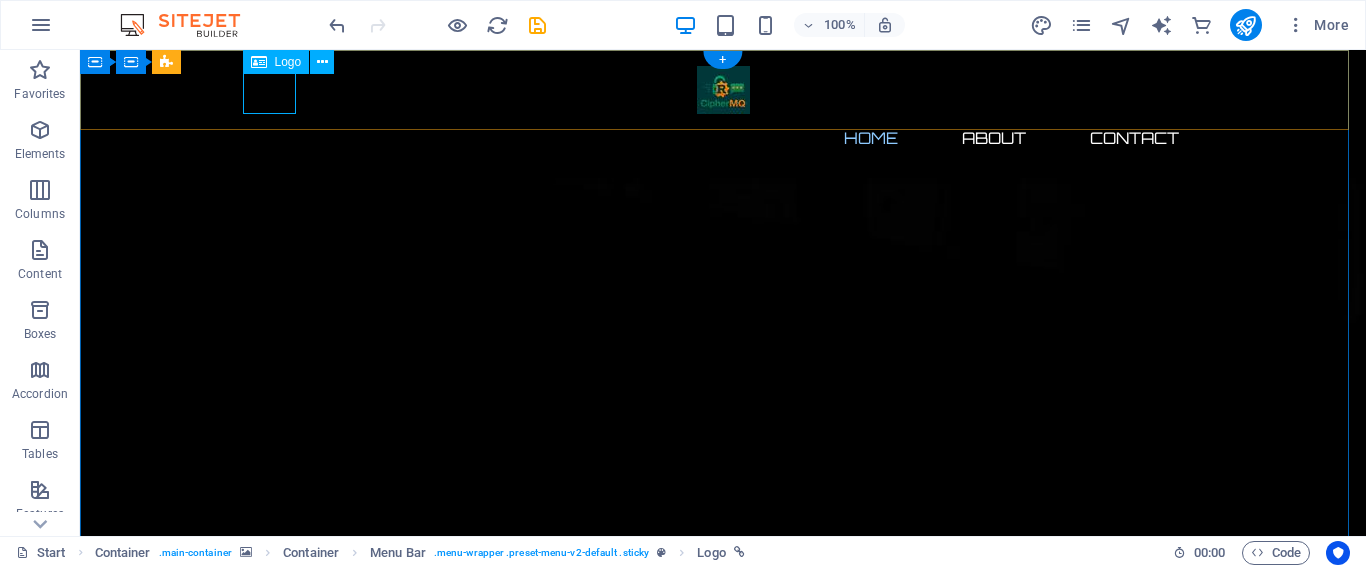 click at bounding box center [723, 90] 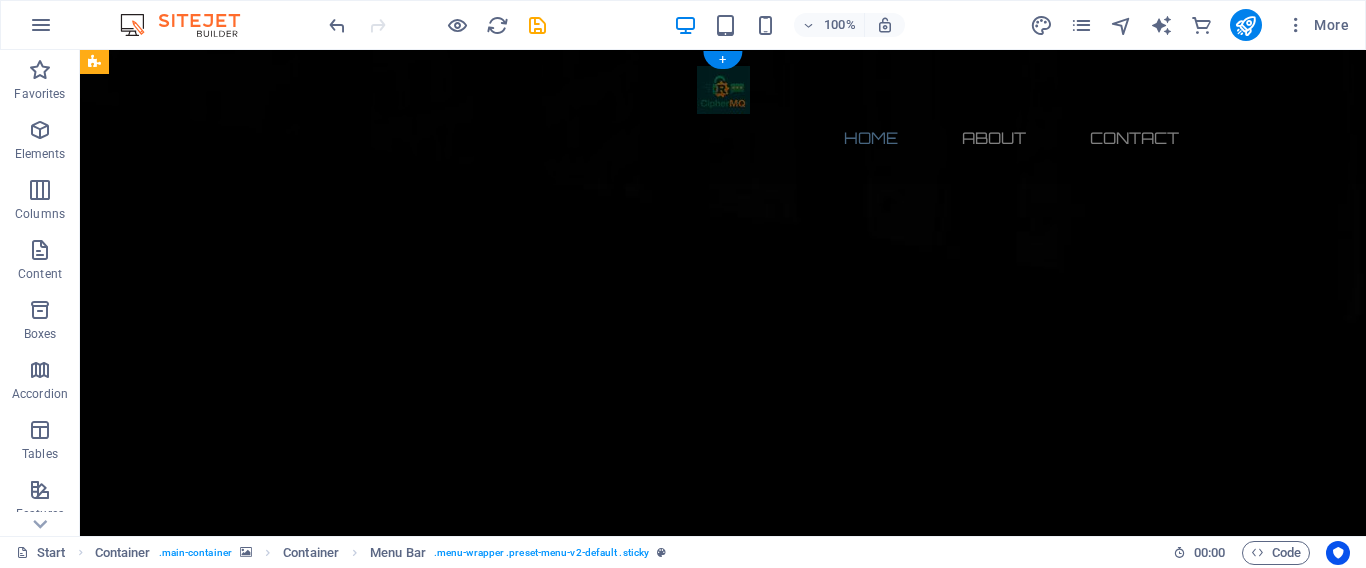 drag, startPoint x: 294, startPoint y: 114, endPoint x: 330, endPoint y: 140, distance: 44.407207 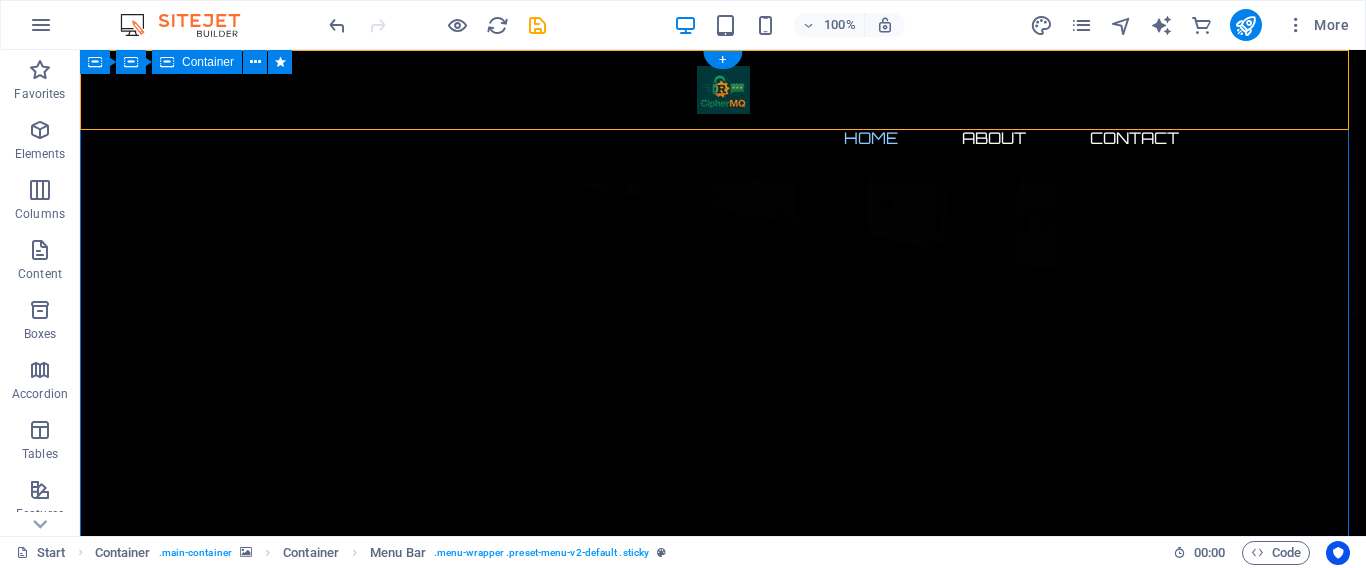 click on "The waiting is going to end soon... Our website is under construction. We`ll be here soon with our new awesome site, subscribe to be notified. Notify me I have read and understand the privacy policy. Unreadable? Load new" at bounding box center [723, 2292] 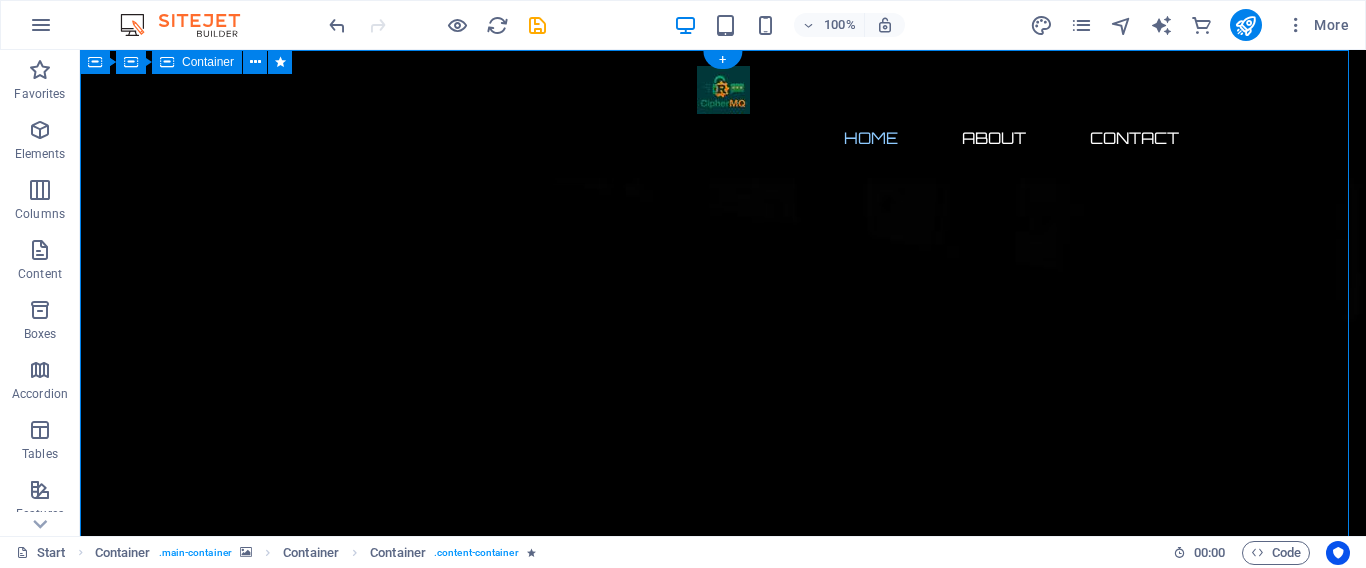 click on "The waiting is going to end soon... Our website is under construction. We`ll be here soon with our new awesome site, subscribe to be notified. Notify me I have read and understand the privacy policy. Unreadable? Load new" at bounding box center [723, 2292] 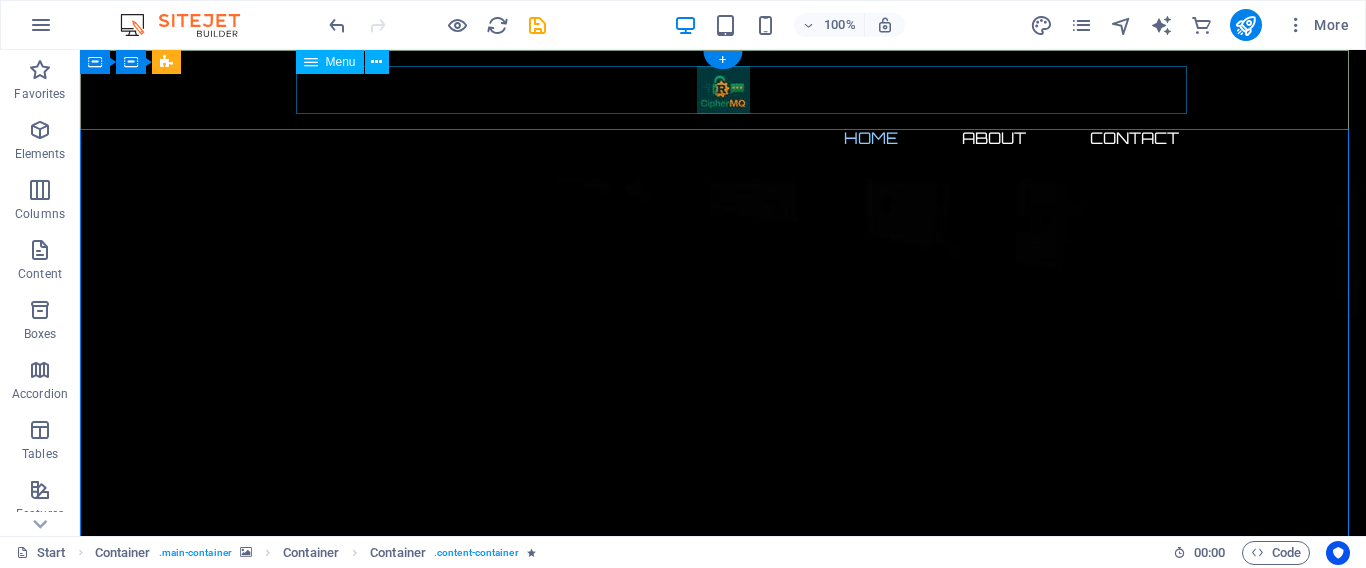 click on "Home About Contact" at bounding box center (723, 138) 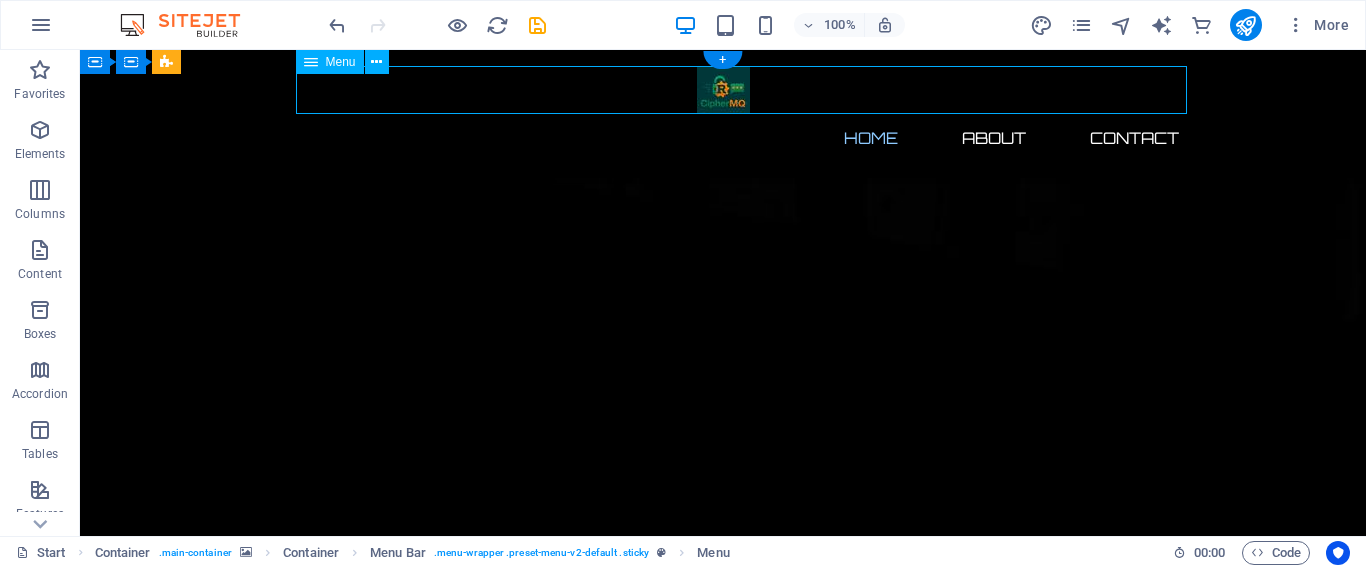 click on "Home About Contact" at bounding box center [723, 138] 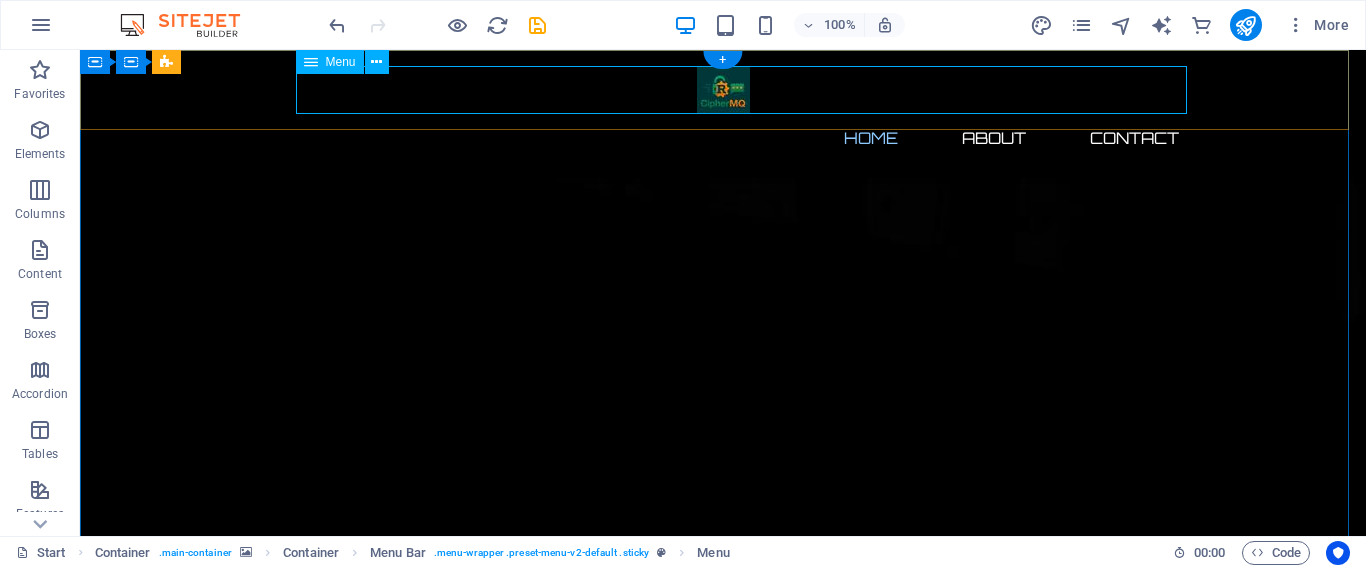 click on "Home About Contact" at bounding box center [723, 138] 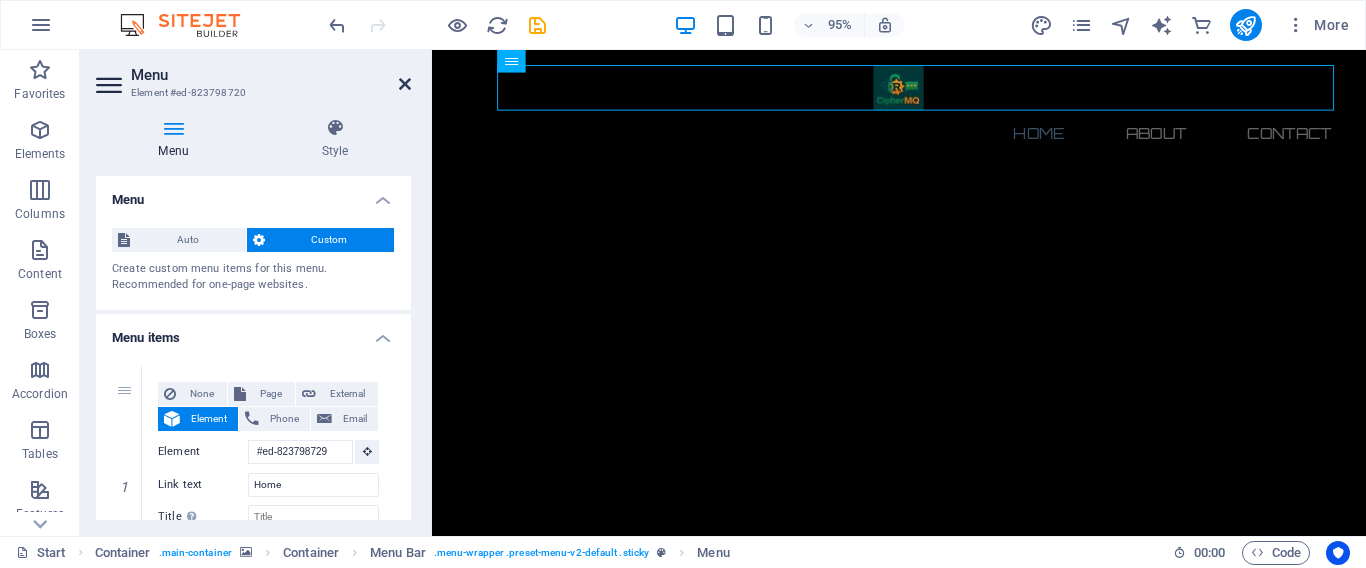 drag, startPoint x: 400, startPoint y: 80, endPoint x: 321, endPoint y: 43, distance: 87.23531 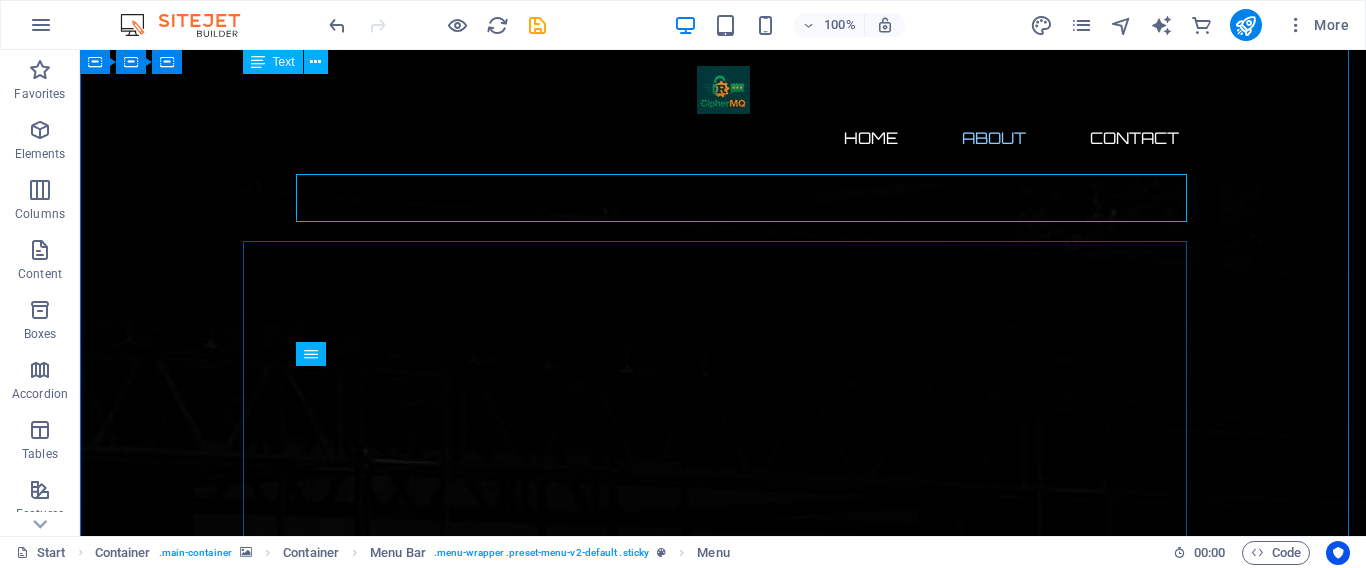 scroll, scrollTop: 600, scrollLeft: 0, axis: vertical 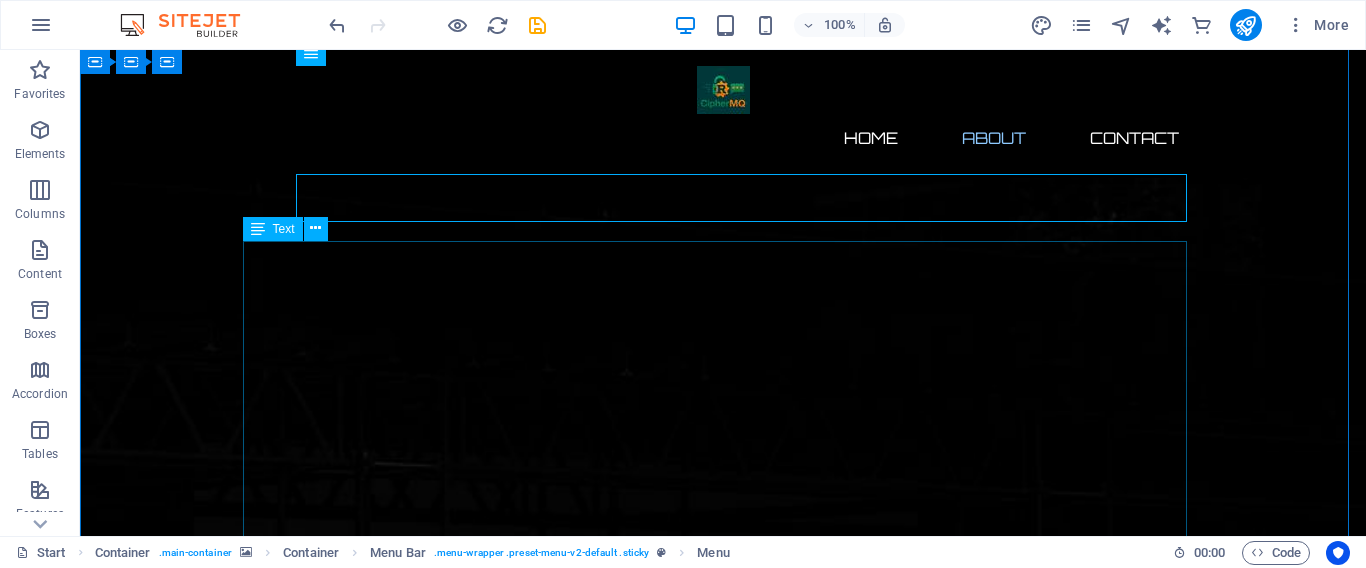 click on "Lorem ipsum dolor sit amet, consetetur sadipscing elitr, sed diam nonumy eirmod tempor invidunt ut labore et dolore magna aliquyam erat, sed diam voluptua. At vero eos et accusam et justo duo dolores et ea rebum. Stet clita kasd gubergren, no sea takimata sanctus est Lorem ipsum dolor sit amet. Lorem ipsum dolor sit amet, consetetur sadipscing elitr, sed diam nonumy eirmod tempor invidunt ut labore et dolore magna aliquyam erat, sed diam voluptua. At vero eos et accusam et justo duo dolores et ea rebum. Stet clita kasd gubergren, no sea takimata sanctus est Lorem ipsum dolor sit amet. Lorem ipsum dolor sit amet, consetetur sadipscing elitr, sed diam nonumy eirmod tempor invidunt ut labore et dolore magna aliquyam erat, sed diam voluptua. At vero eos et accusam et justo duo dolores et ea rebum. Stet clita kasd gubergren, no sea takimata sanctus est Lorem ipsum dolor sit amet." at bounding box center (723, 2387) 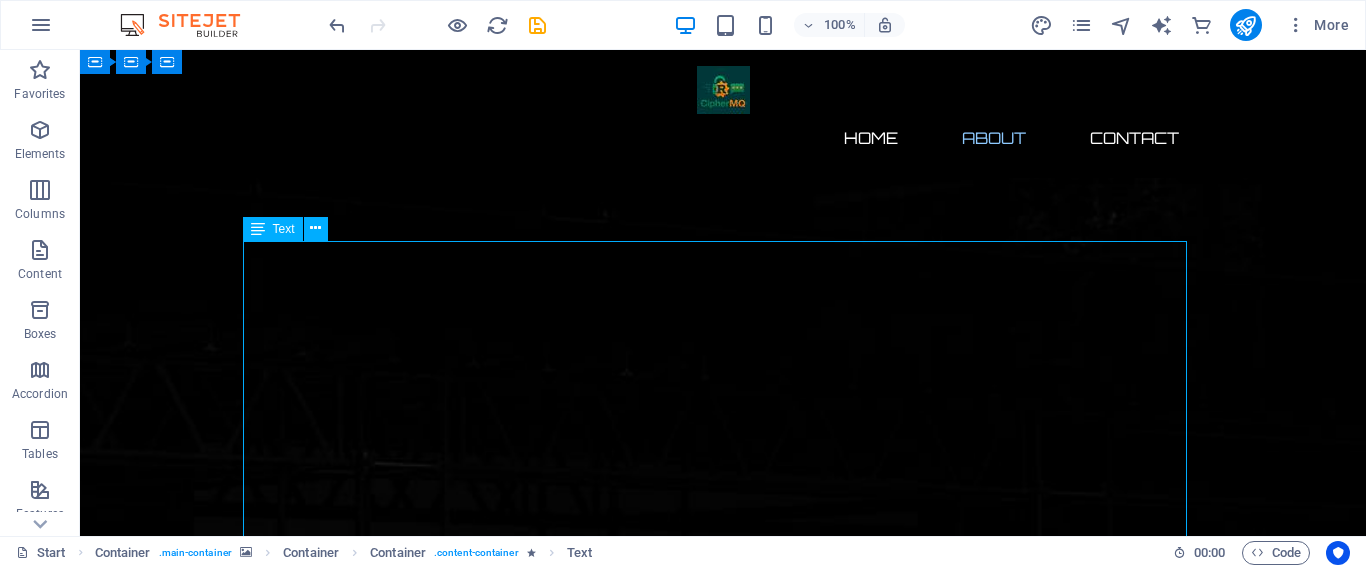 click on "Lorem ipsum dolor sit amet, consetetur sadipscing elitr, sed diam nonumy eirmod tempor invidunt ut labore et dolore magna aliquyam erat, sed diam voluptua. At vero eos et accusam et justo duo dolores et ea rebum. Stet clita kasd gubergren, no sea takimata sanctus est Lorem ipsum dolor sit amet. Lorem ipsum dolor sit amet, consetetur sadipscing elitr, sed diam nonumy eirmod tempor invidunt ut labore et dolore magna aliquyam erat, sed diam voluptua. At vero eos et accusam et justo duo dolores et ea rebum. Stet clita kasd gubergren, no sea takimata sanctus est Lorem ipsum dolor sit amet. Lorem ipsum dolor sit amet, consetetur sadipscing elitr, sed diam nonumy eirmod tempor invidunt ut labore et dolore magna aliquyam erat, sed diam voluptua. At vero eos et accusam et justo duo dolores et ea rebum. Stet clita kasd gubergren, no sea takimata sanctus est Lorem ipsum dolor sit amet." at bounding box center (723, 2387) 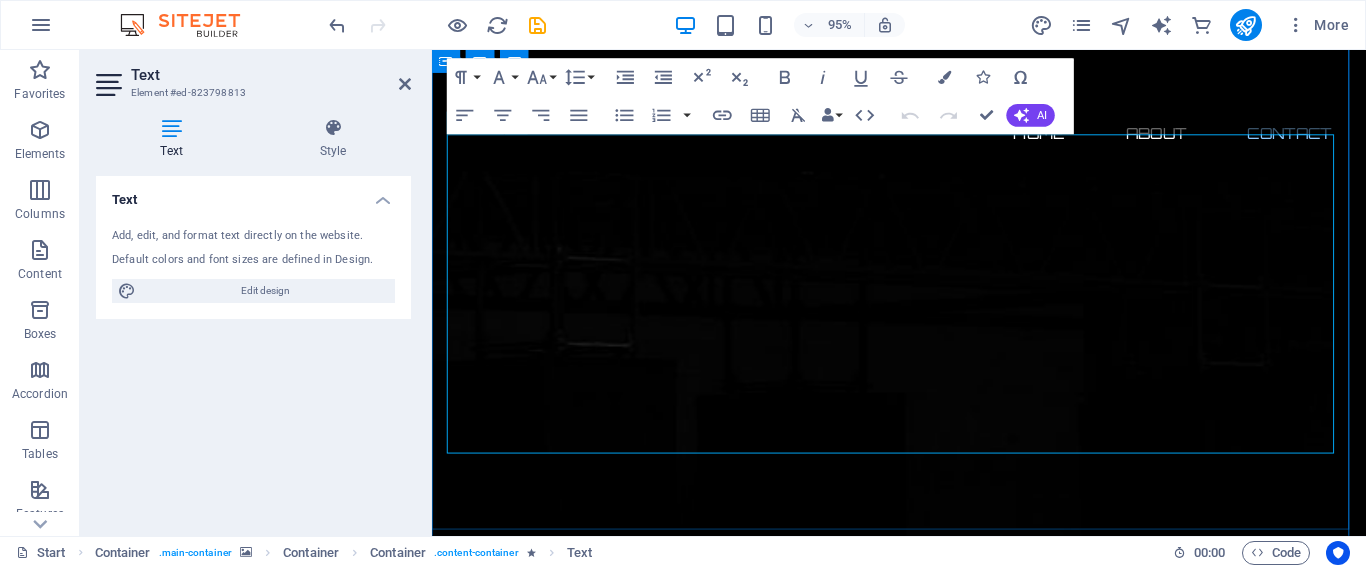 scroll, scrollTop: 700, scrollLeft: 0, axis: vertical 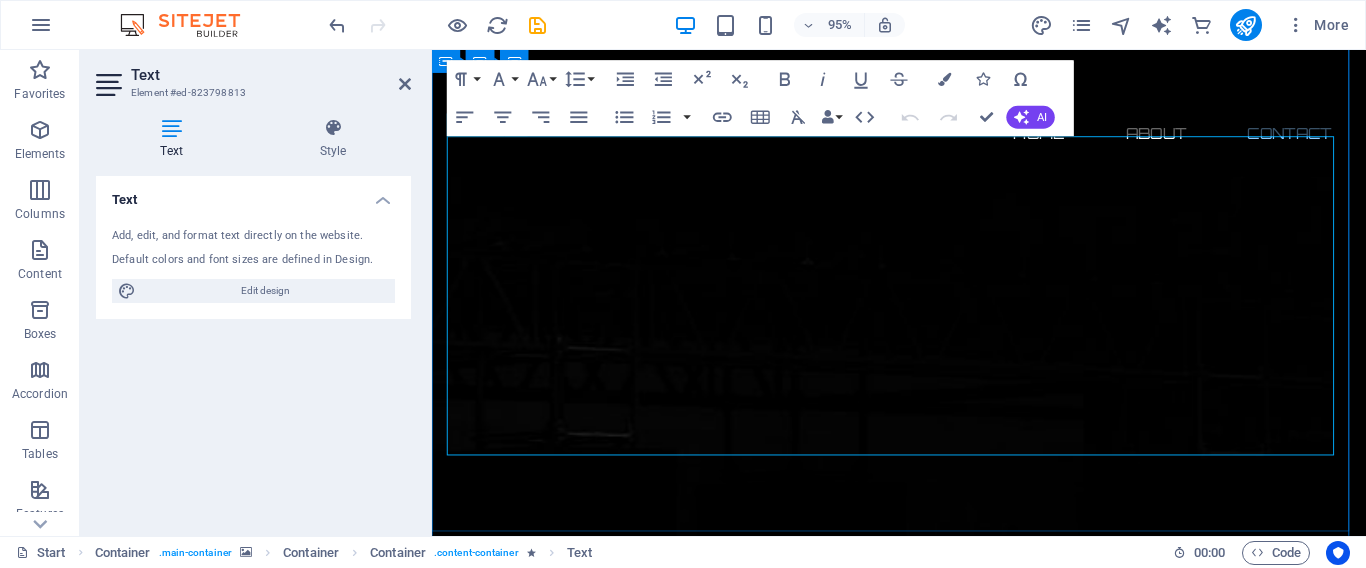 click on "Lorem ipsum dolor sit amet, consetetur sadipscing elitr, sed diam nonumy eirmod tempor invidunt ut labore et dolore magna aliquyam erat, sed diam voluptua. At vero eos et accusam et justo duo dolores et ea rebum. Stet clita kasd gubergren, no sea takimata sanctus est Lorem ipsum dolor sit amet. Lorem ipsum dolor sit amet, consetetur sadipscing elitr, sed diam nonumy eirmod tempor invidunt ut labore et dolore magna aliquyam erat, sed diam voluptua. At vero eos et accusam et justo duo dolores et ea rebum. Stet clita kasd gubergren, no sea takimata sanctus est Lorem ipsum dolor sit amet. Lorem ipsum dolor sit amet, consetetur sadipscing elitr, sed diam nonumy eirmod tempor invidunt ut labore et dolore magna aliquyam erat, sed diam voluptua. At vero eos et accusam et justo duo dolores et ea rebum. Stet clita kasd gubergren, no sea takimata sanctus est Lorem ipsum dolor sit amet." at bounding box center (924, 2215) 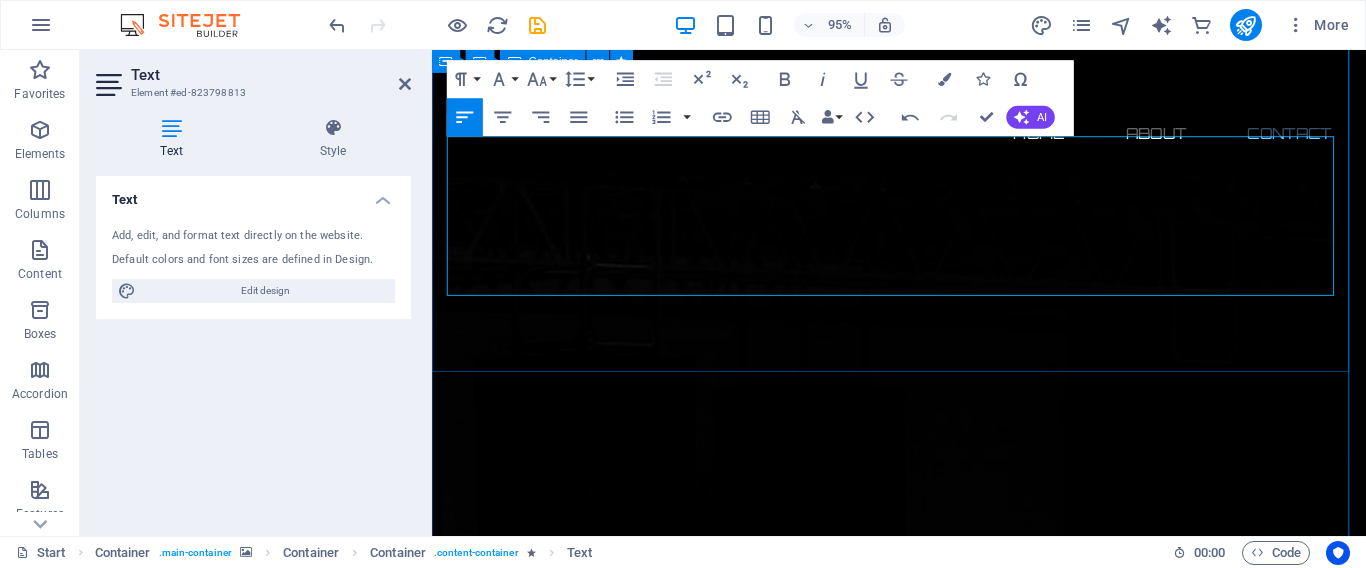 click on "About us CipherMQ is a secure, high-performance message broker designed for encrypted message transmission between senders and receivers using a push-based architecture. It leverages hybrid encryption (x25519 + AES-GCM-256) for message confidentiality and authenticity, combined with Mutual TLS (mTLS) for secure client-server communication. The system ensures zero message loss and exactly-once delivery through robust acknowledgment mechanisms, with messages temporarily held in memory and routed via exchanges and queues. Public keys are securely stored in an SQLite database with AES-GCM encryption, and receivers register their public keys with the server for secure distribution to senders." at bounding box center (923, 1967) 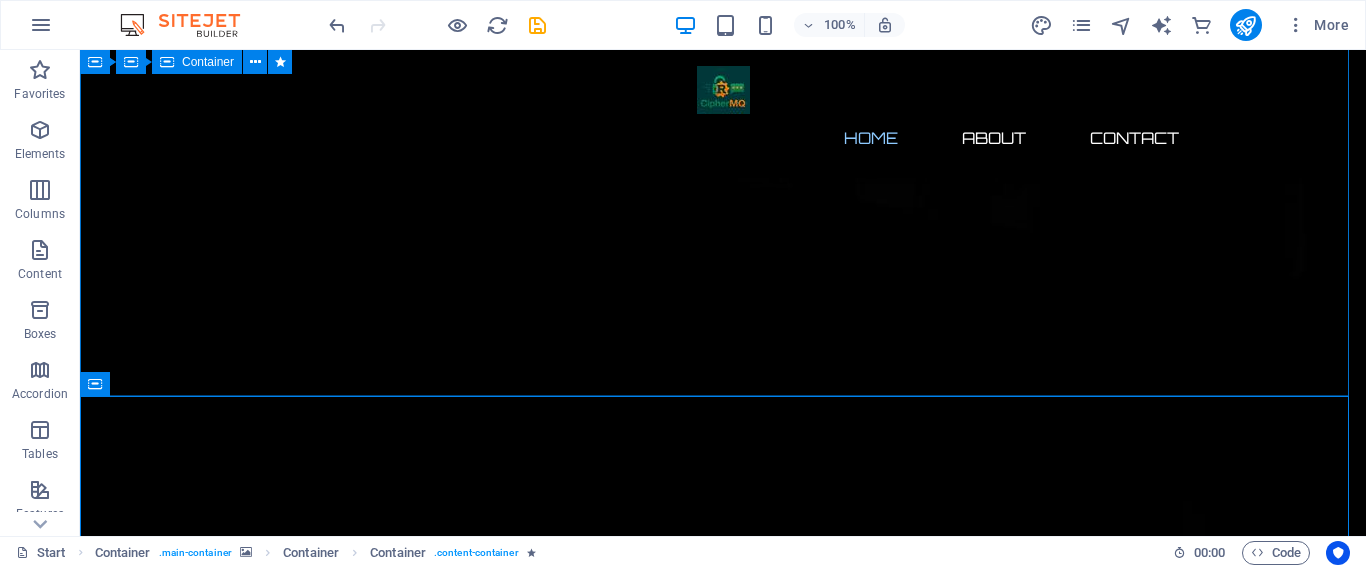 scroll, scrollTop: 0, scrollLeft: 0, axis: both 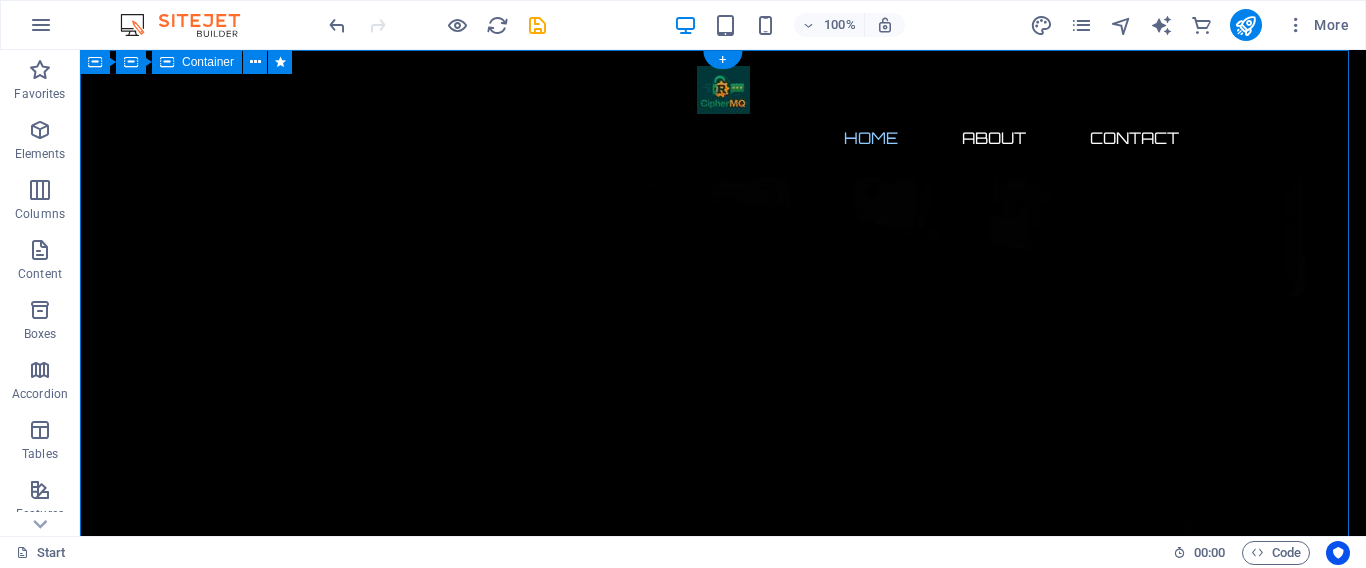 click on "The waiting is going to end soon... Our website is under construction. We`ll be here soon with our new awesome site, subscribe to be notified. Notify me I have read and understand the privacy policy. Unreadable? Load new" at bounding box center [723, 2124] 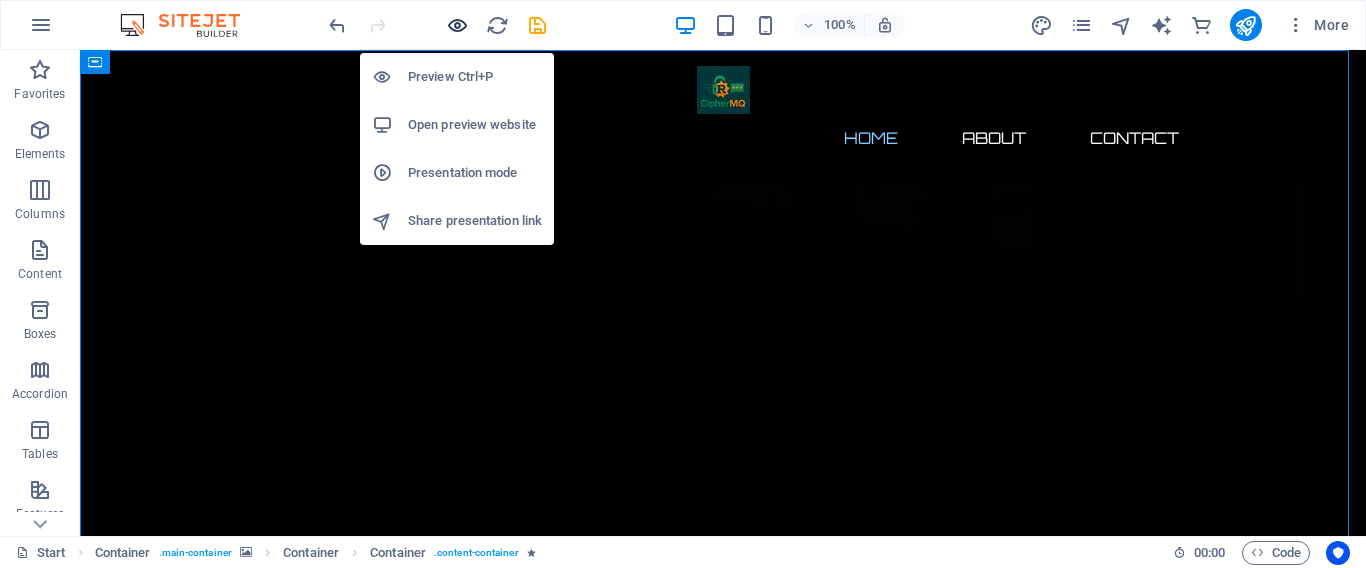 click at bounding box center [457, 25] 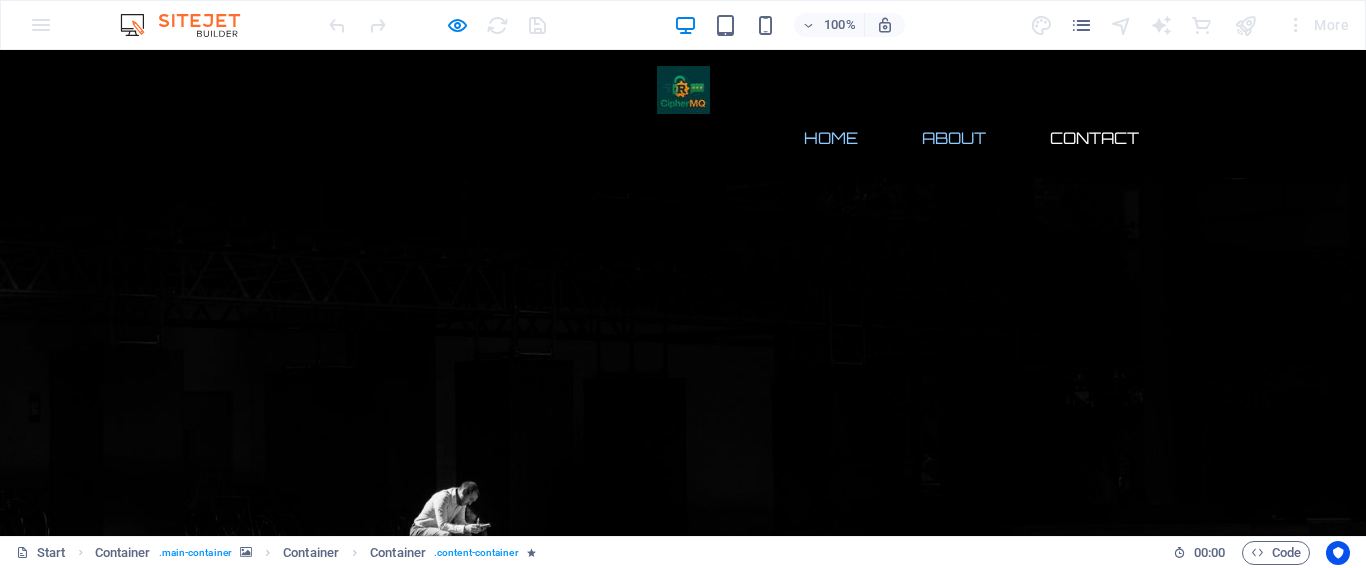 click on "About" at bounding box center (954, 138) 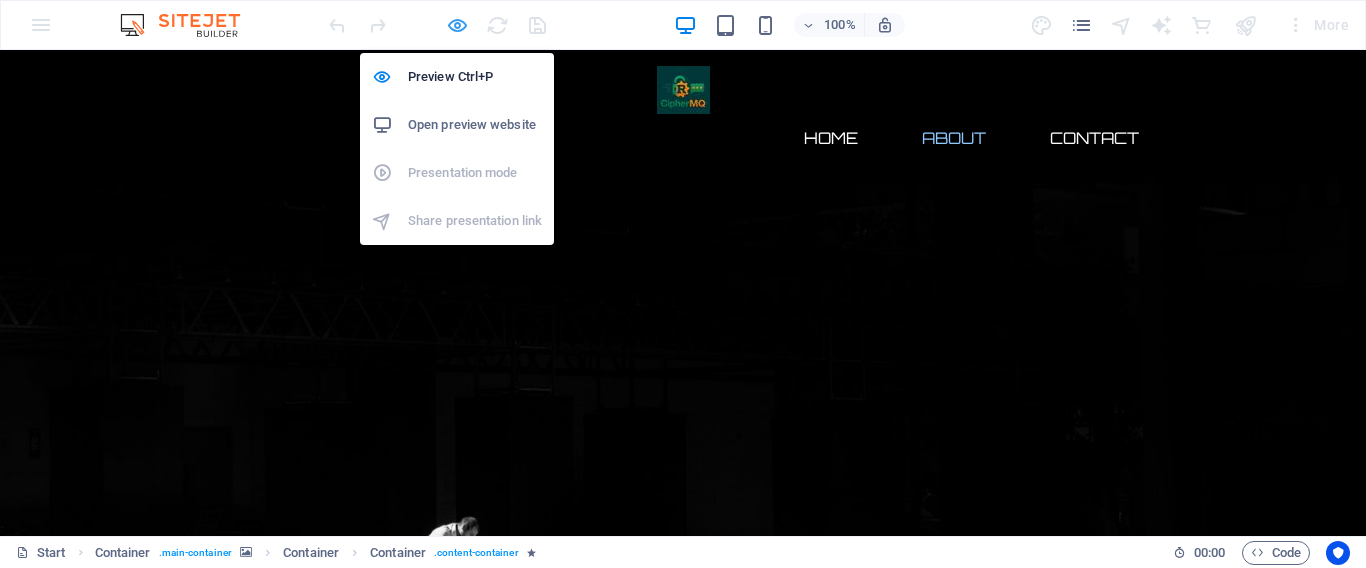 click at bounding box center (457, 25) 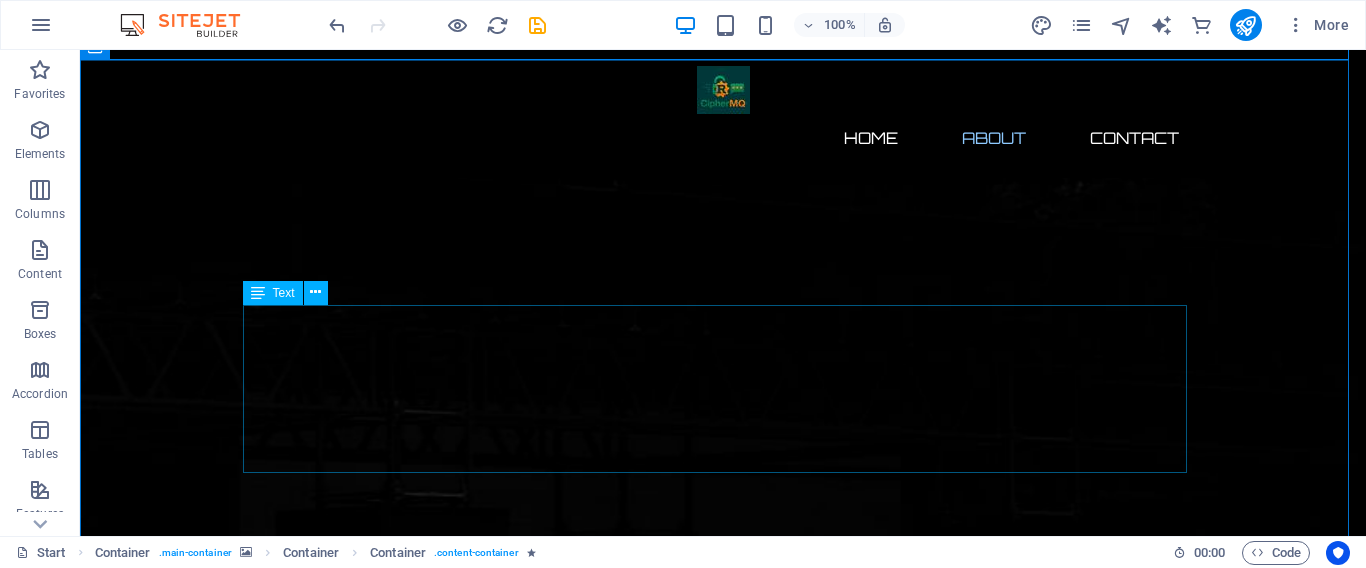 scroll, scrollTop: 600, scrollLeft: 0, axis: vertical 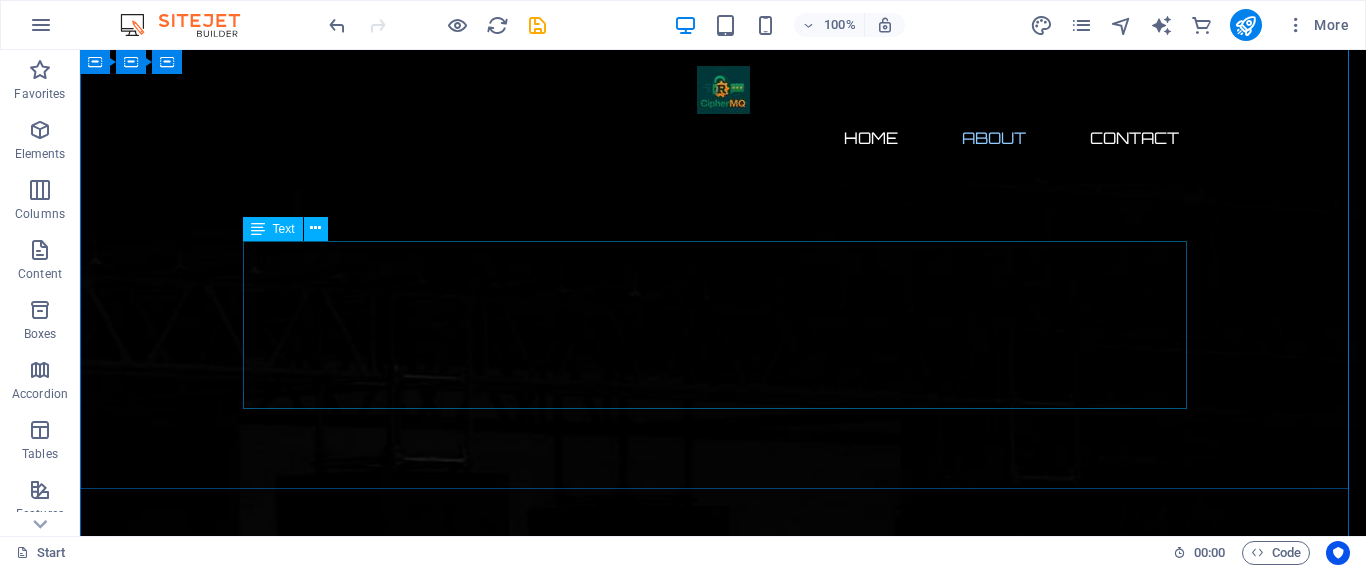 click on "CipherMQ is a secure, high-performance message broker designed for encrypted message transmission between senders and receivers using a push-based architecture. It leverages hybrid encryption (x25519 + AES-GCM-256) for message confidentiality and authenticity, combined with Mutual TLS (mTLS) for secure client-server communication. The system ensures zero message loss and exactly-once delivery through robust acknowledgment mechanisms, with messages temporarily held in memory and routed via exchanges and queues. Public keys are securely stored in an SQLite database with AES-GCM encryption, and receivers register their public keys with the server for secure distribution to senders." at bounding box center [723, 2150] 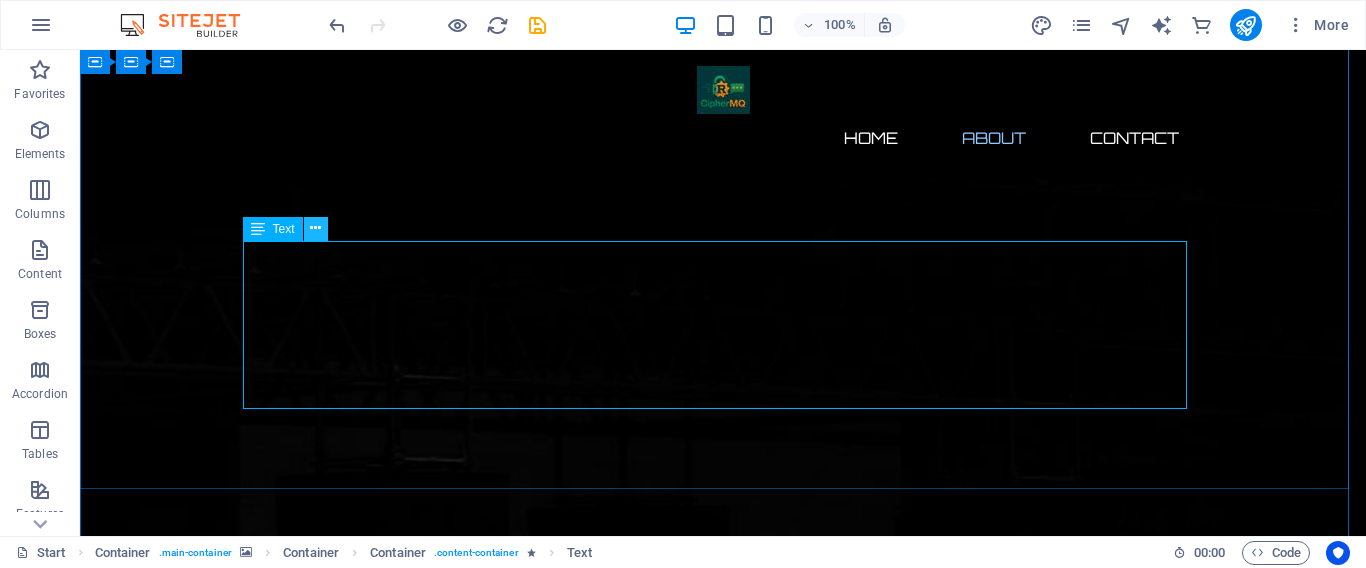 click at bounding box center (315, 228) 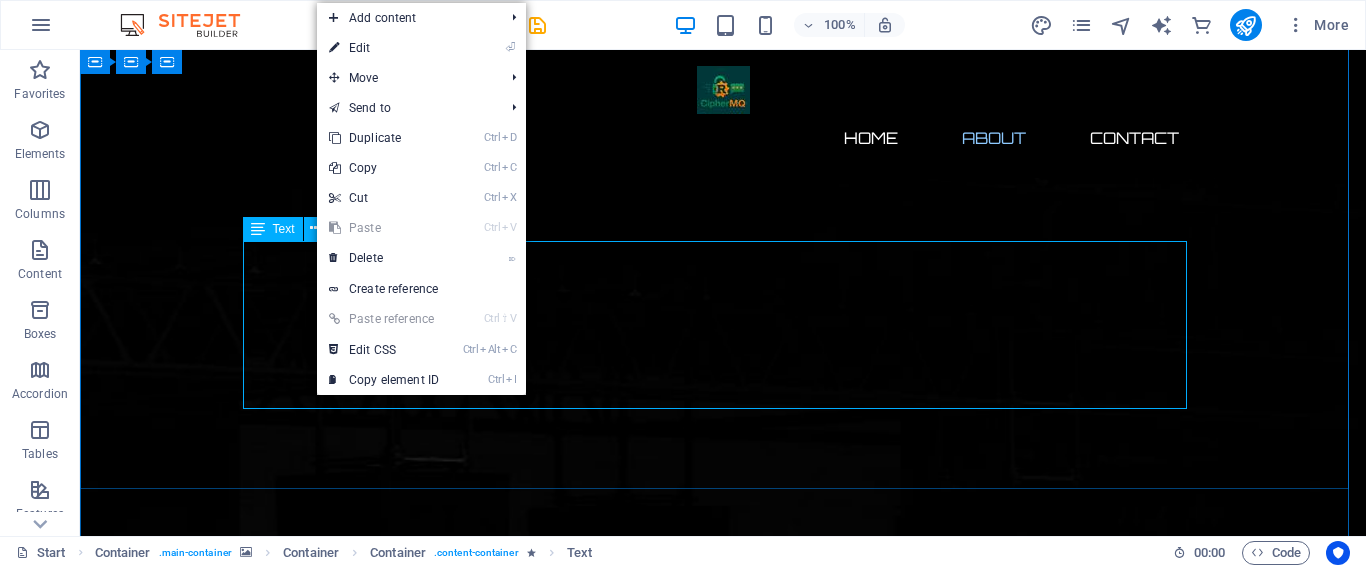 click on "Text" at bounding box center (284, 229) 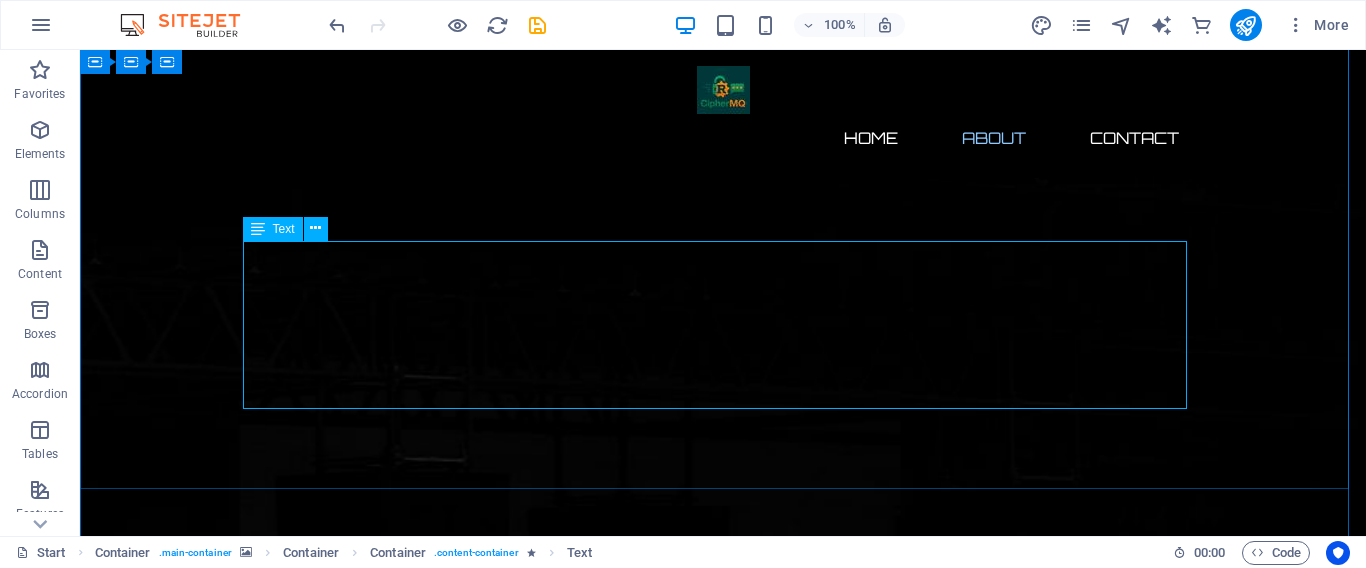click at bounding box center [258, 229] 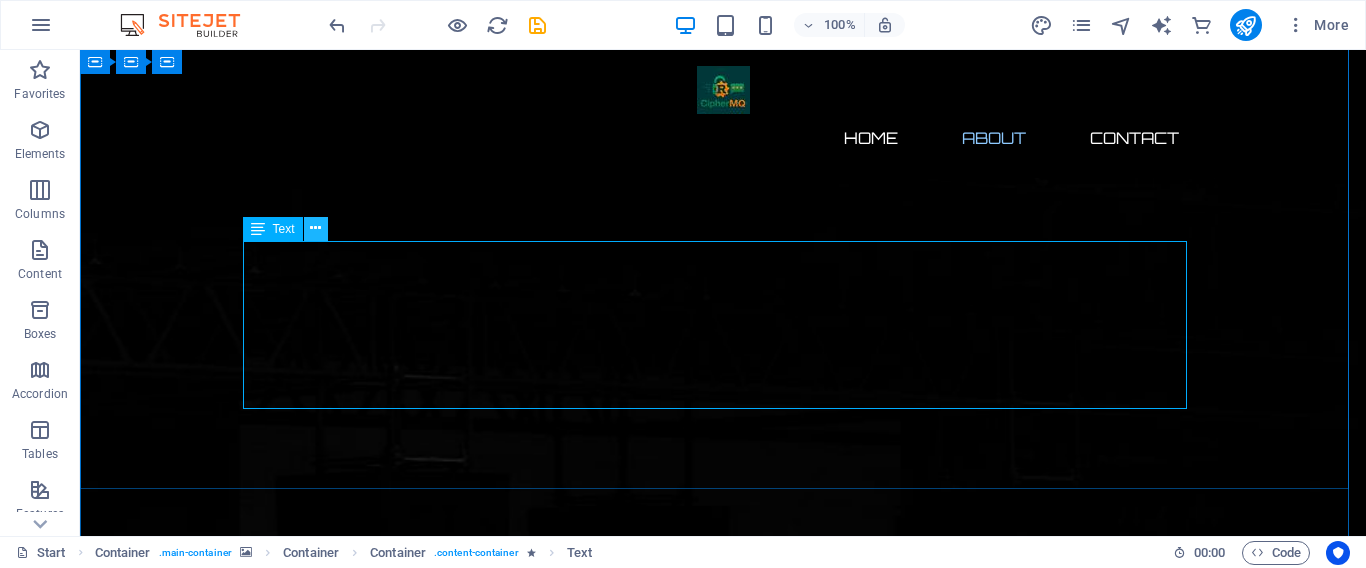 click at bounding box center [315, 228] 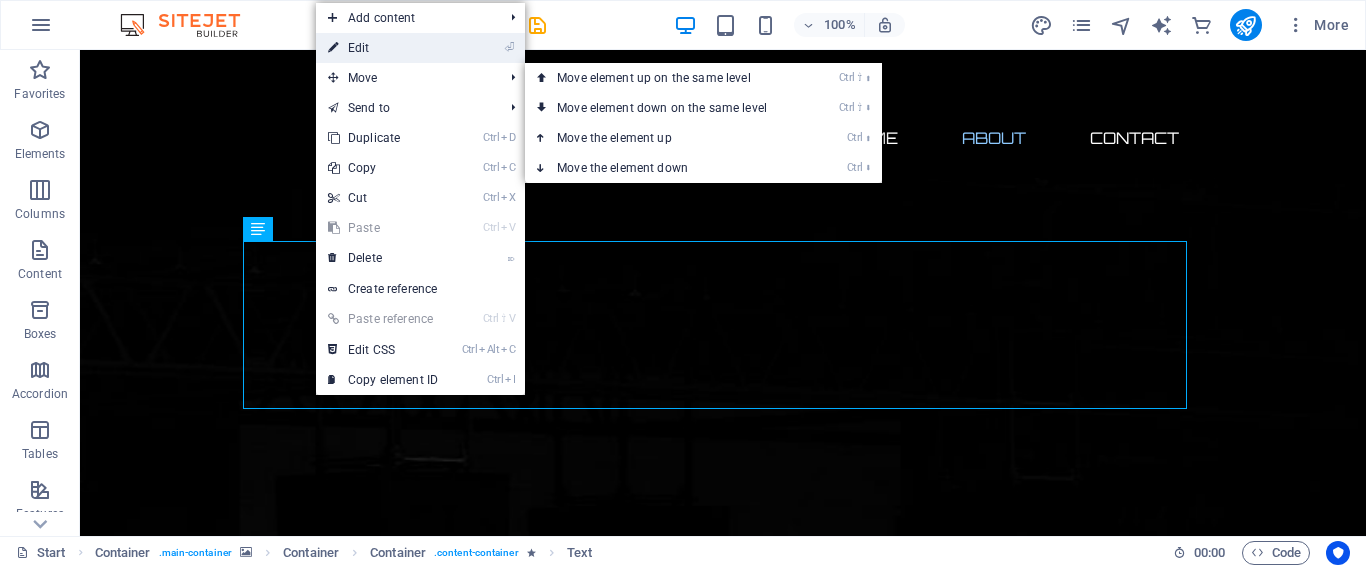 click on "⏎  Edit" at bounding box center [383, 48] 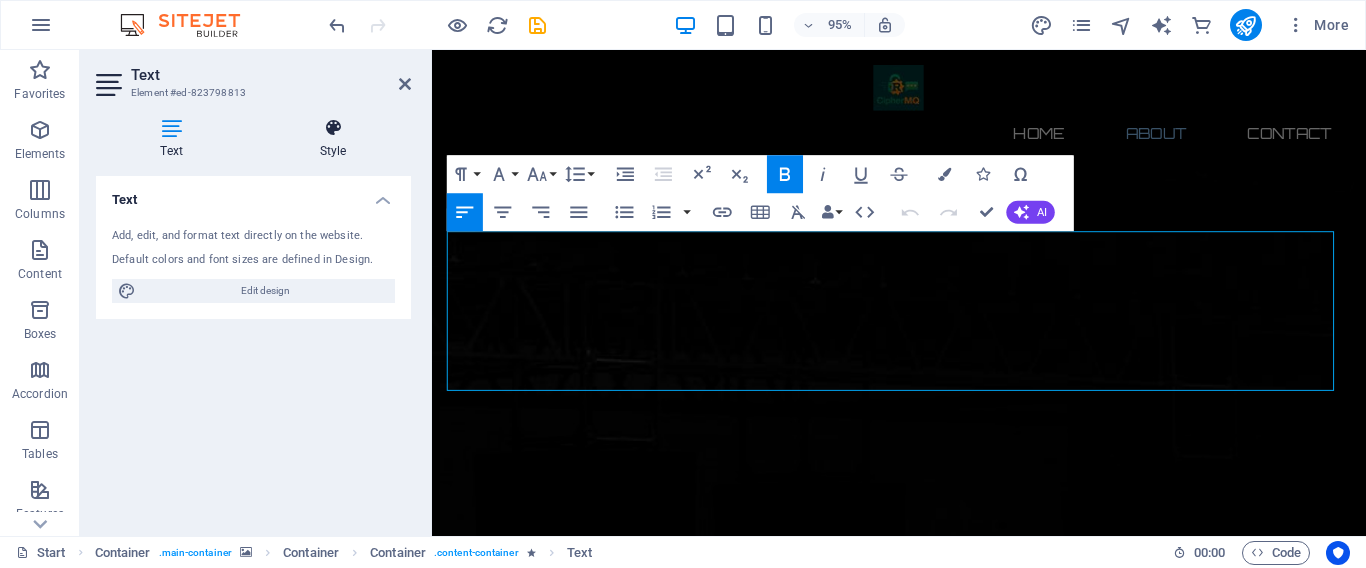 click at bounding box center [333, 128] 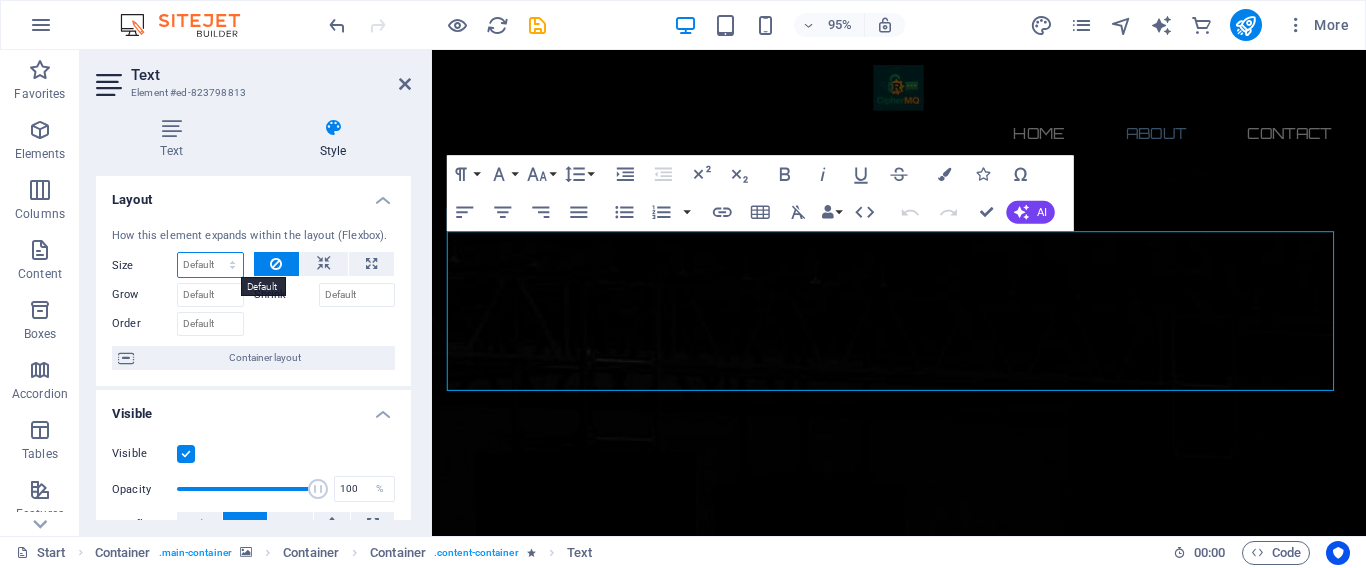 click on "Default auto px % 1/1 1/2 1/3 1/4 1/5 1/6 1/7 1/8 1/9 1/10" at bounding box center (210, 265) 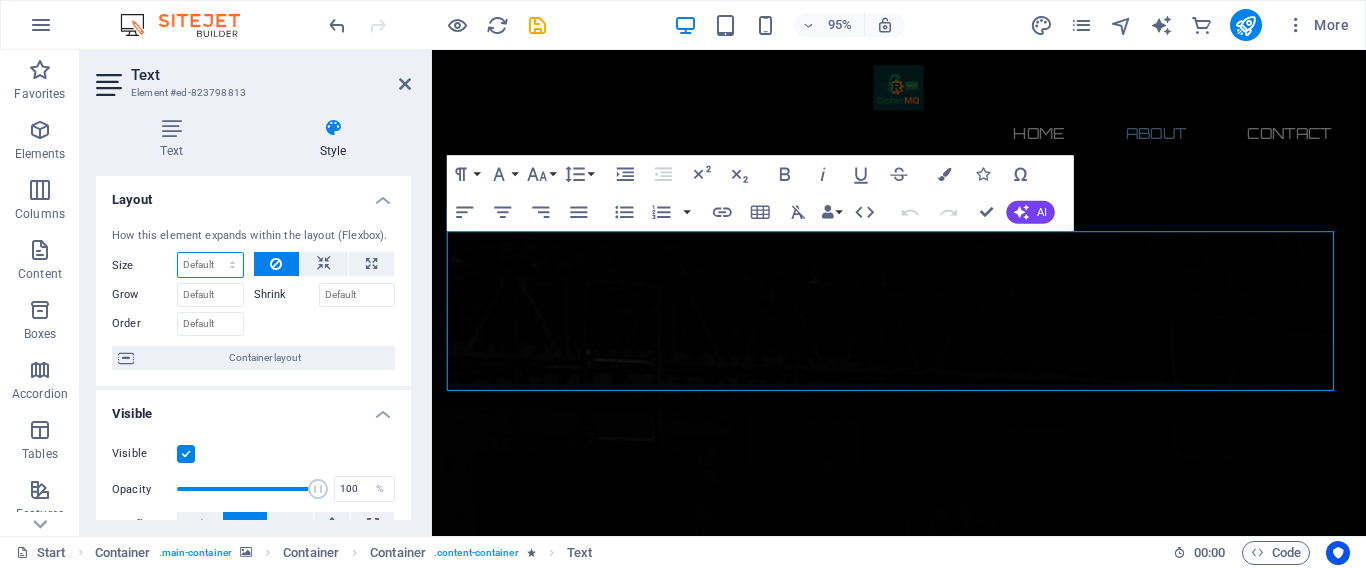 click on "Default auto px % 1/1 1/2 1/3 1/4 1/5 1/6 1/7 1/8 1/9 1/10" at bounding box center [210, 265] 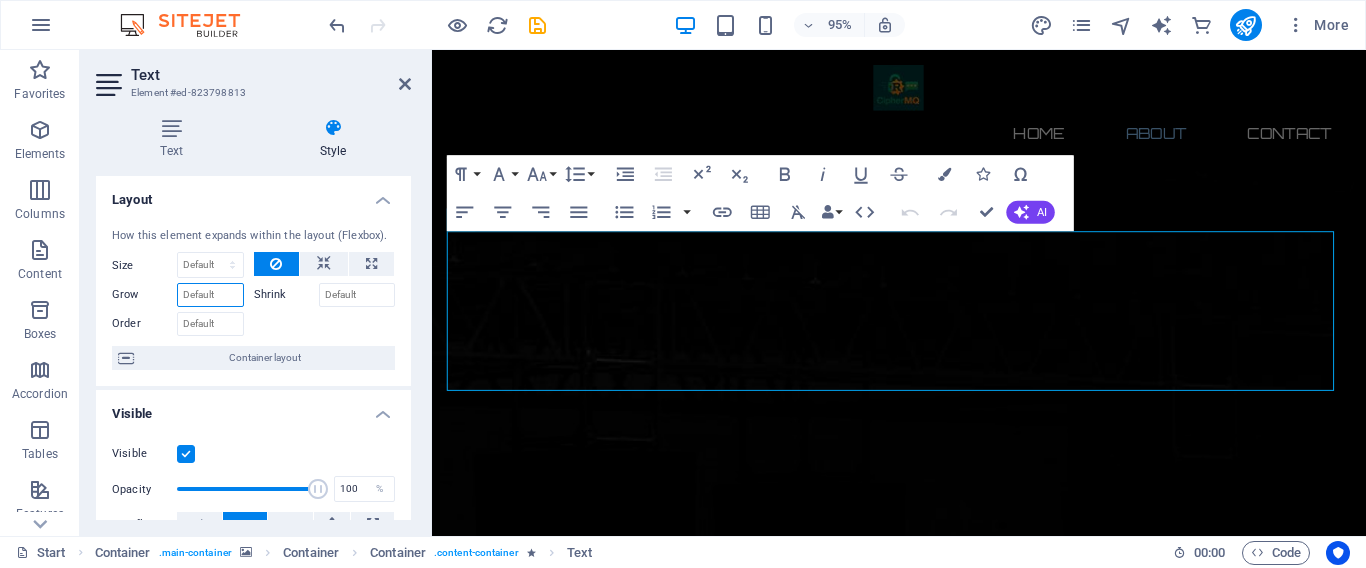 click on "Grow" at bounding box center (210, 295) 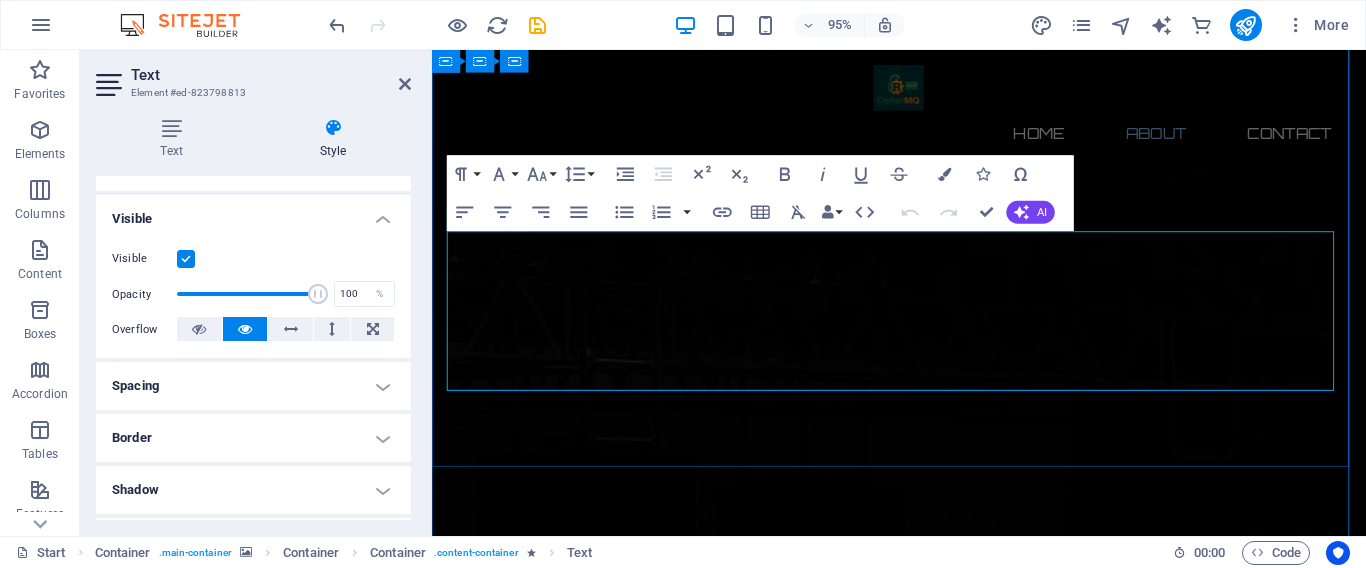 scroll, scrollTop: 200, scrollLeft: 0, axis: vertical 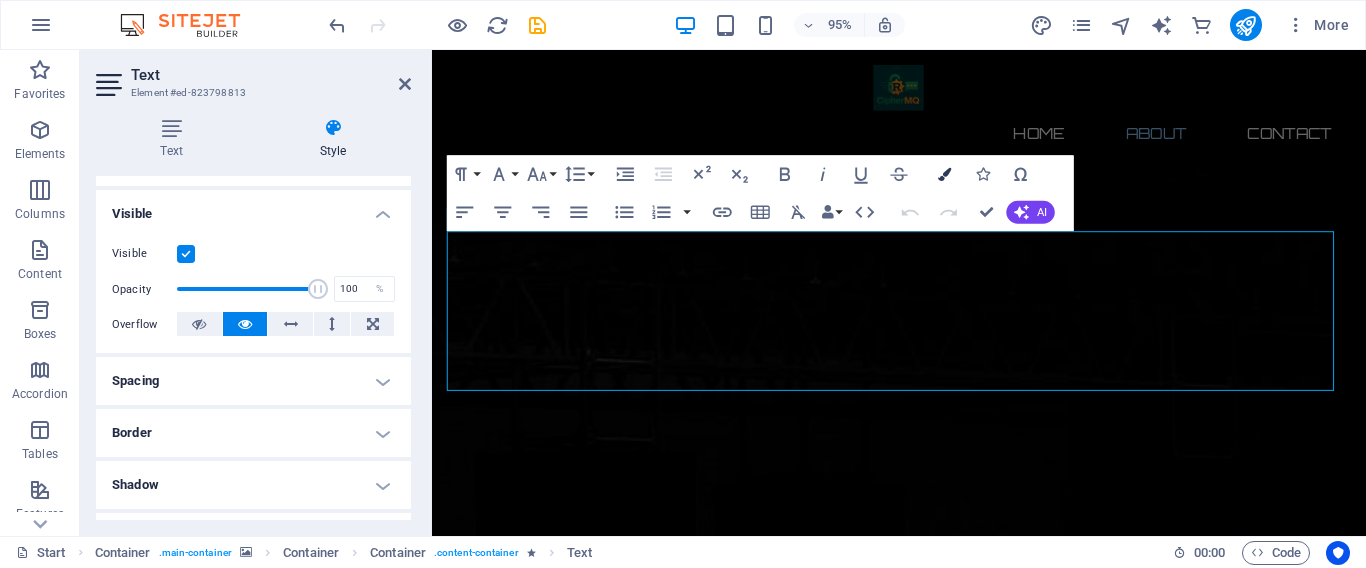 click at bounding box center [944, 173] 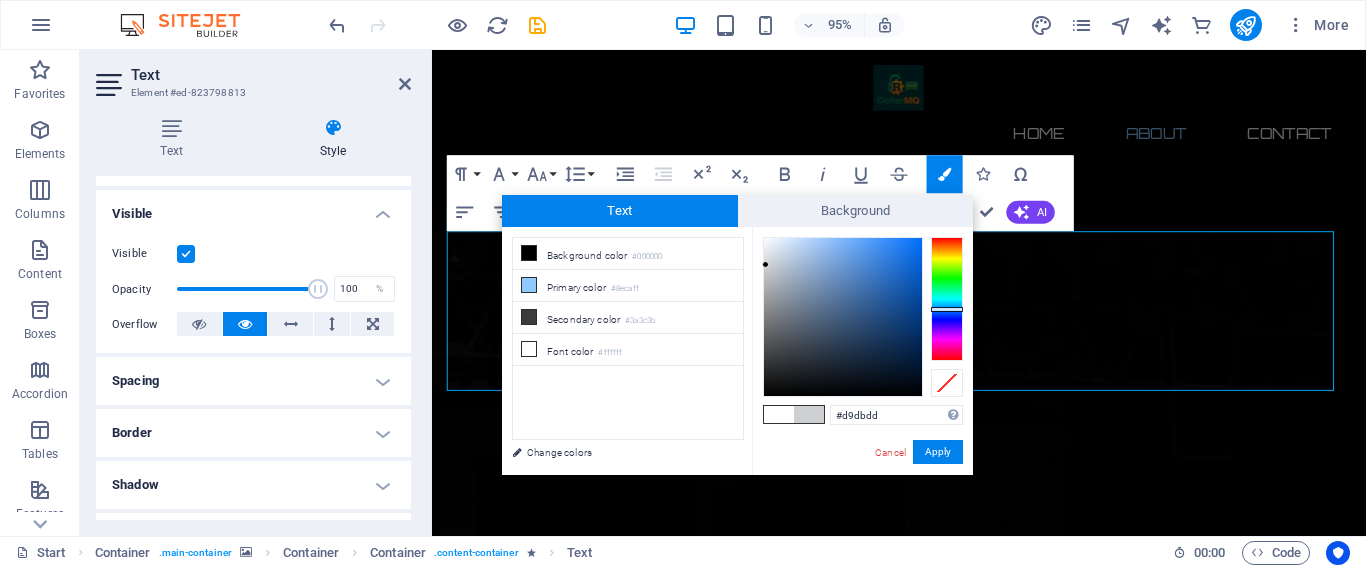 type on "#dbdcdf" 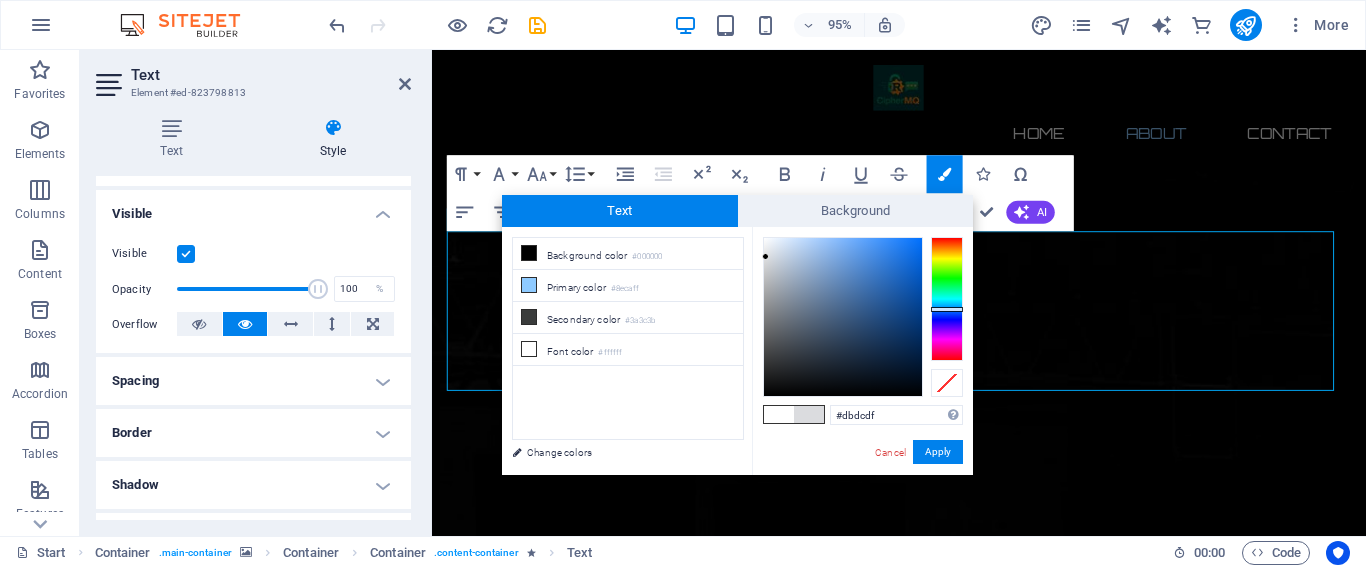 drag, startPoint x: 799, startPoint y: 368, endPoint x: 766, endPoint y: 257, distance: 115.80155 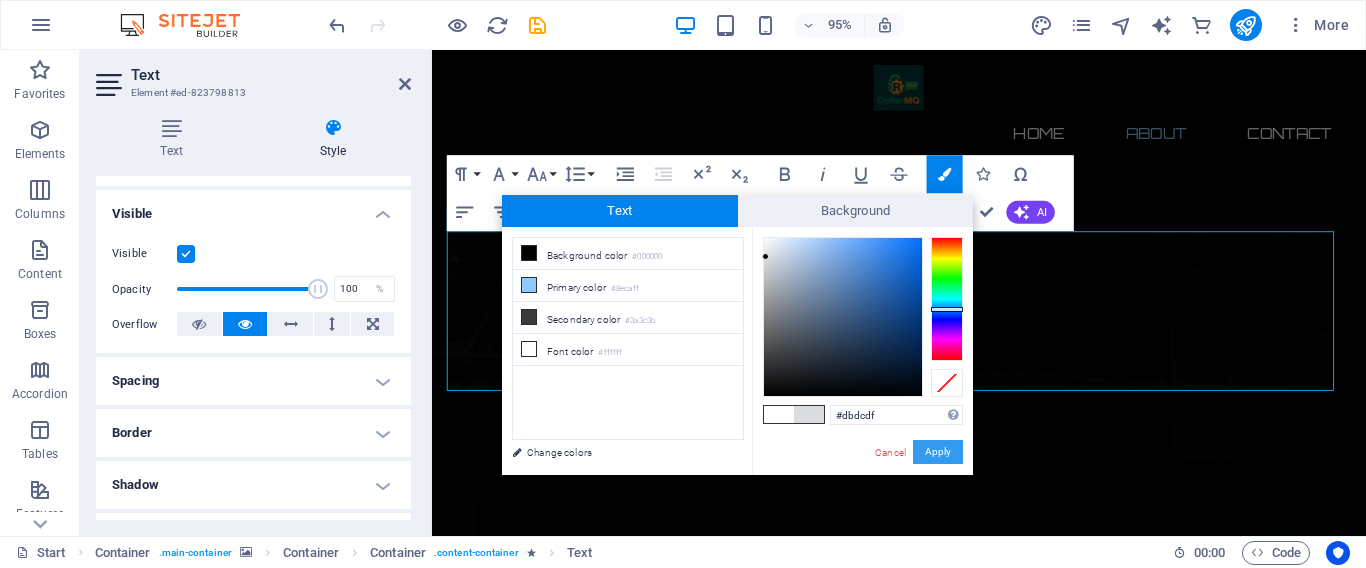 click on "Apply" at bounding box center [938, 452] 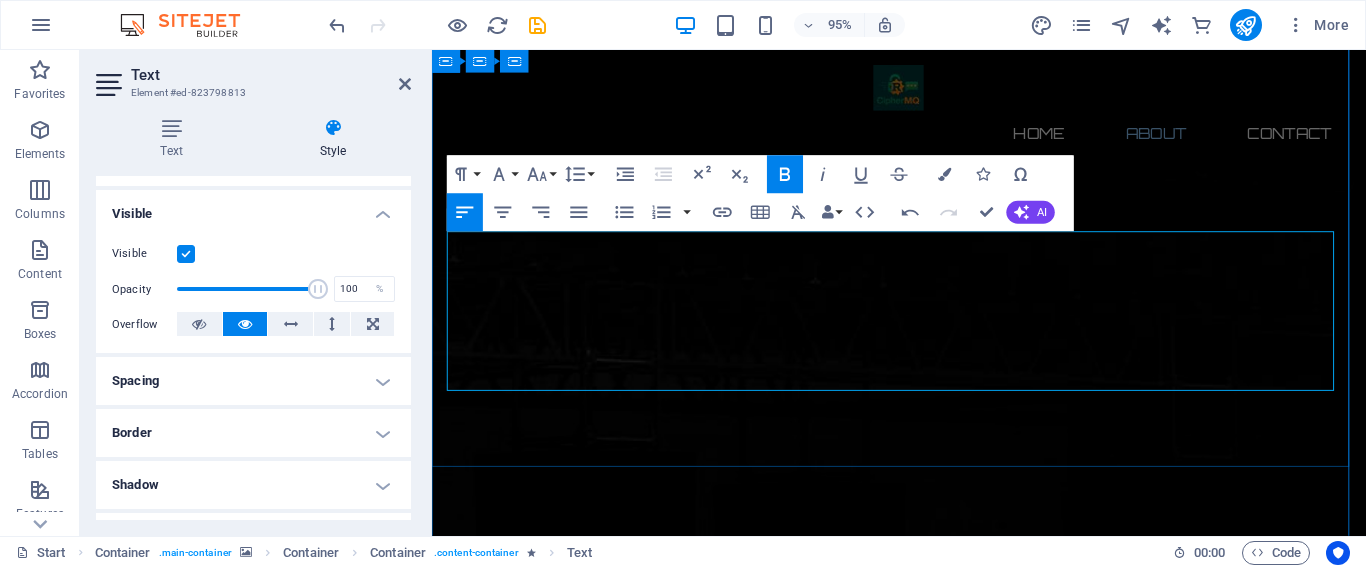 click on "​ ​ CipherMQ  is a secure, high-performance message broker designed for encrypted message transmission between senders and receivers using a push-based architecture. It leverages  hybrid encryption  (x25519 + AES-GCM-256) for message confidentiality and authenticity, combined with  Mutual TLS (mTLS)  for secure client-server communication. The system ensures  zero message loss  and  exactly-once delivery  through robust acknowledgment mechanisms, with messages temporarily held in memory and routed via exchanges and queues. Public keys are securely stored in an SQLite database with AES-GCM encryption, and receivers register their public keys with the server for secure distribution to senders." at bounding box center [924, 2138] 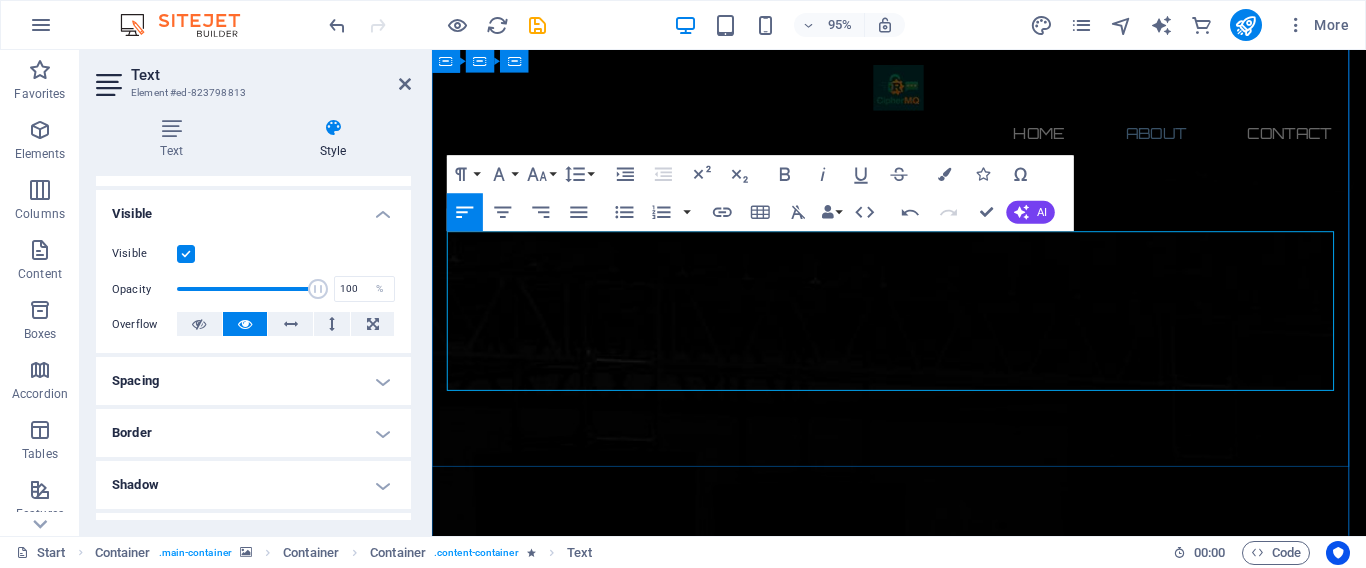 click at bounding box center [924, 2225] 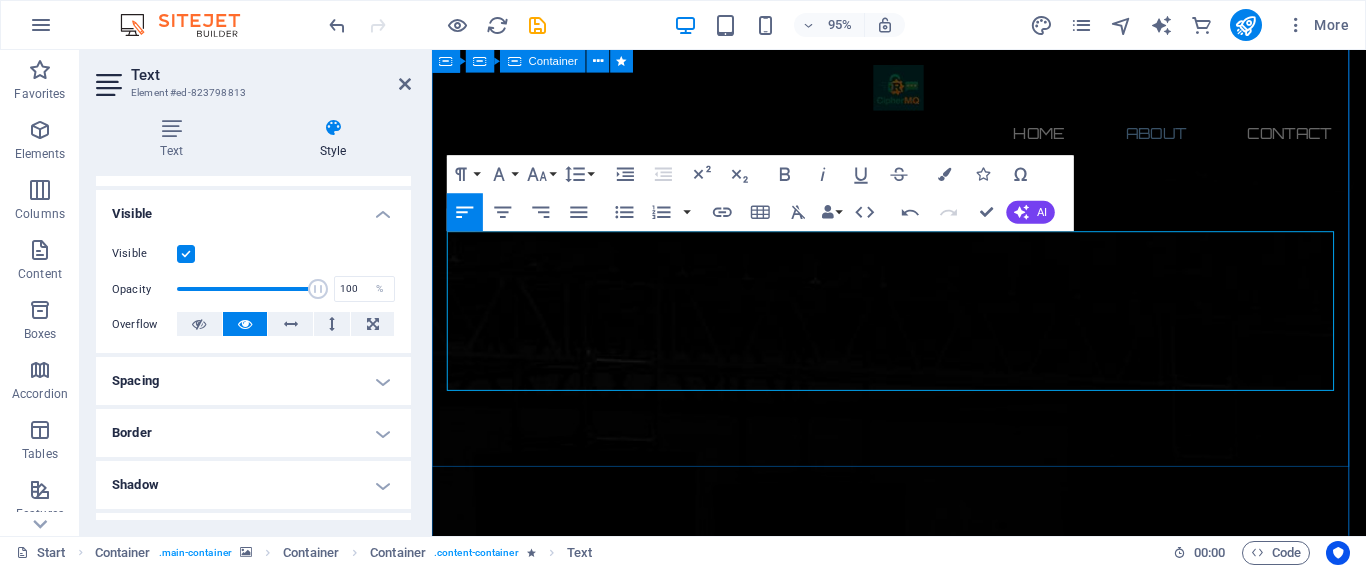 click on "About us ​ ​ CipherMQ is a secure, high-performance message broker designed for encrypted message transmission between senders and receivers using a push-based architecture. It leverages hybrid encryption (x25519 + AES-GCM-256) for message confidentiality and authenticity, combined with Mutual TLS (mTLS) for secure client-server communication. The system ensures zero message loss and exactly-once delivery through robust acknowledgment mechanisms, with messages temporarily held in memory and routed via exchanges and queues. Public keys are securely stored in an SQLite database with AES-GCM encryption, and receivers register their public keys with the server for secure distribution to senders." at bounding box center [923, 2067] 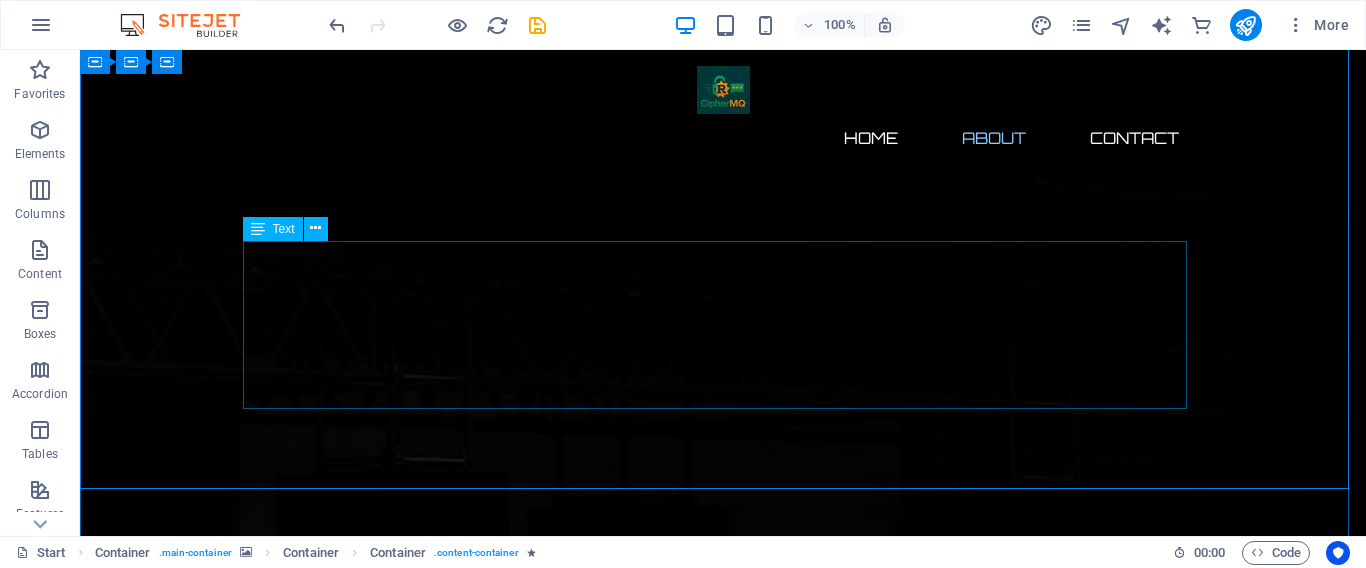 click on "CipherMQ is a secure, high-performance message broker designed for encrypted message transmission between senders and receivers using a push-based architecture. It leverages hybrid encryption (x25519 + AES-GCM-256) for message confidentiality and authenticity, combined with Mutual TLS (mTLS) for secure client-server communication. The system ensures zero message loss and exactly-once delivery through robust acknowledgment mechanisms, with messages temporarily held in memory and routed via exchanges and queues. Public keys are securely stored in an SQLite database with AES-GCM encryption, and receivers register their public keys with the server for secure distribution to senders." at bounding box center (723, 2150) 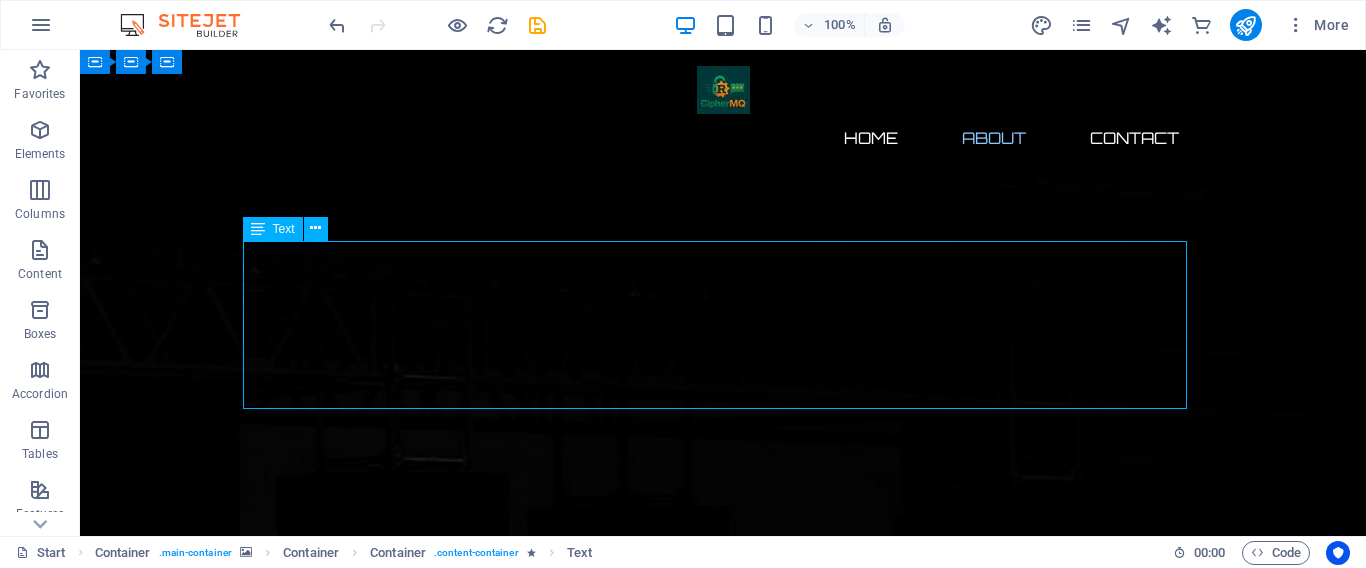 click on "CipherMQ is a secure, high-performance message broker designed for encrypted message transmission between senders and receivers using a push-based architecture. It leverages hybrid encryption (x25519 + AES-GCM-256) for message confidentiality and authenticity, combined with Mutual TLS (mTLS) for secure client-server communication. The system ensures zero message loss and exactly-once delivery through robust acknowledgment mechanisms, with messages temporarily held in memory and routed via exchanges and queues. Public keys are securely stored in an SQLite database with AES-GCM encryption, and receivers register their public keys with the server for secure distribution to senders." at bounding box center [723, 2150] 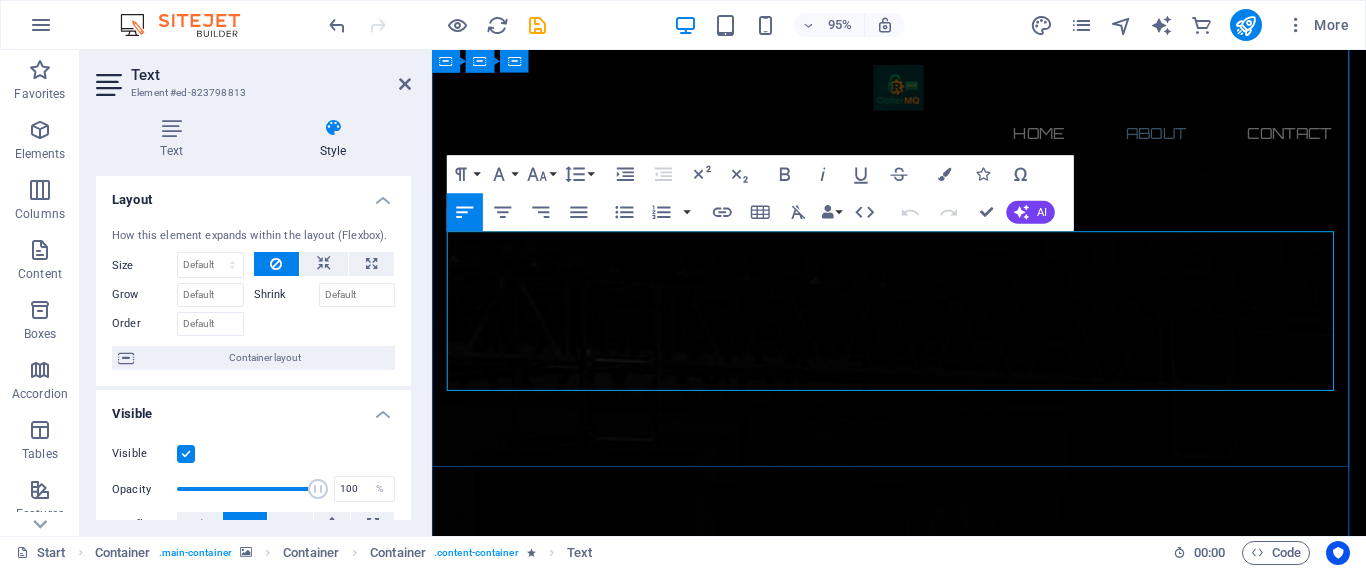 click on "CipherMQ is a secure, high-performance message broker designed for encrypted message transmission between senders and receivers using a push-based architecture. It leverages hybrid encryption (x25519 + AES-GCM-256) for message confidentiality and authenticity, combined with Mutual TLS (mTLS) for secure client-server communication. The system ensures zero message loss and exactly-once delivery through robust acknowledgment mechanisms, with messages temporarily held in memory and routed via exchanges and queues. Public keys are securely stored in an SQLite database with AES-GCM encryption, and receivers register their public keys with the server for secure distribution to senders." at bounding box center [924, 2138] 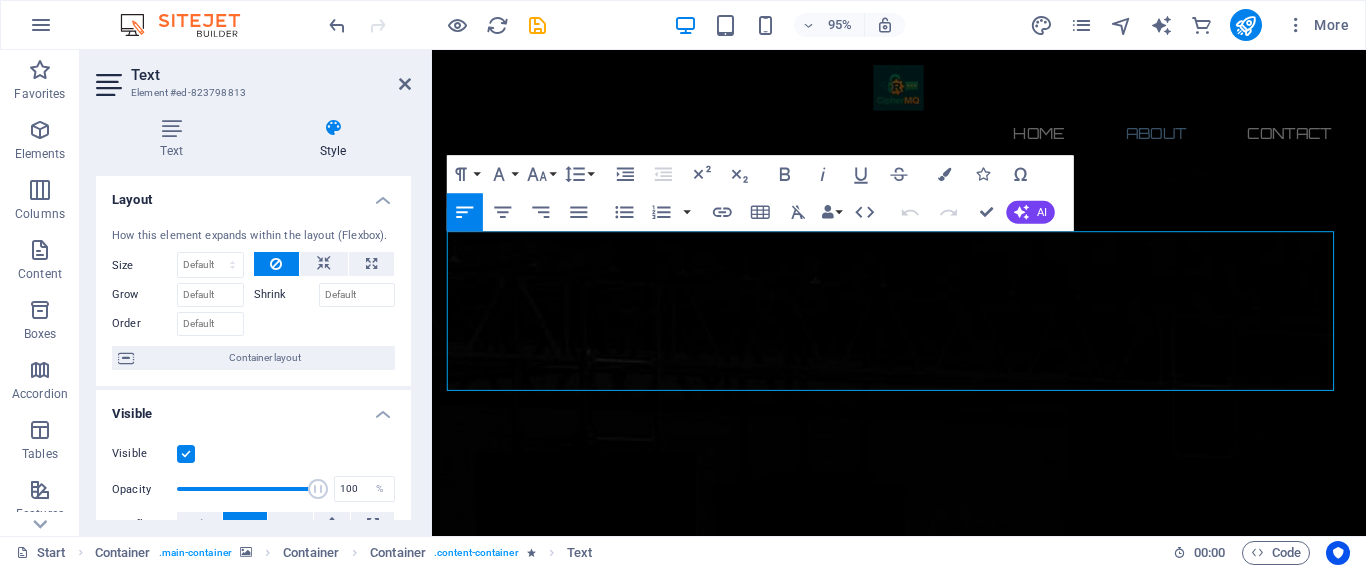 drag, startPoint x: 976, startPoint y: 376, endPoint x: 784, endPoint y: 296, distance: 208 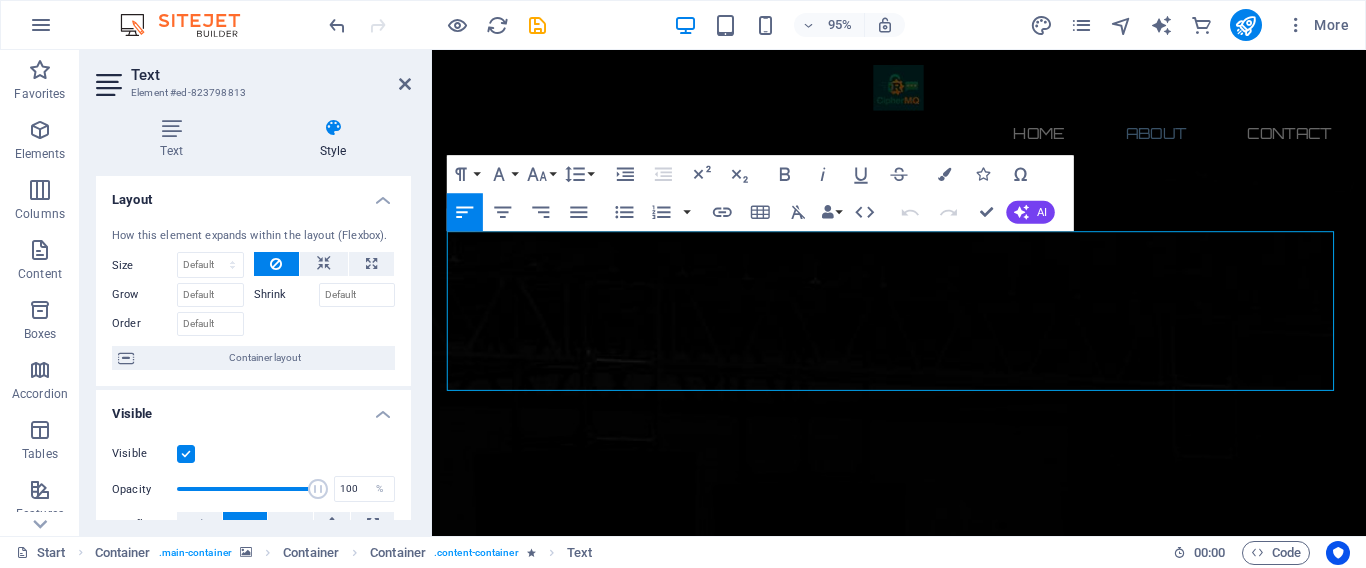 click on "Skip to main content
The waiting is going to end soon... Our website is under construction. We`ll be here soon with our new awesome site, subscribe to be notified. Notify me I have read and understand the privacy policy. Unreadable? Load new Home About Contact About us CipherMQ is a secure, high-performance message broker designed for encrypted message transmission between senders and receivers using a push-based architecture. It leverages hybrid encryption (x25519 + AES-GCM-256) for message confidentiality and authenticity, combined with Mutual TLS (mTLS) for secure client-server communication. The system ensures zero message loss and exactly-once delivery through robust acknowledgment mechanisms, with messages temporarily held in memory and routed via exchanges and queues. Public keys are securely stored in an SQLite database with AES-GCM encryption, and receivers register their public keys with the server for secure distribution to senders. Contact us Address : [ADDRESS]" at bounding box center (923, 1452) 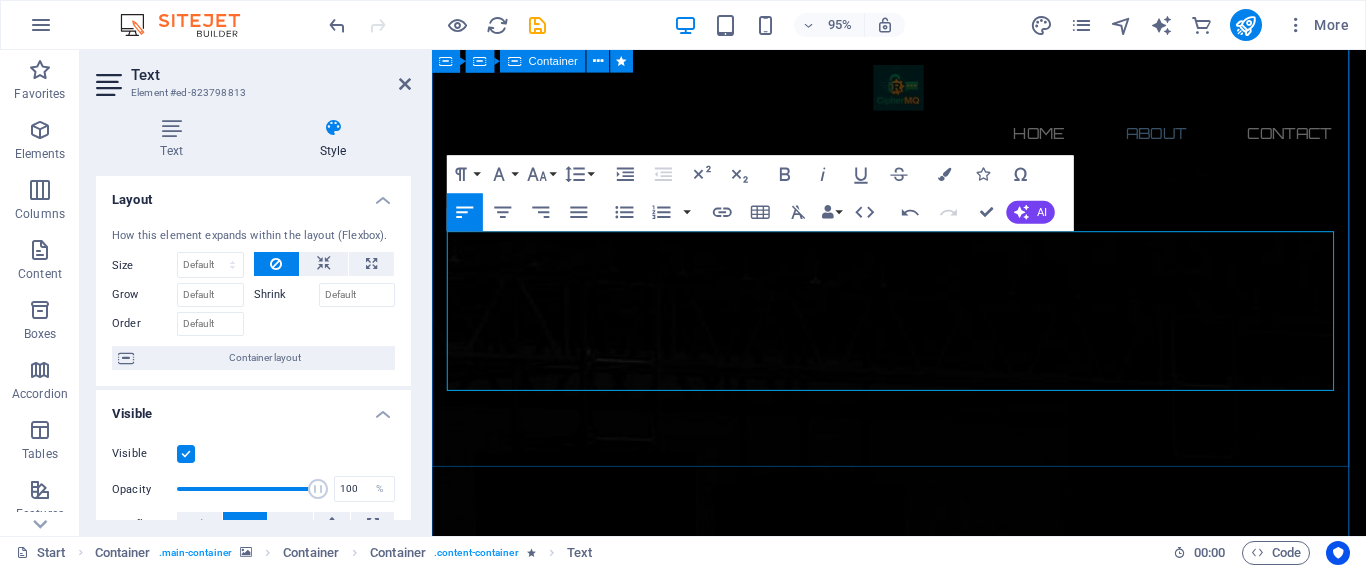 drag, startPoint x: 978, startPoint y: 375, endPoint x: 438, endPoint y: 261, distance: 551.90216 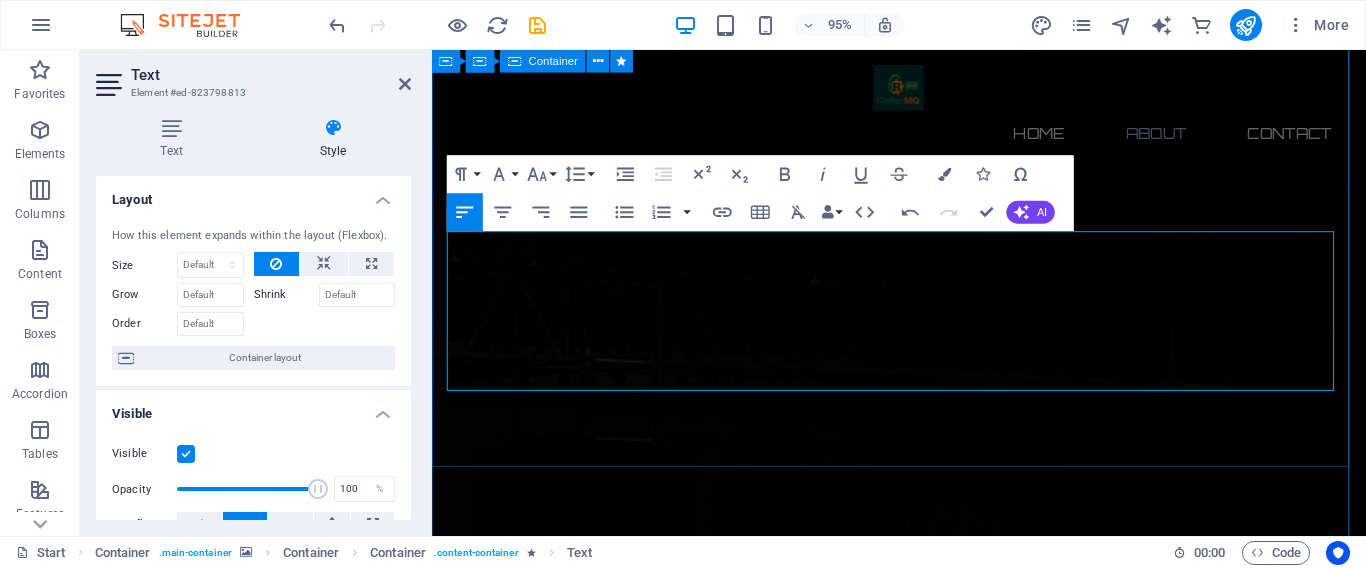 click on "About us CipherMQ is a secure, high-performance message broker designed for encrypted message transmission between senders and receivers using a push-based architecture. It leverages hybrid encryption (x25519 + AES-GCM-256) for message confidentiality and authenticity, combined with Mutual TLS (mTLS) for secure client-server communication. The system ensures zero message loss and exactly-once delivery through robust acknowledgment mechanisms, with messages temporarily held in memory and routed via exchanges and queues. Public keys are securely stored in an SQLite database with AES-GCM encryption, and receivers register their public keys with the server for secure distribution to senders." at bounding box center (923, 2067) 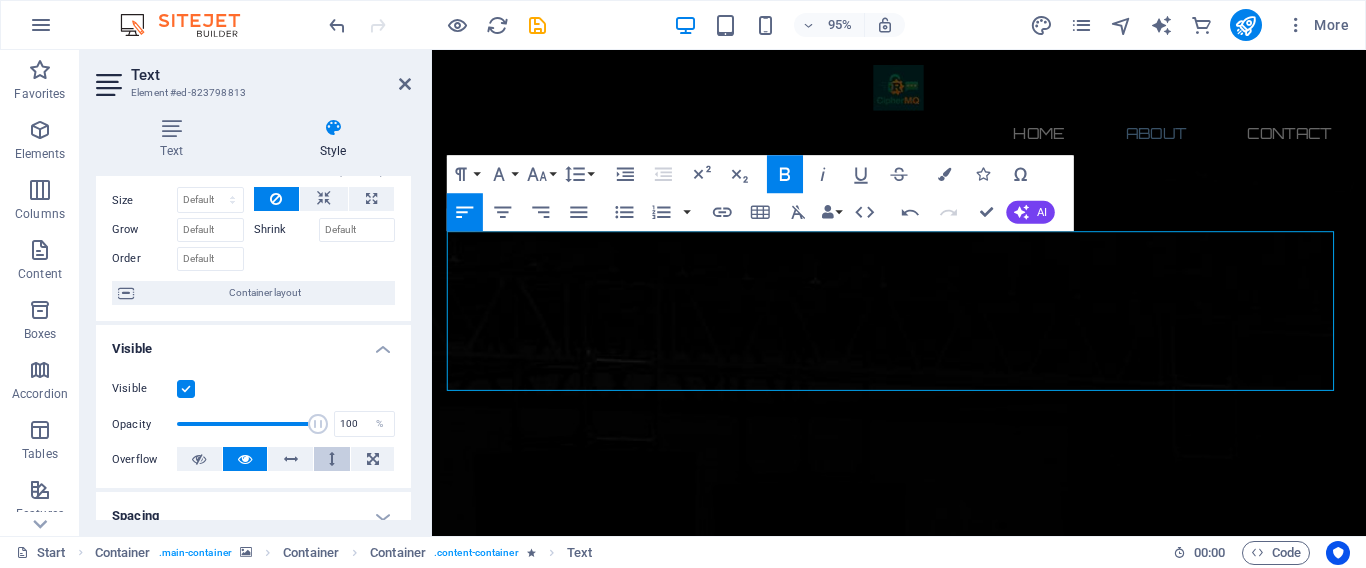 scroll, scrollTop: 100, scrollLeft: 0, axis: vertical 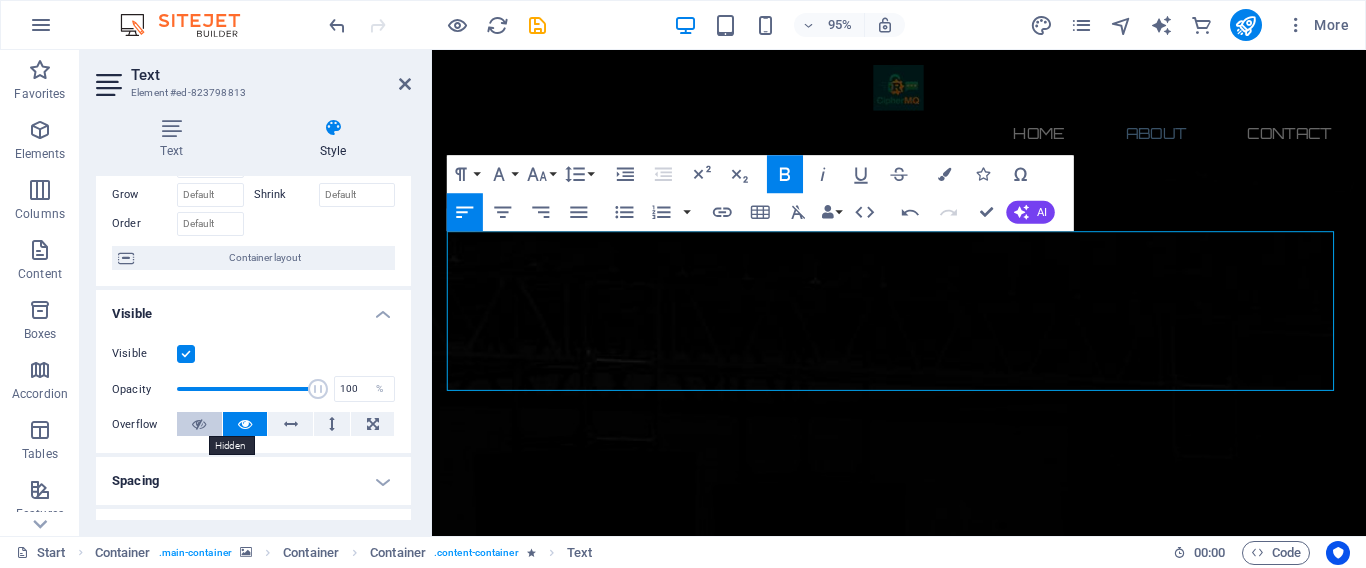 click at bounding box center (199, 424) 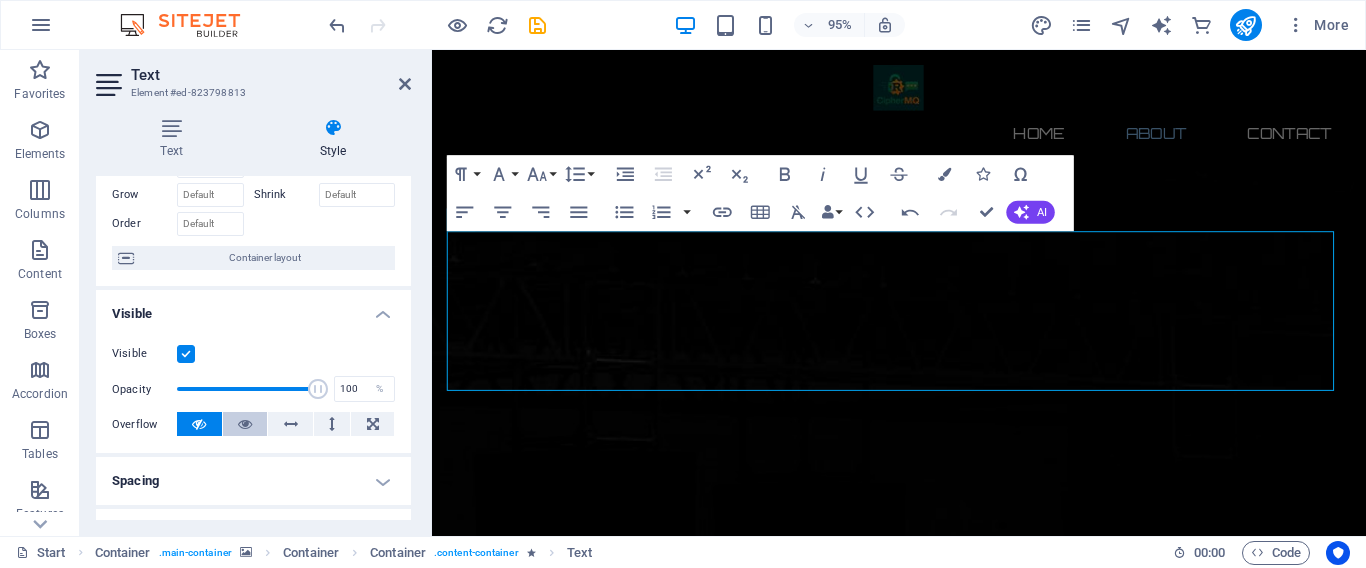 click at bounding box center (245, 424) 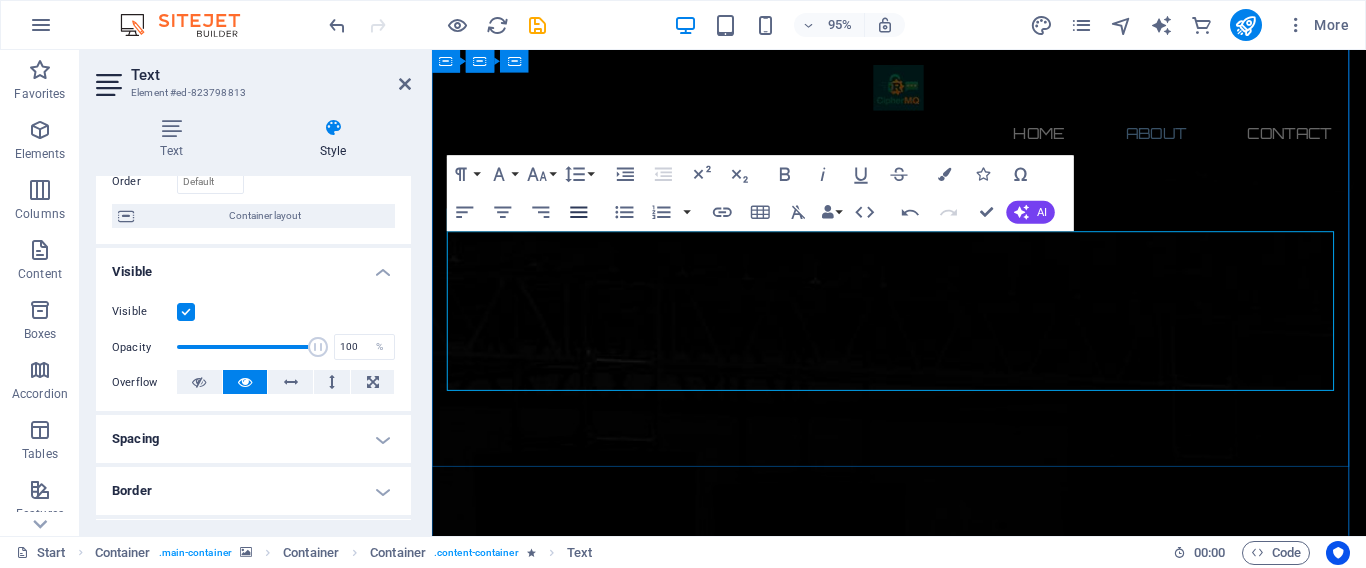scroll, scrollTop: 101, scrollLeft: 0, axis: vertical 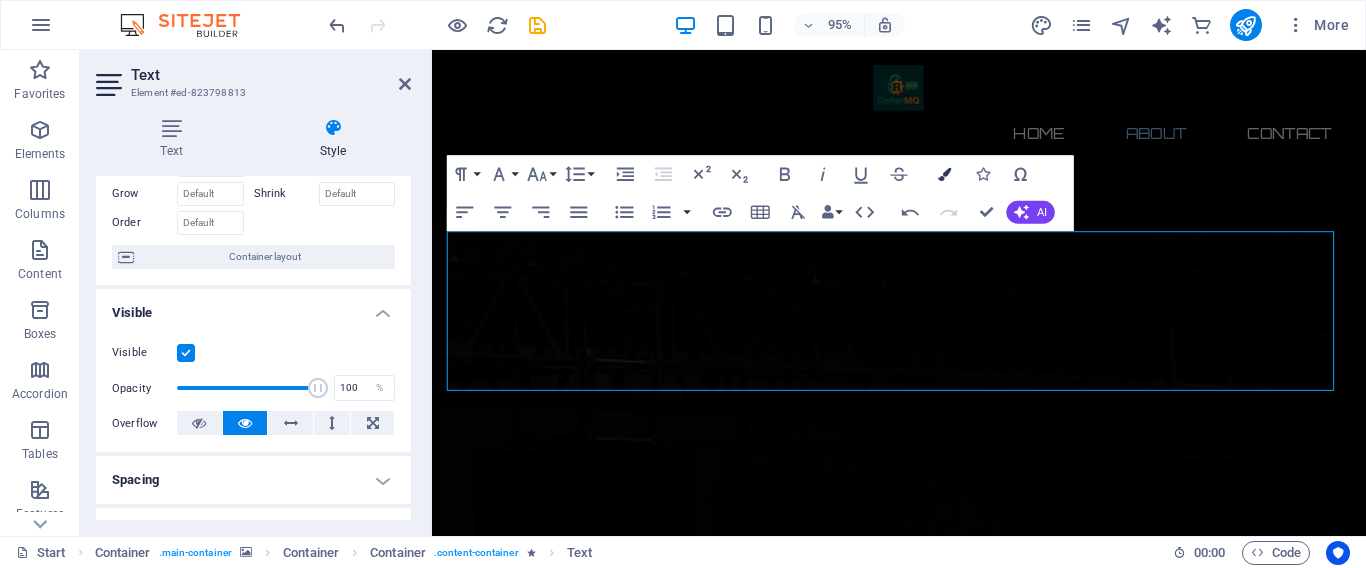 click at bounding box center (944, 173) 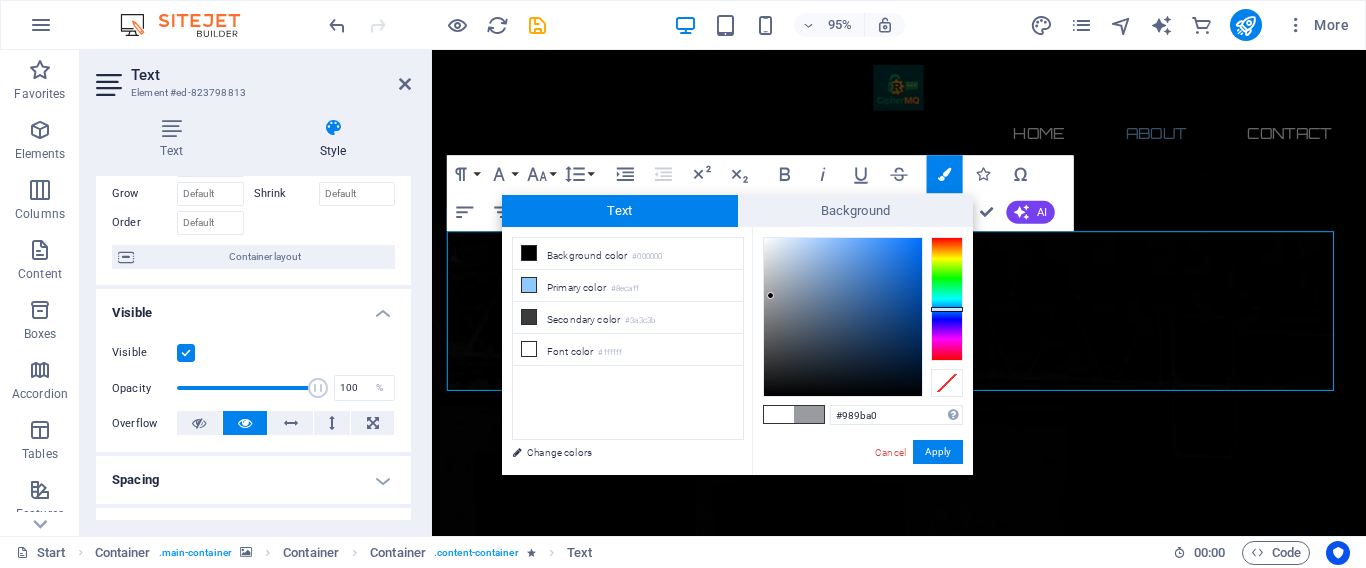 drag, startPoint x: 786, startPoint y: 367, endPoint x: 771, endPoint y: 296, distance: 72.56721 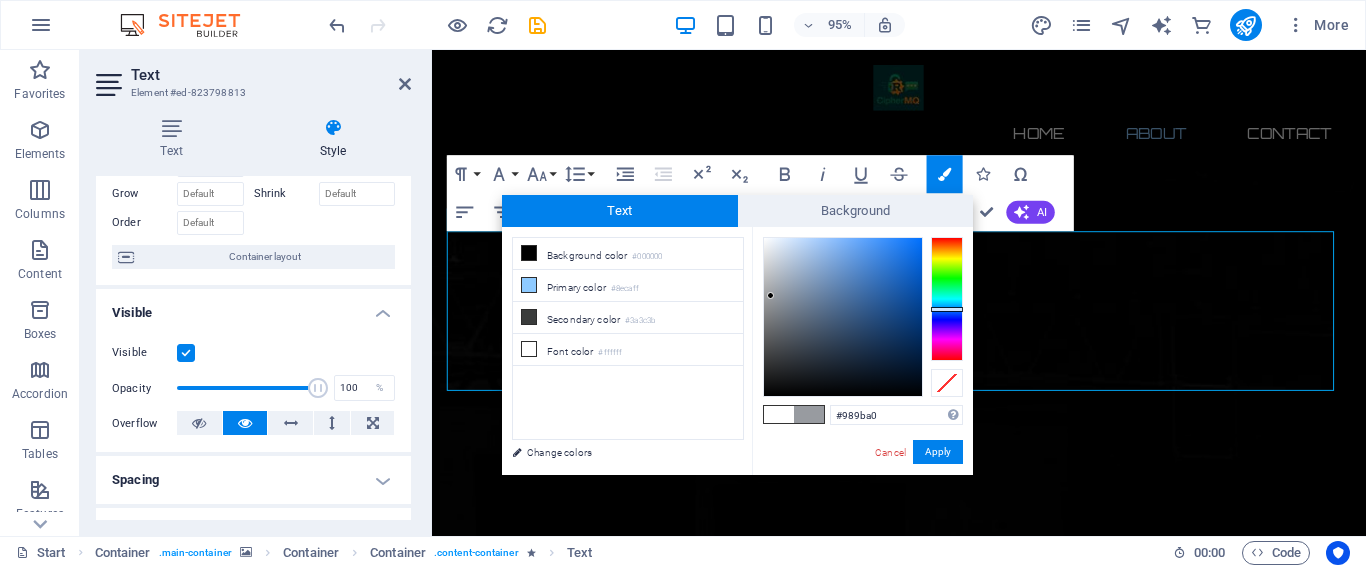 click at bounding box center [843, 317] 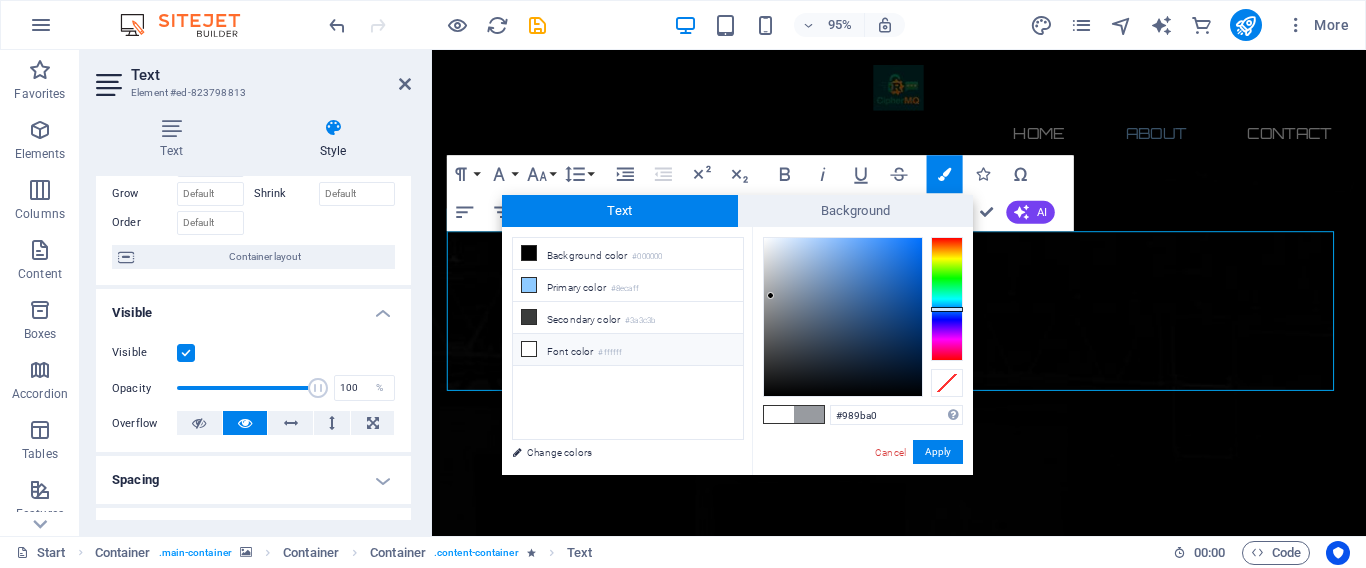 click on "Font color
#ffffff" at bounding box center [628, 350] 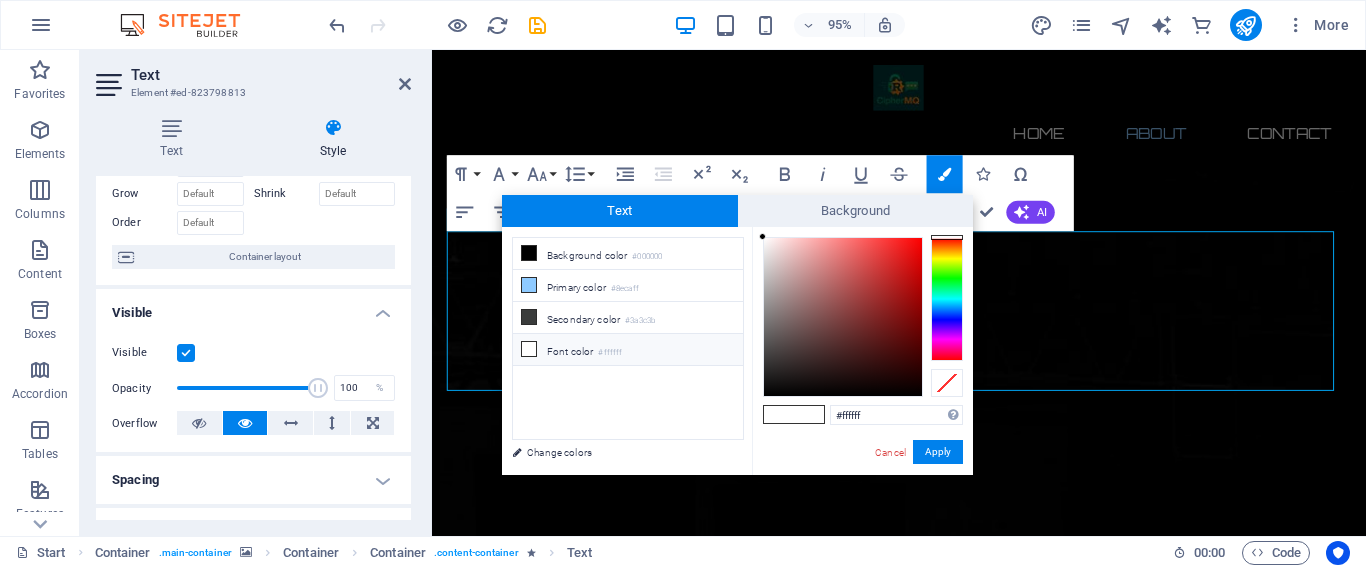 click on "Font color
#ffffff" at bounding box center (628, 350) 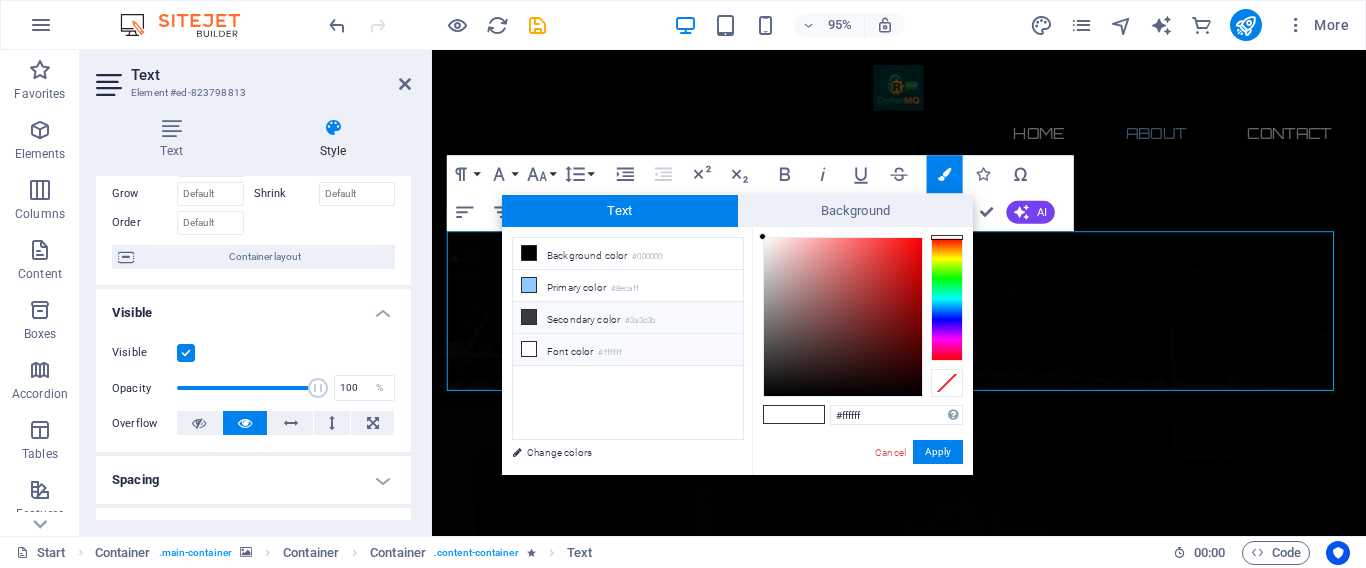 click on "Secondary color
#3a3c3b" at bounding box center (628, 318) 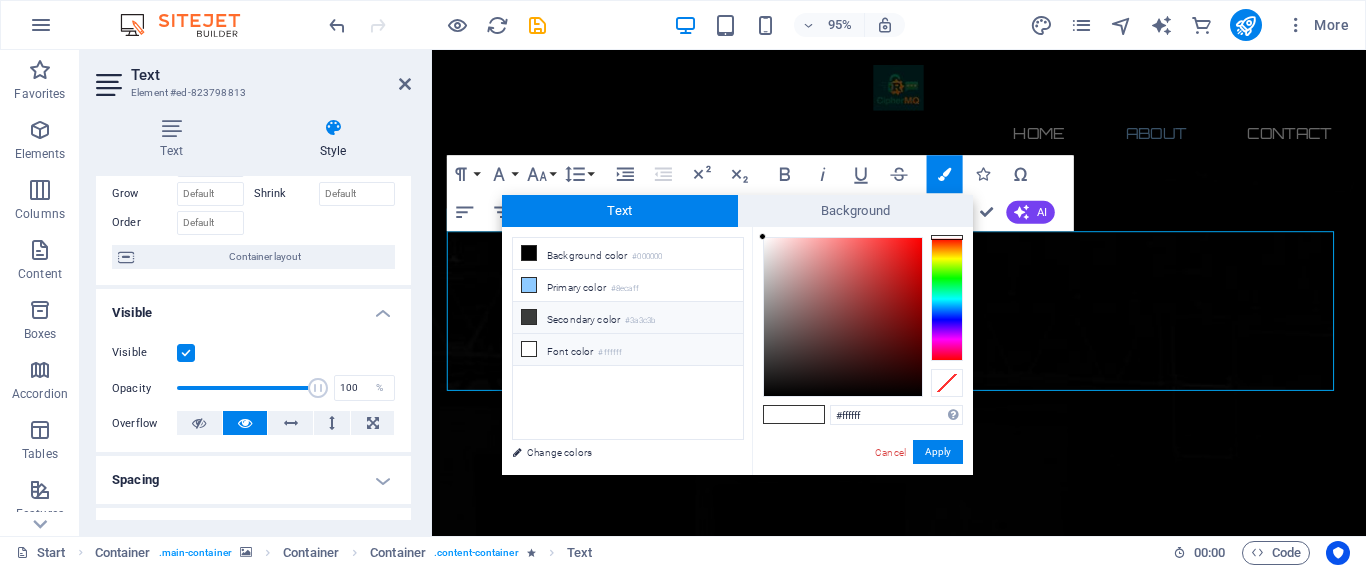 type on "#3a3c3b" 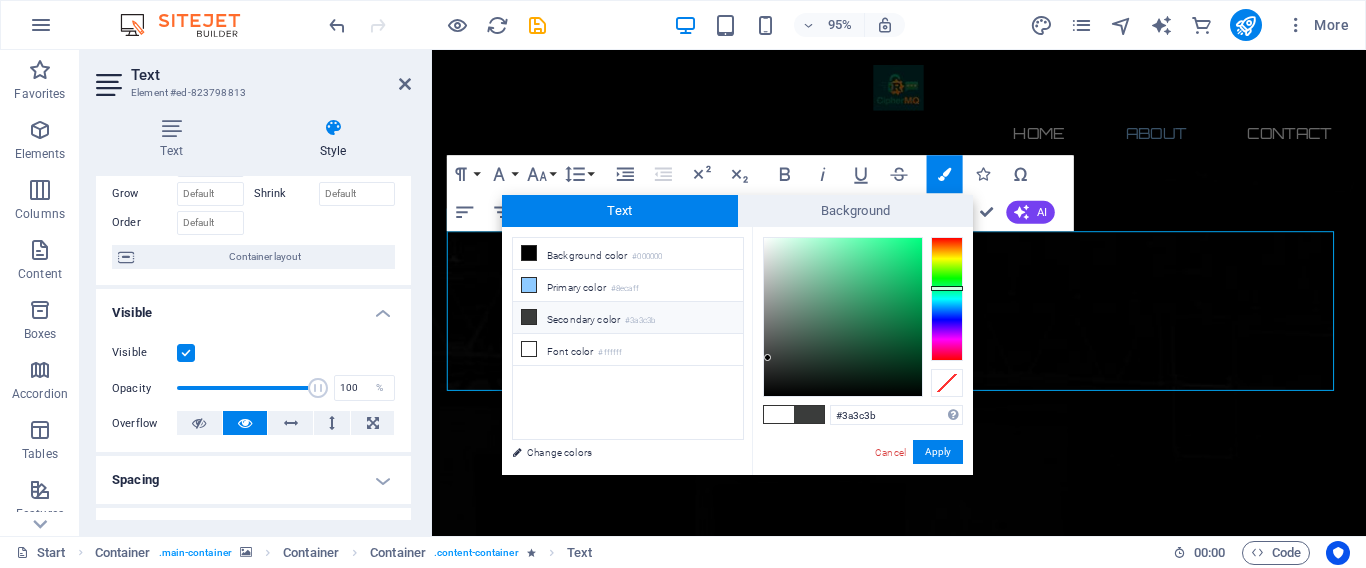 drag, startPoint x: 665, startPoint y: 312, endPoint x: 568, endPoint y: 317, distance: 97.128784 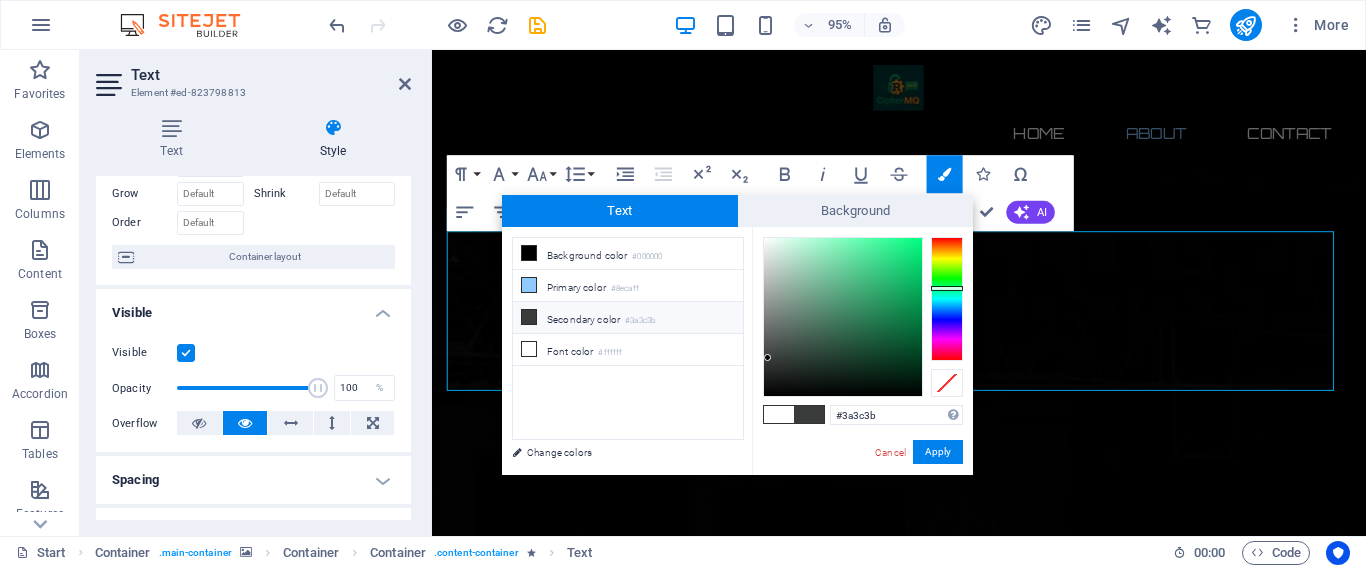 click on "Secondary color
#3a3c3b" at bounding box center [628, 318] 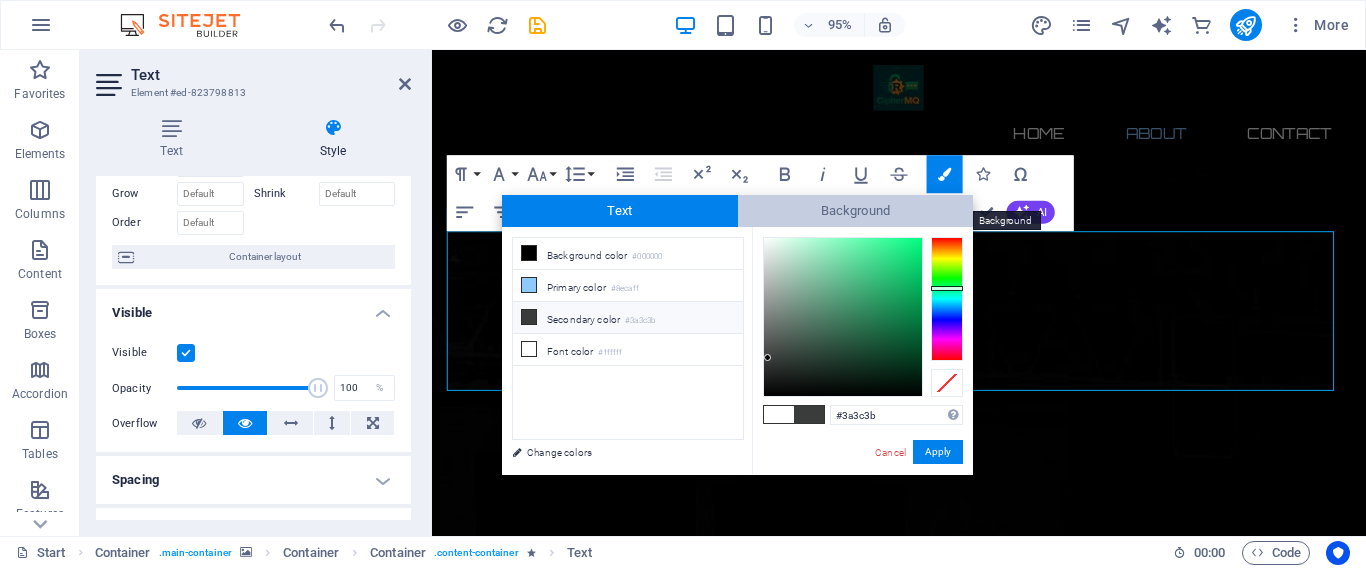 click on "Background" at bounding box center (856, 211) 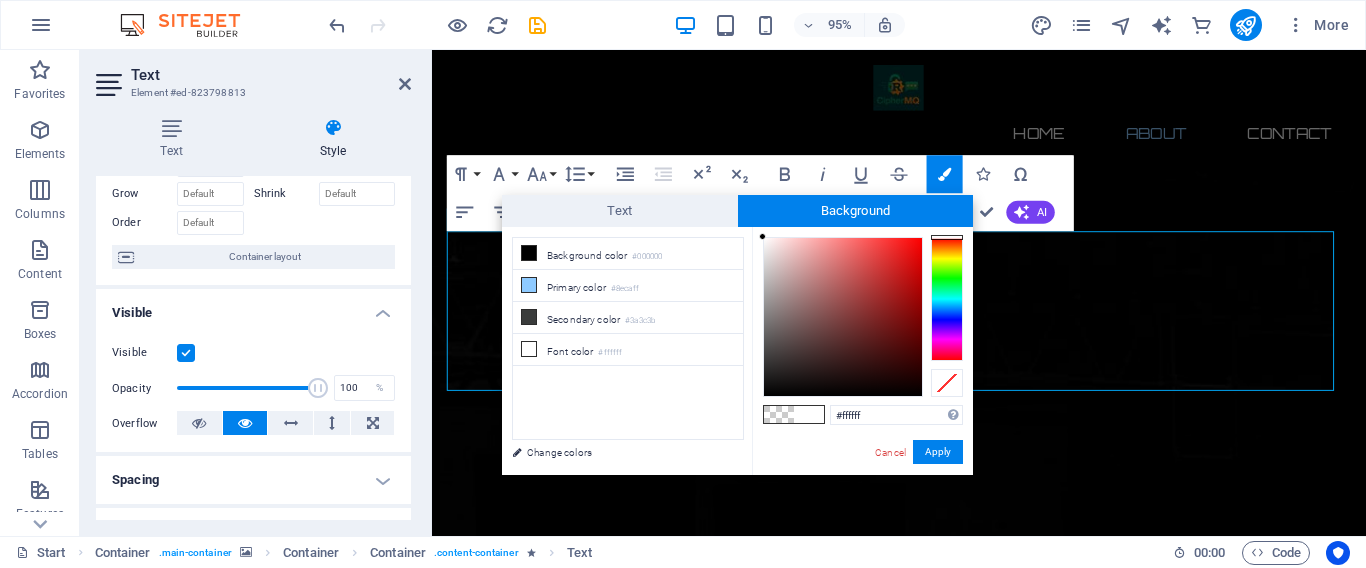 click at bounding box center [779, 414] 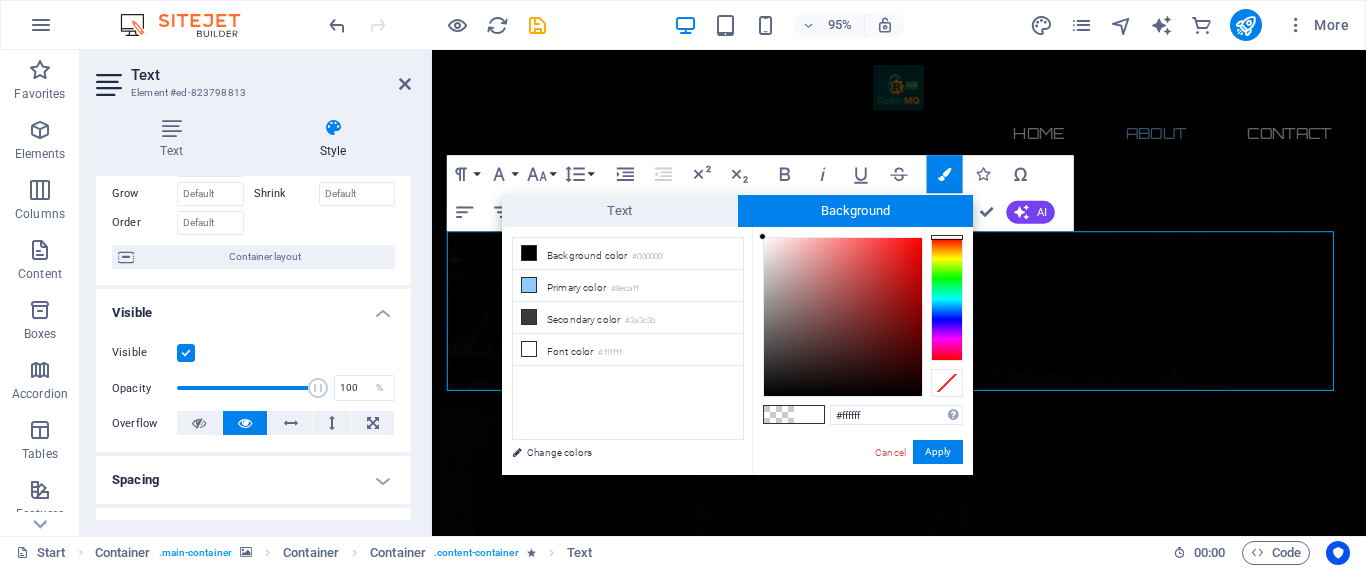 type on "rgba(0, 0, 0, 0)" 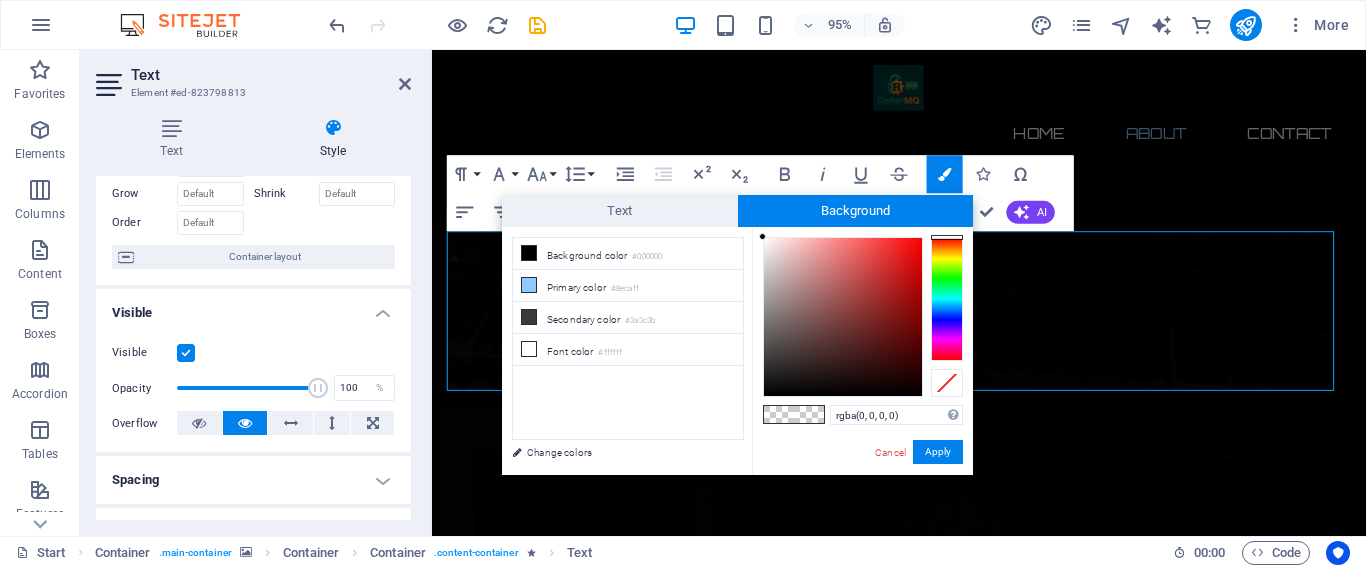 click at bounding box center [779, 414] 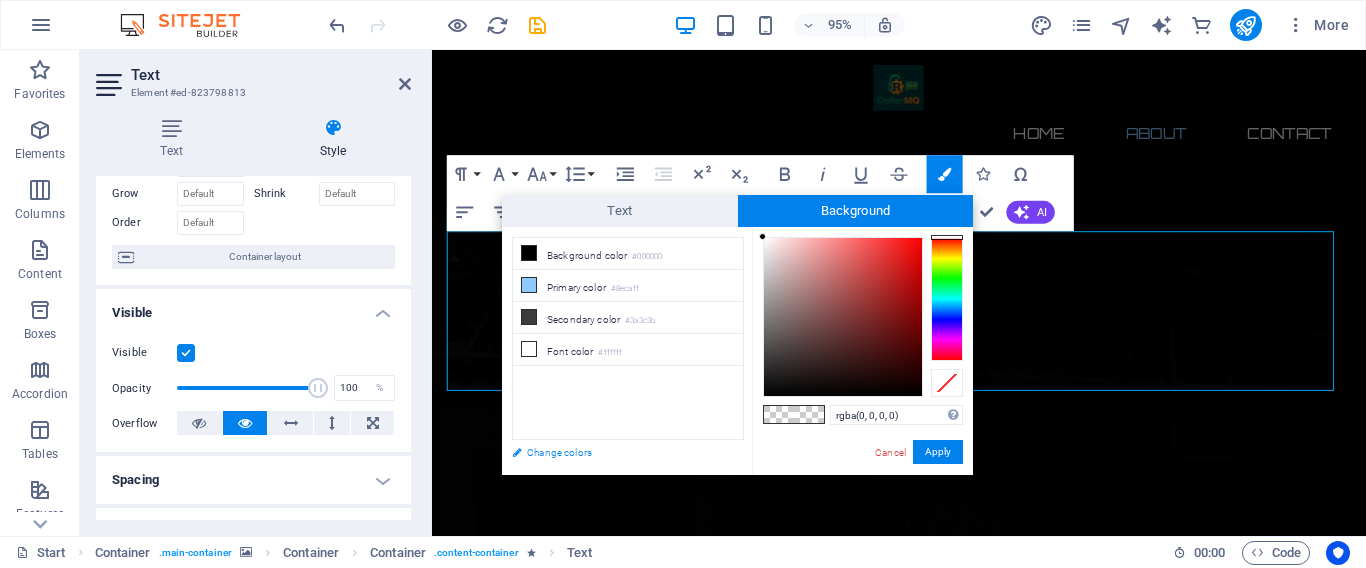 click on "Change colors" at bounding box center (618, 452) 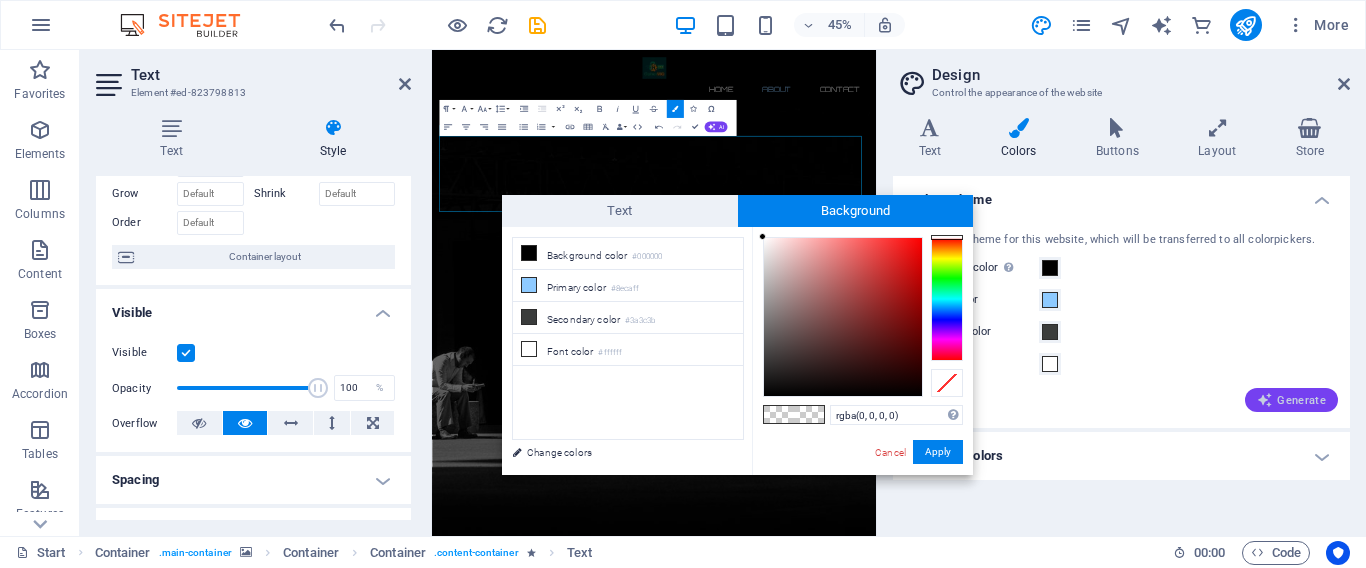 click on "Generate" at bounding box center (1291, 400) 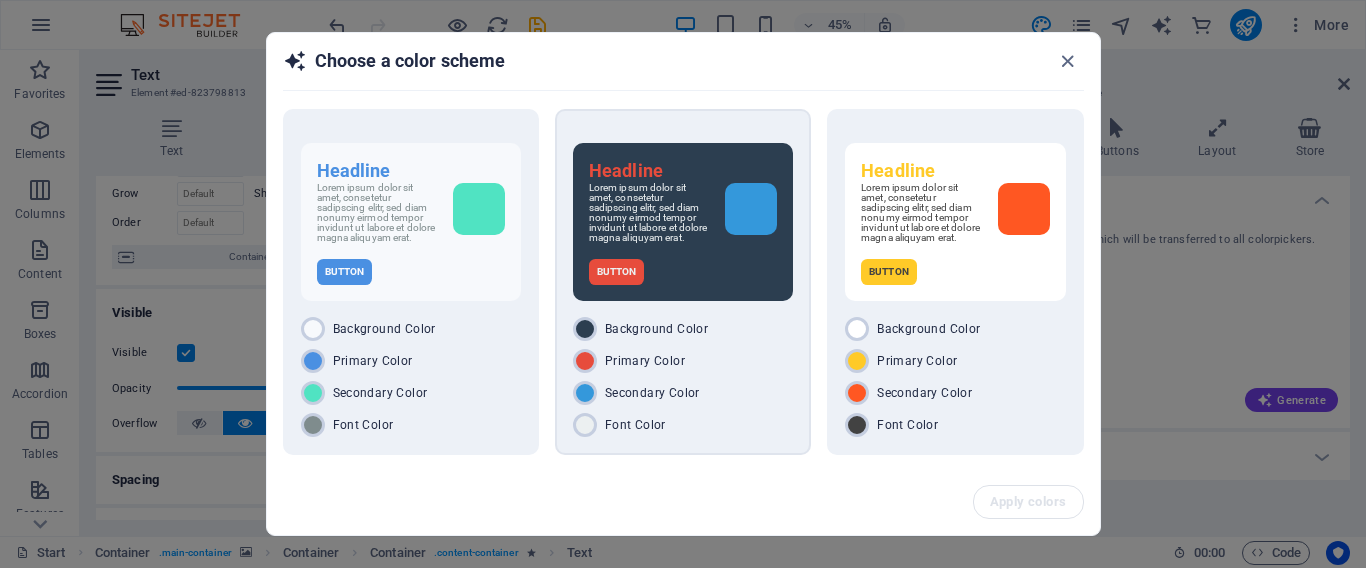 click on "Button" at bounding box center (683, 272) 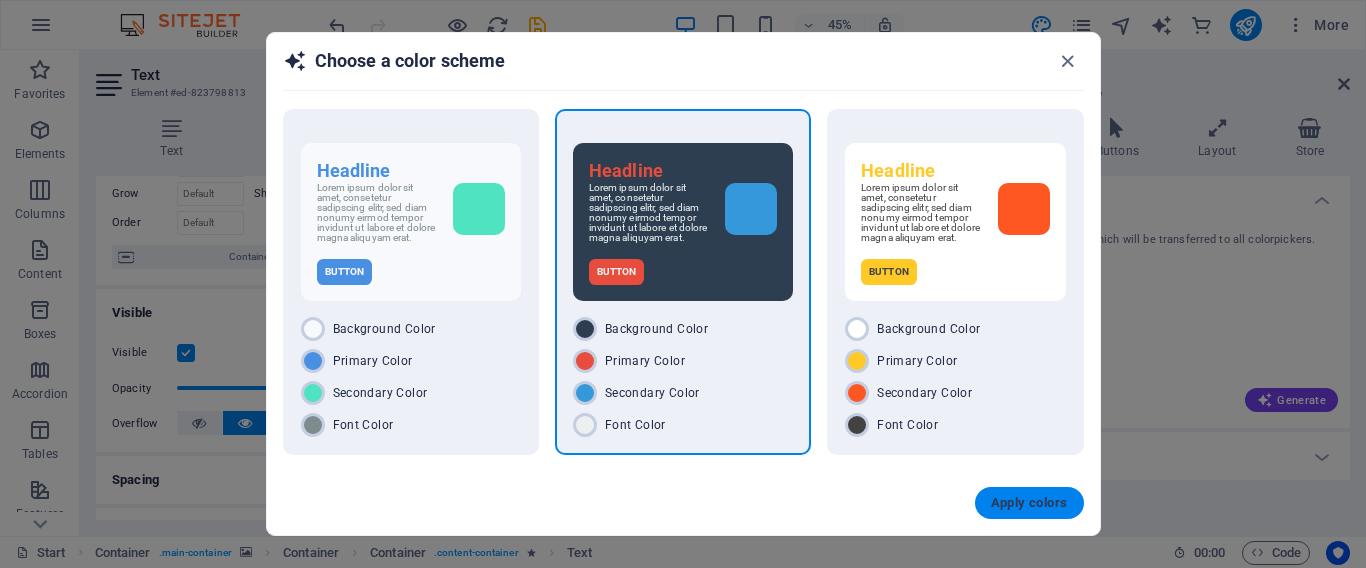 click on "Apply colors" at bounding box center (1029, 503) 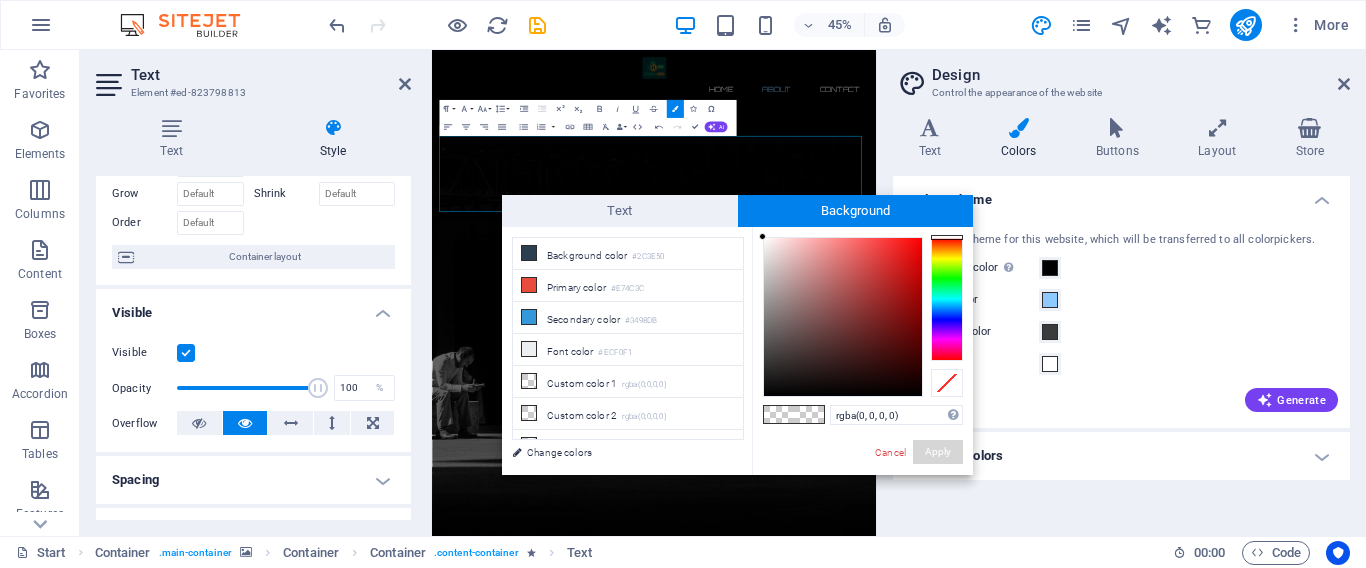 click on "Apply" at bounding box center (938, 452) 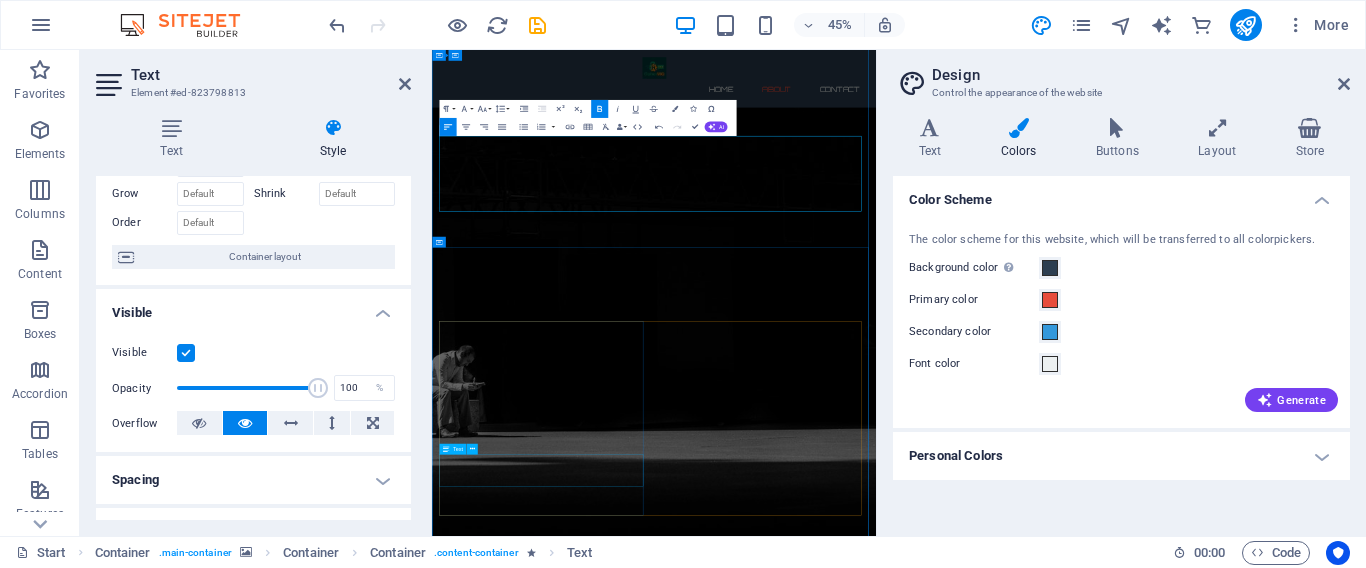 scroll, scrollTop: 598, scrollLeft: 0, axis: vertical 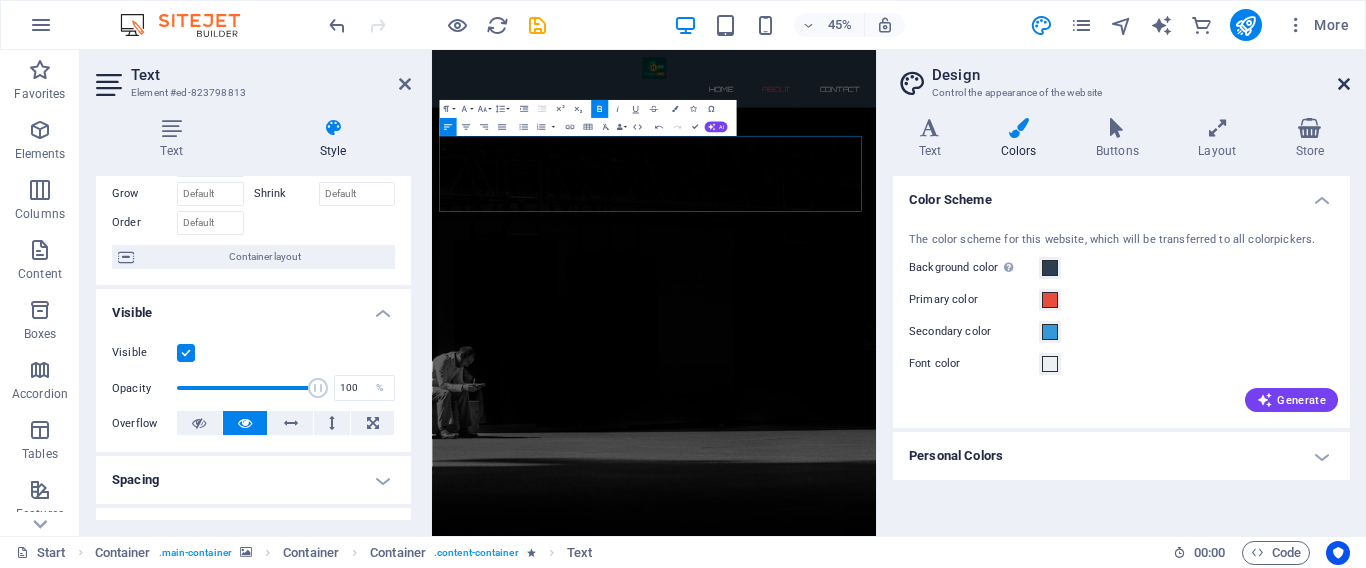 click at bounding box center (1344, 84) 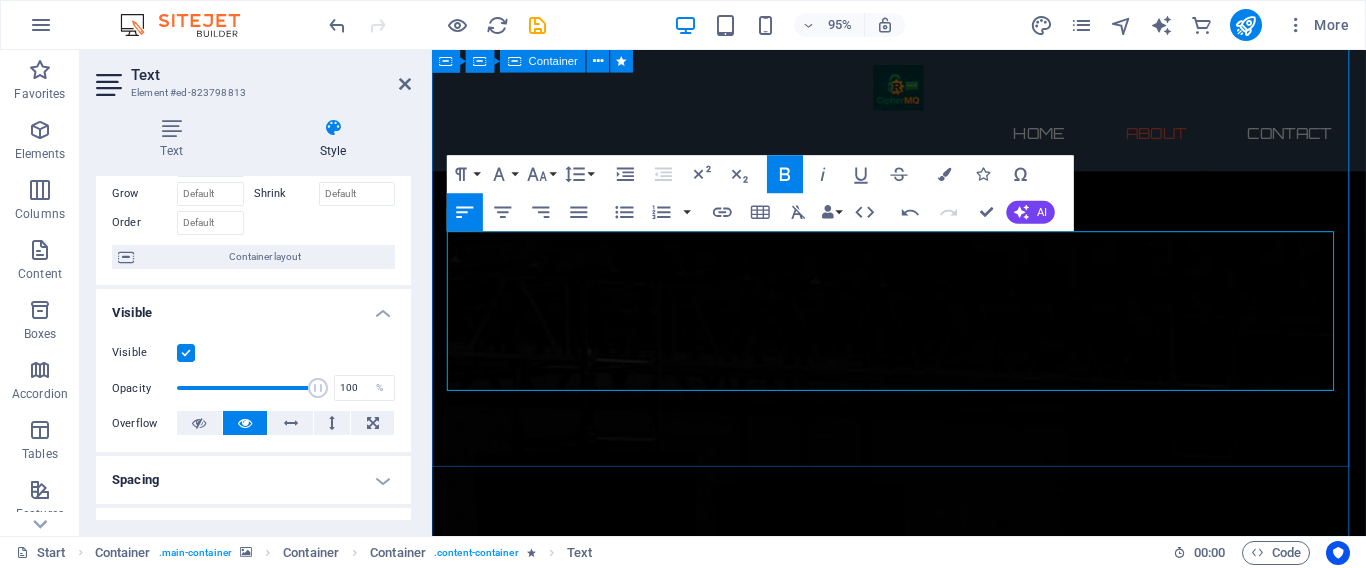 click on "About us CipherMQ is a secure, high-performance message broker designed for encrypted message transmission between senders and receivers using a push-based architecture. It leverages hybrid encryption (x25519 + AES-GCM-256) for message confidentiality and authenticity, combined with Mutual TLS (mTLS) for secure client-server communication. The system ensures zero message loss and exactly-once delivery through robust acknowledgment mechanisms, with messages temporarily held in memory and routed via exchanges and queues. Public keys are securely stored in an SQLite database with AES-GCM encryption, and receivers register their public keys with the server for secure distribution to senders." at bounding box center [923, 2063] 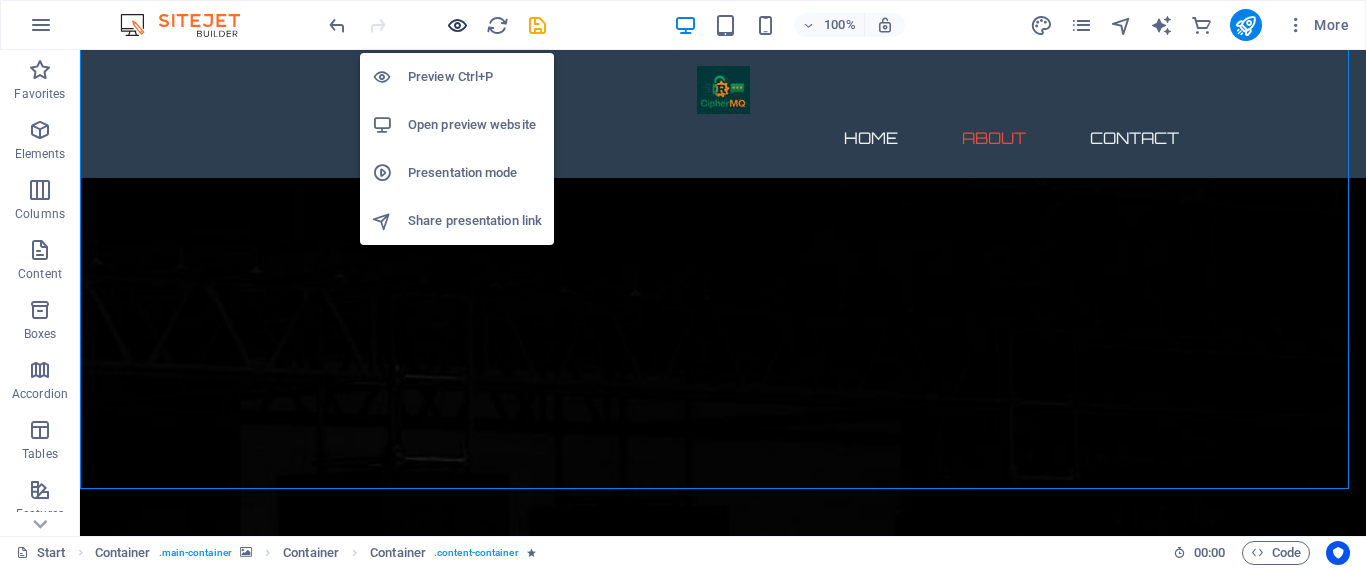 click at bounding box center (457, 25) 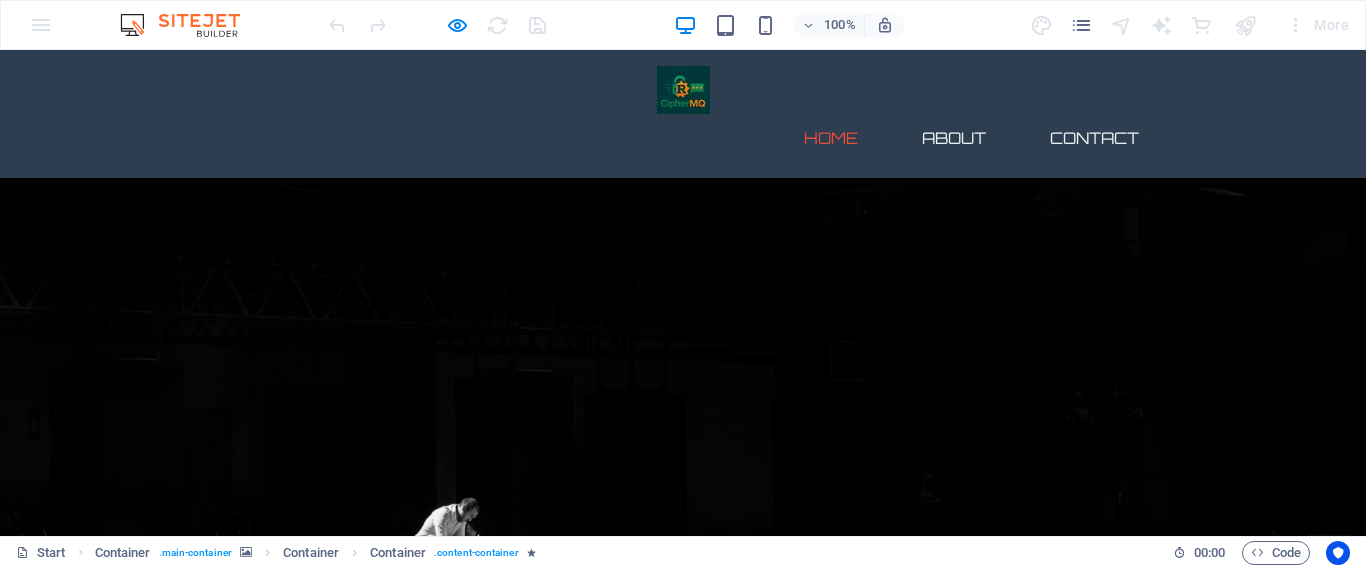 scroll, scrollTop: 0, scrollLeft: 0, axis: both 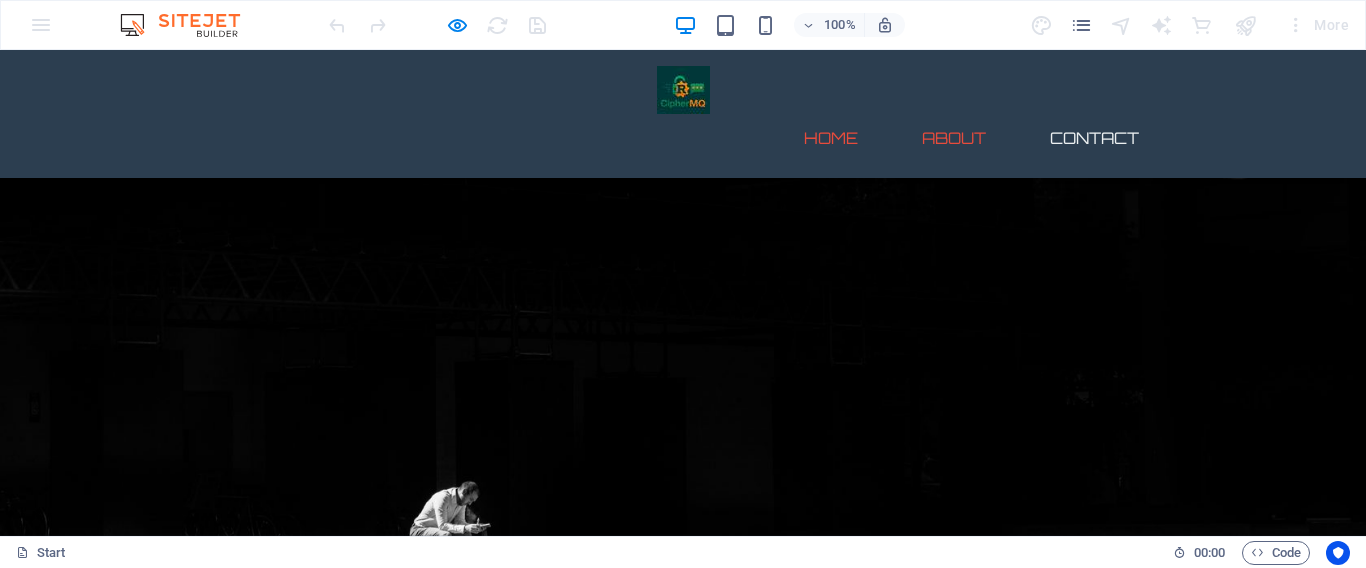 click on "About" at bounding box center (954, 138) 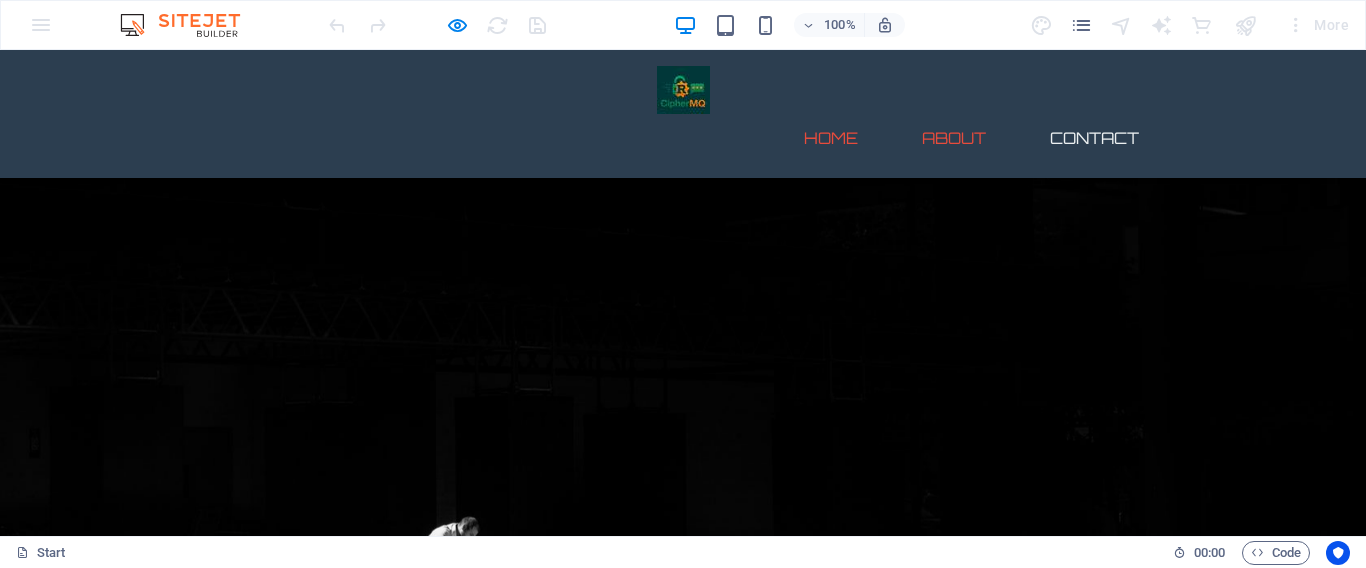 click on "Home" at bounding box center (831, 138) 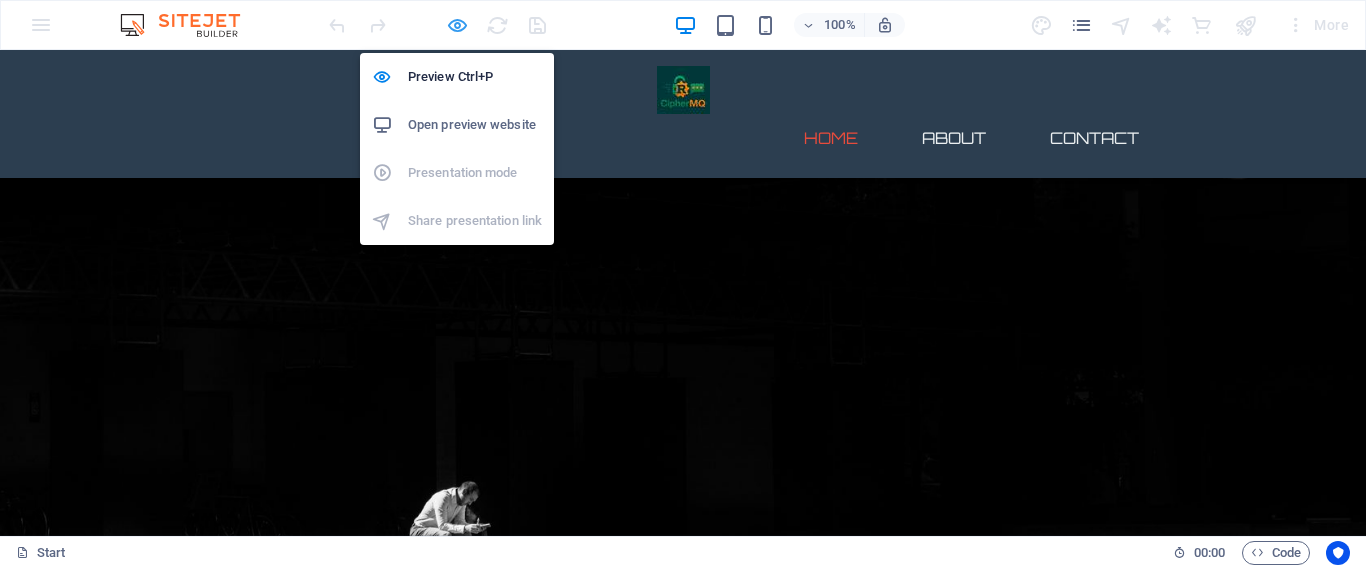 drag, startPoint x: 454, startPoint y: 29, endPoint x: 539, endPoint y: 148, distance: 146.23953 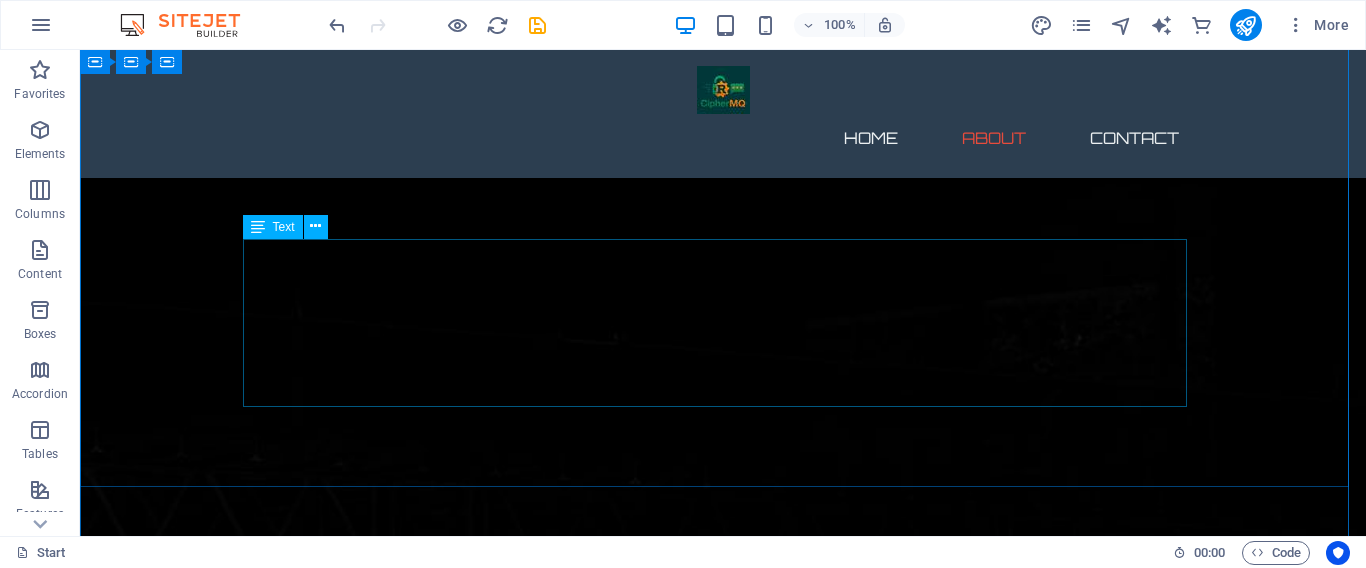 scroll, scrollTop: 600, scrollLeft: 0, axis: vertical 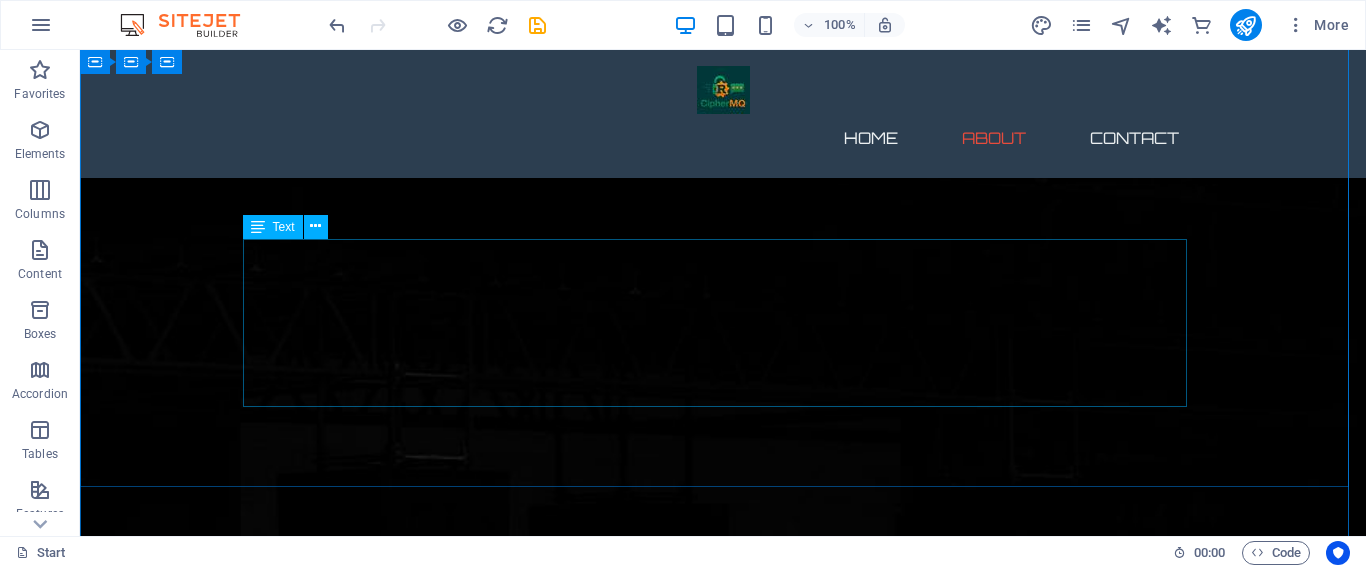 click on "CipherMQ is a secure, high-performance message broker designed for encrypted message transmission between senders and receivers using a push-based architecture. It leverages hybrid encryption (x25519 + AES-GCM-256) for message confidentiality and authenticity, combined with Mutual TLS (mTLS) for secure client-server communication. The system ensures zero message loss and exactly-once delivery through robust acknowledgment mechanisms, with messages temporarily held in memory and routed via exchanges and queues. Public keys are securely stored in an SQLite database with AES-GCM encryption, and receivers register their public keys with the server for secure distribution to senders." at bounding box center (723, 2144) 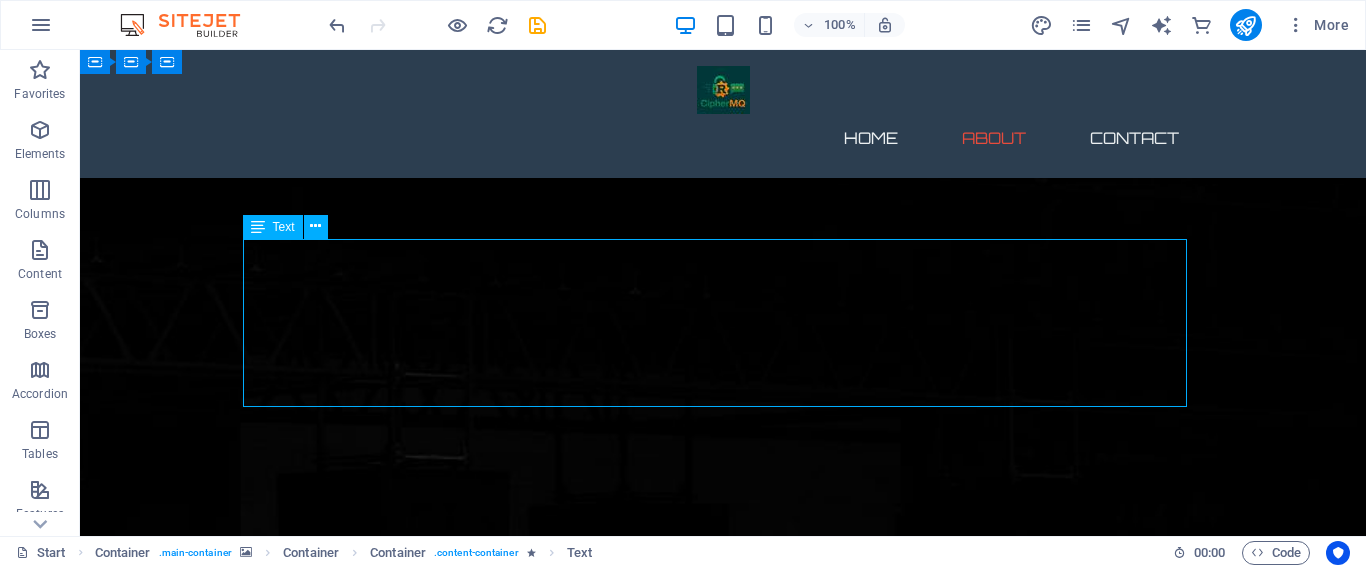 click on "CipherMQ is a secure, high-performance message broker designed for encrypted message transmission between senders and receivers using a push-based architecture. It leverages hybrid encryption (x25519 + AES-GCM-256) for message confidentiality and authenticity, combined with Mutual TLS (mTLS) for secure client-server communication. The system ensures zero message loss and exactly-once delivery through robust acknowledgment mechanisms, with messages temporarily held in memory and routed via exchanges and queues. Public keys are securely stored in an SQLite database with AES-GCM encryption, and receivers register their public keys with the server for secure distribution to senders." at bounding box center (723, 2144) 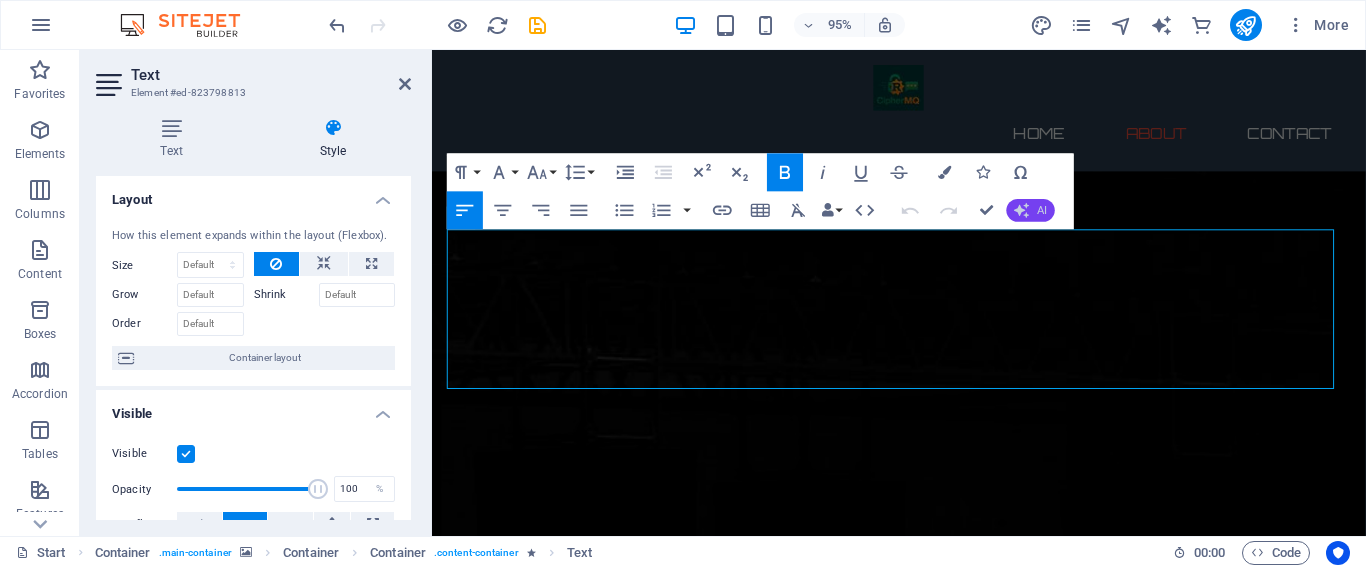 click on "AI" at bounding box center [1031, 210] 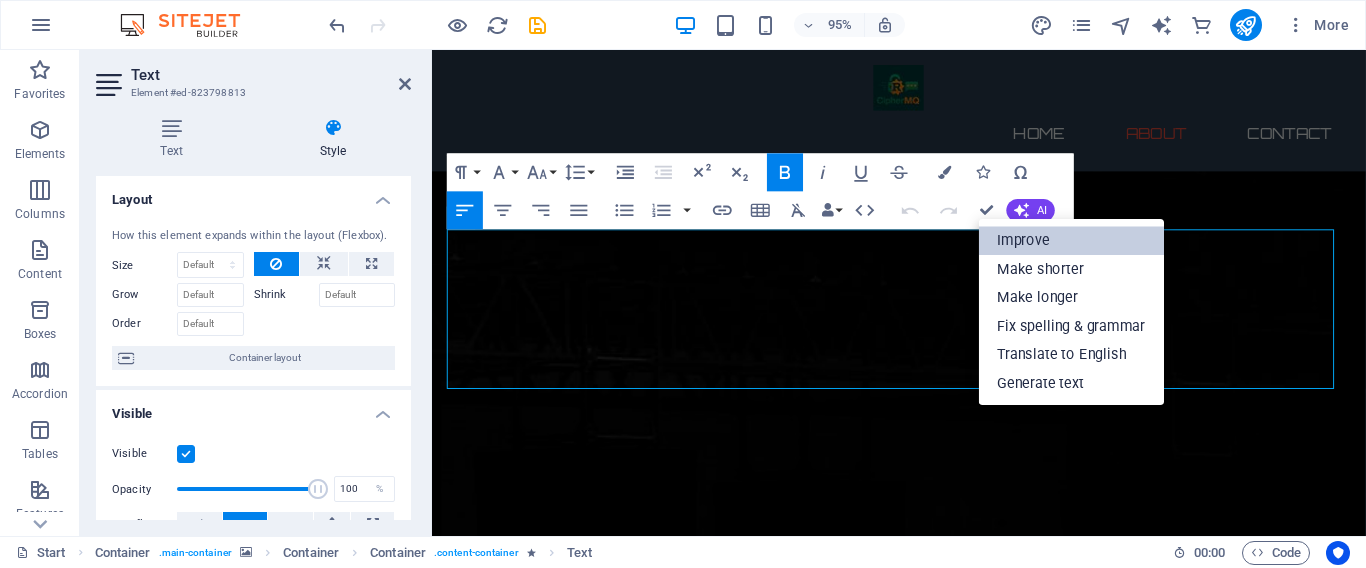 click on "Improve" at bounding box center [1071, 241] 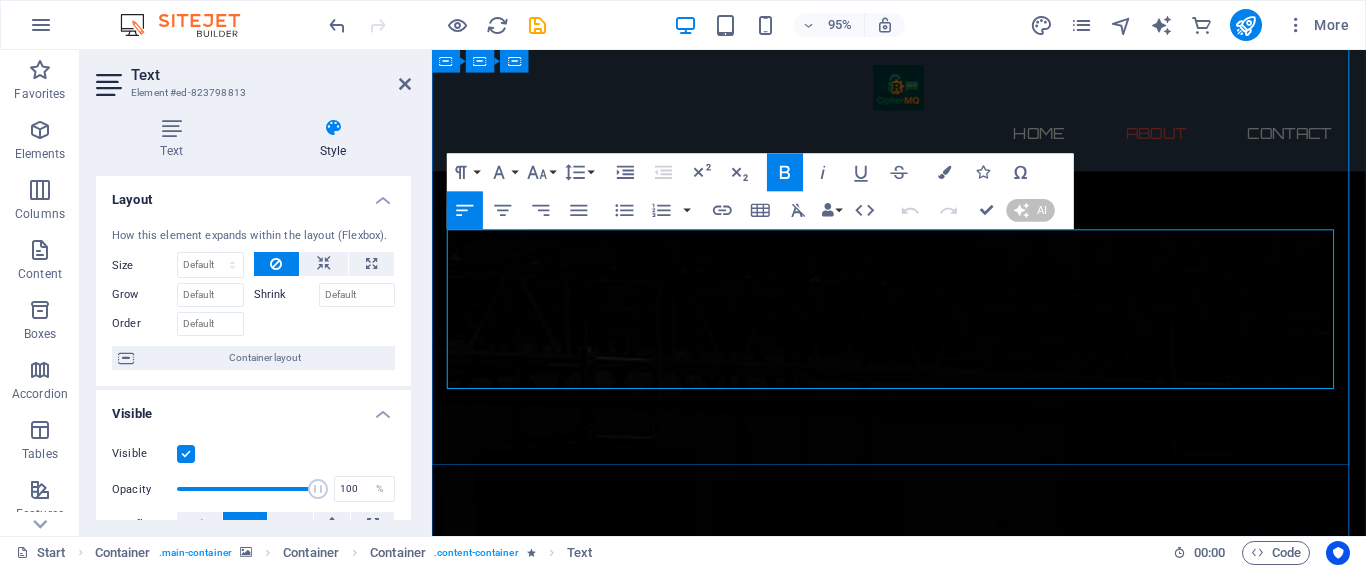 type 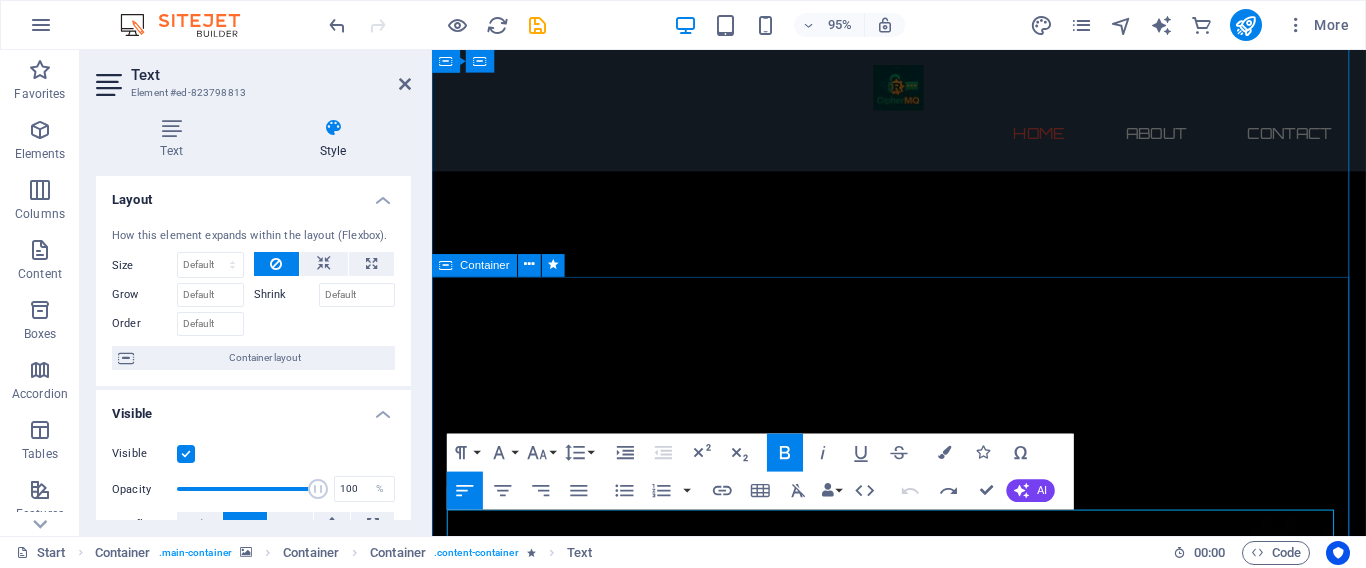 scroll, scrollTop: 0, scrollLeft: 0, axis: both 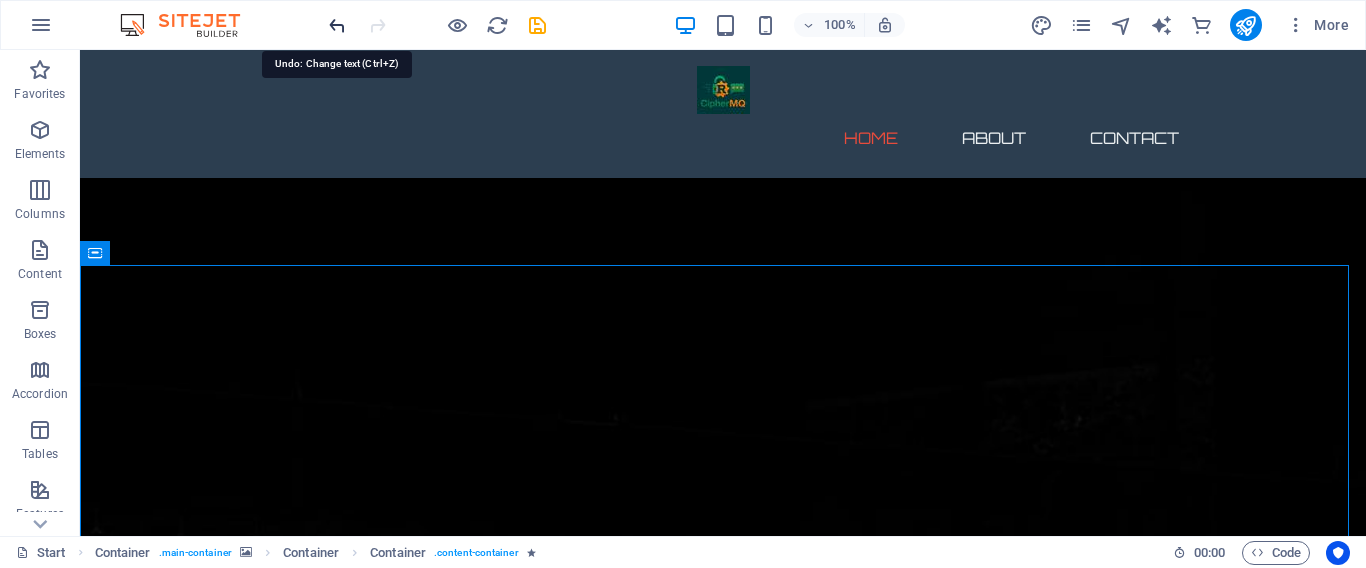 click at bounding box center [337, 25] 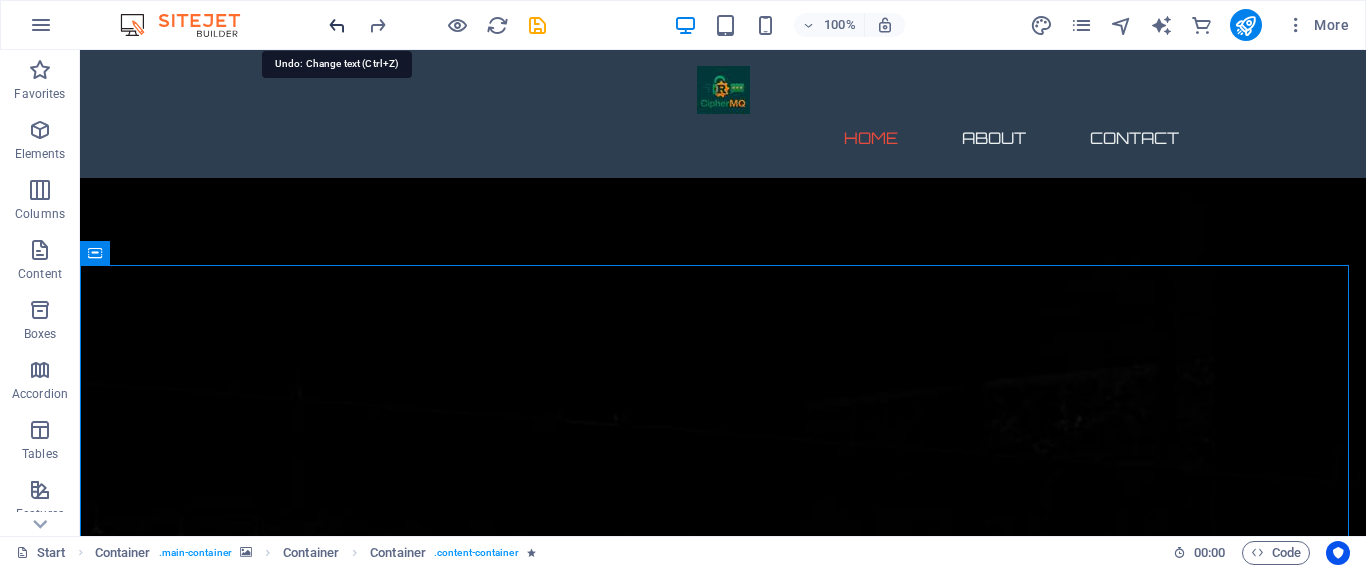 click at bounding box center [337, 25] 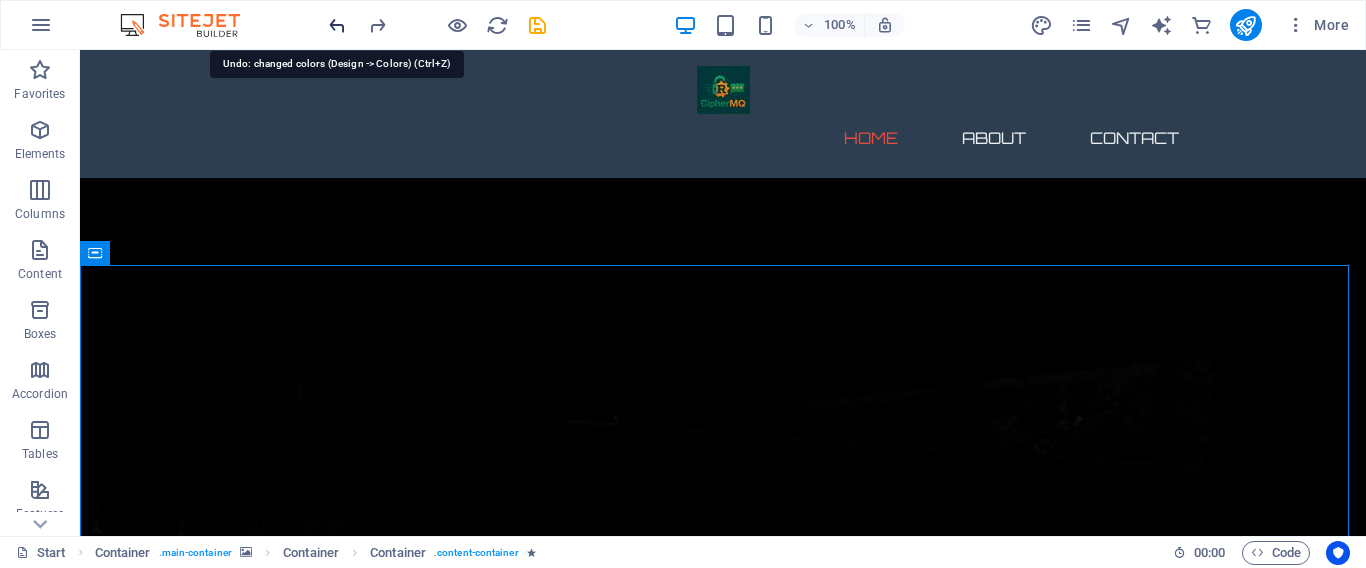 click at bounding box center [337, 25] 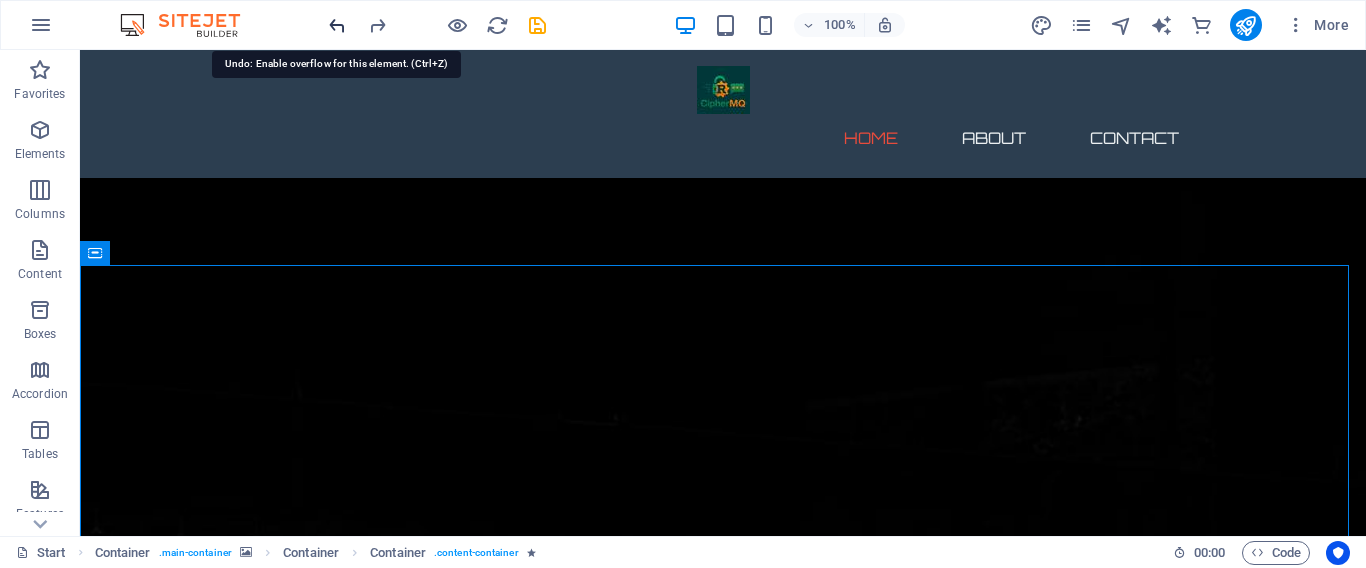 click at bounding box center [337, 25] 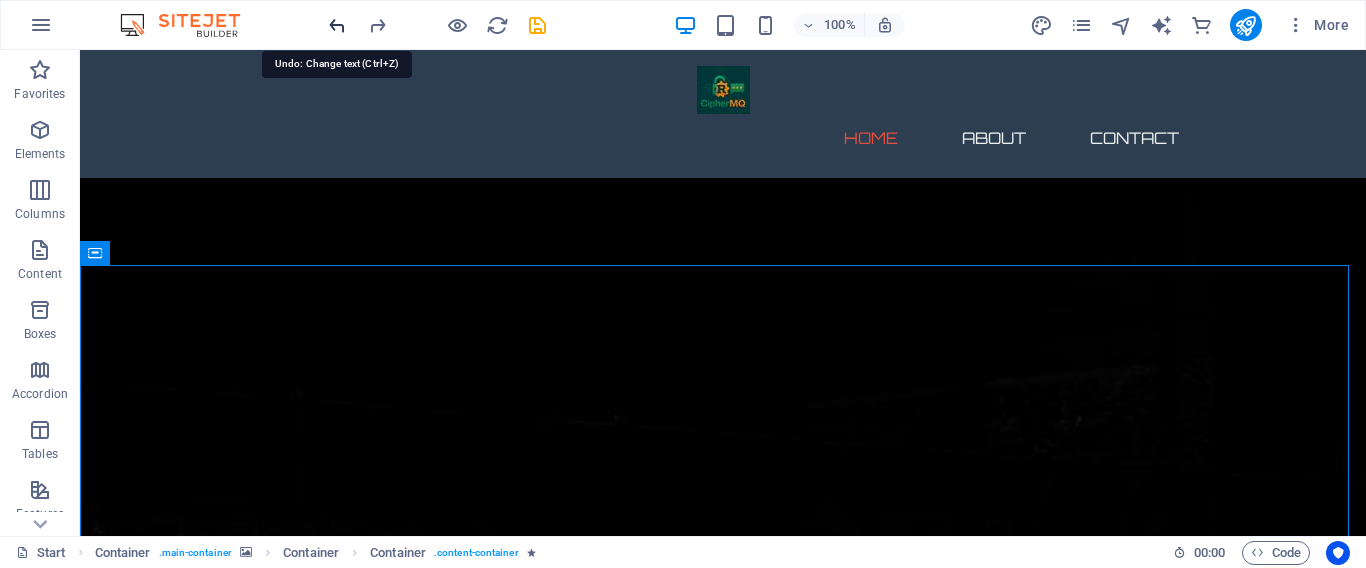 click at bounding box center (337, 25) 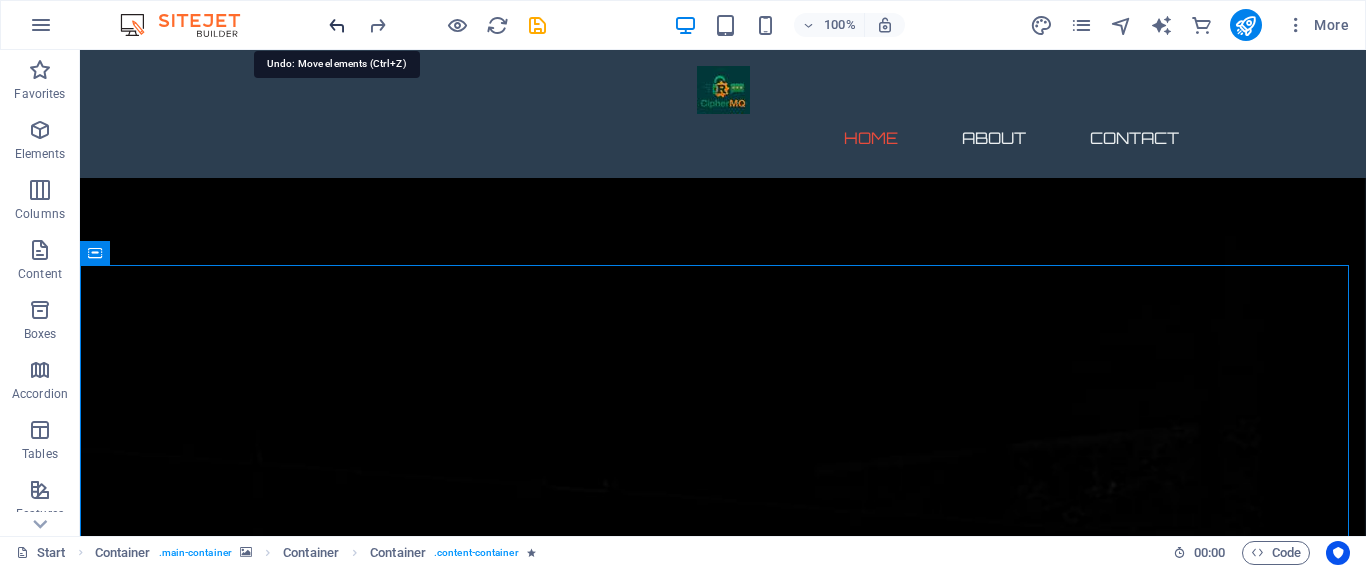 click at bounding box center (337, 25) 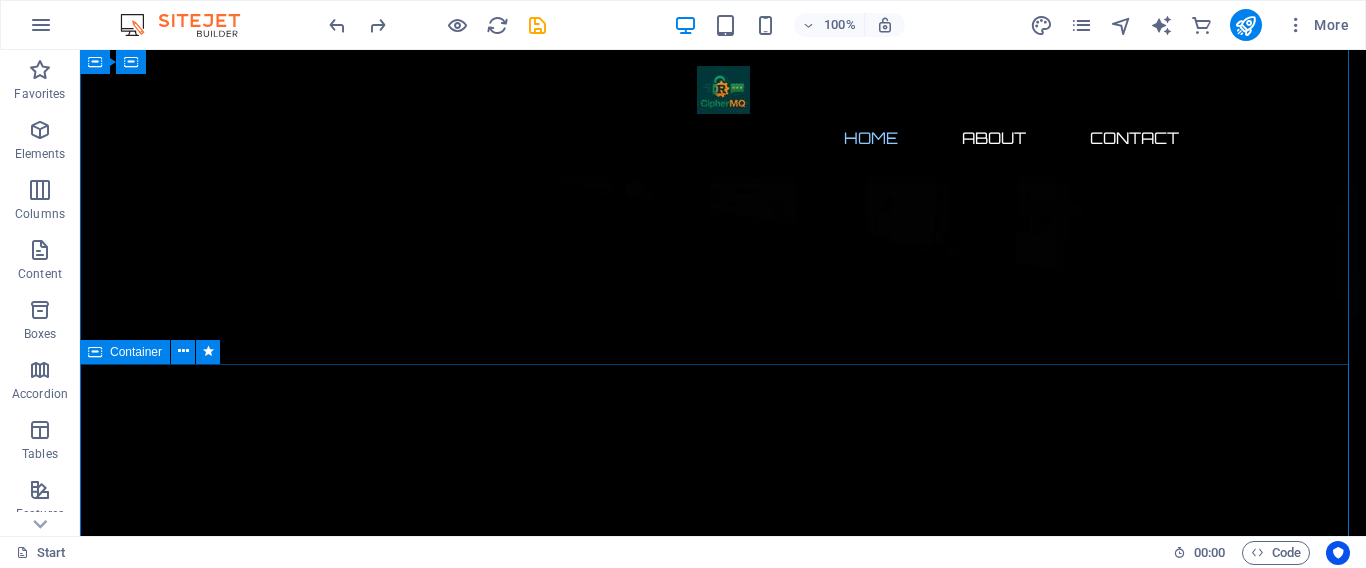 scroll, scrollTop: 600, scrollLeft: 0, axis: vertical 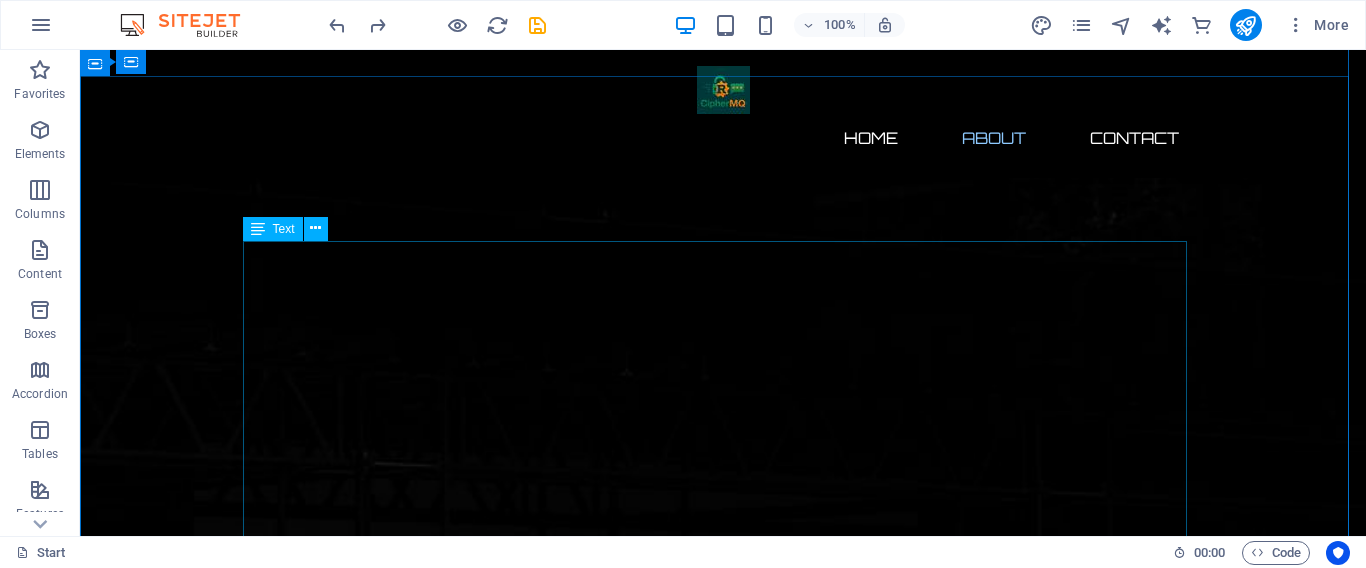 click on "Lorem ipsum dolor sit amet, consetetur sadipscing elitr, sed diam nonumy eirmod tempor invidunt ut labore et dolore magna aliquyam erat, sed diam voluptua. At vero eos et accusam et justo duo dolores et ea rebum. Stet clita kasd gubergren, no sea takimata sanctus est Lorem ipsum dolor sit amet. Lorem ipsum dolor sit amet, consetetur sadipscing elitr, sed diam nonumy eirmod tempor invidunt ut labore et dolore magna aliquyam erat, sed diam voluptua. At vero eos et accusam et justo duo dolores et ea rebum. Stet clita kasd gubergren, no sea takimata sanctus est Lorem ipsum dolor sit amet. Lorem ipsum dolor sit amet, consetetur sadipscing elitr, sed diam nonumy eirmod tempor invidunt ut labore et dolore magna aliquyam erat, sed diam voluptua. At vero eos et accusam et justo duo dolores et ea rebum. Stet clita kasd gubergren, no sea takimata sanctus est Lorem ipsum dolor sit amet." at bounding box center (723, 2387) 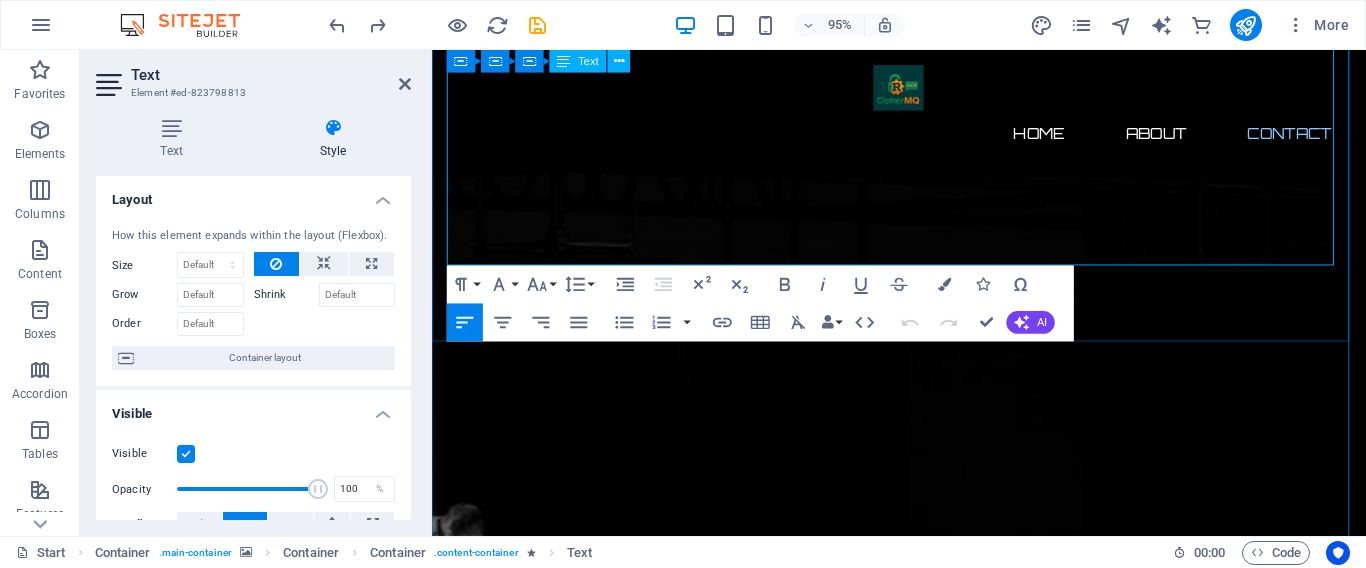 scroll, scrollTop: 700, scrollLeft: 0, axis: vertical 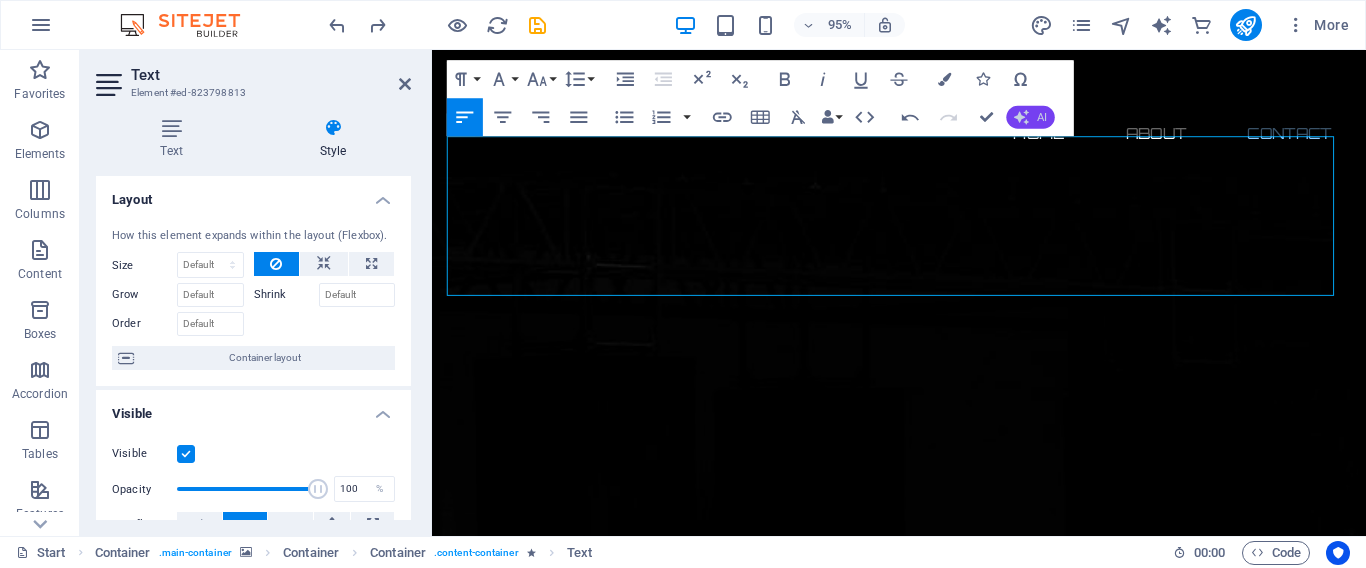 click on "AI" at bounding box center [1031, 117] 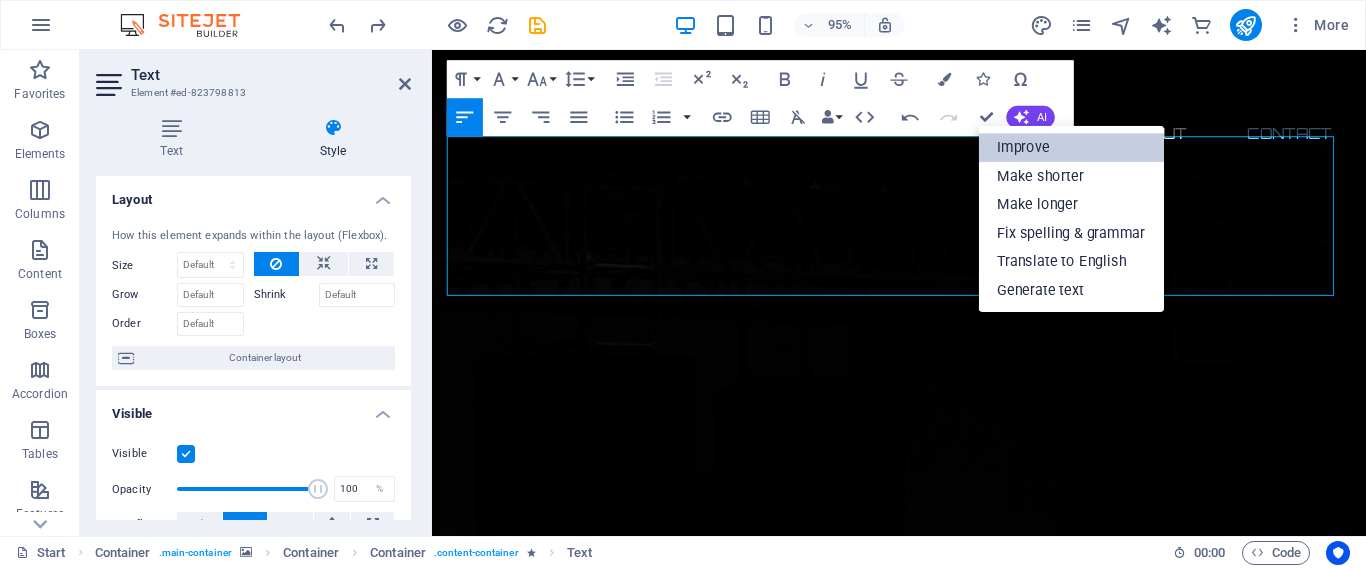 click on "Improve" at bounding box center (1071, 148) 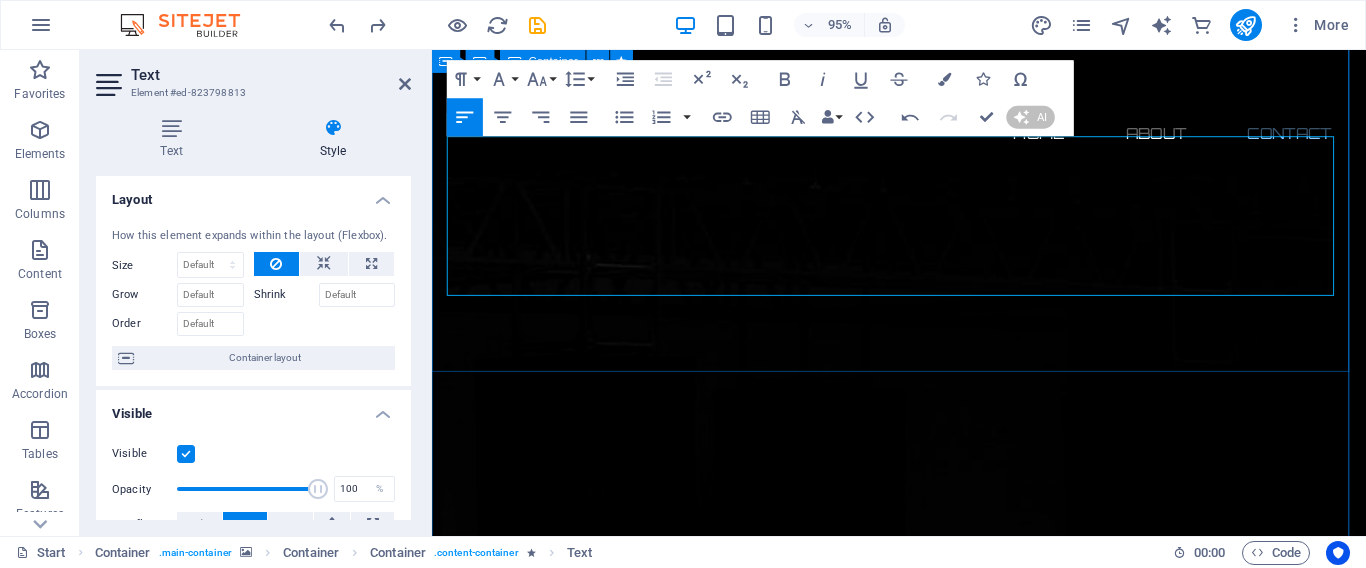 type 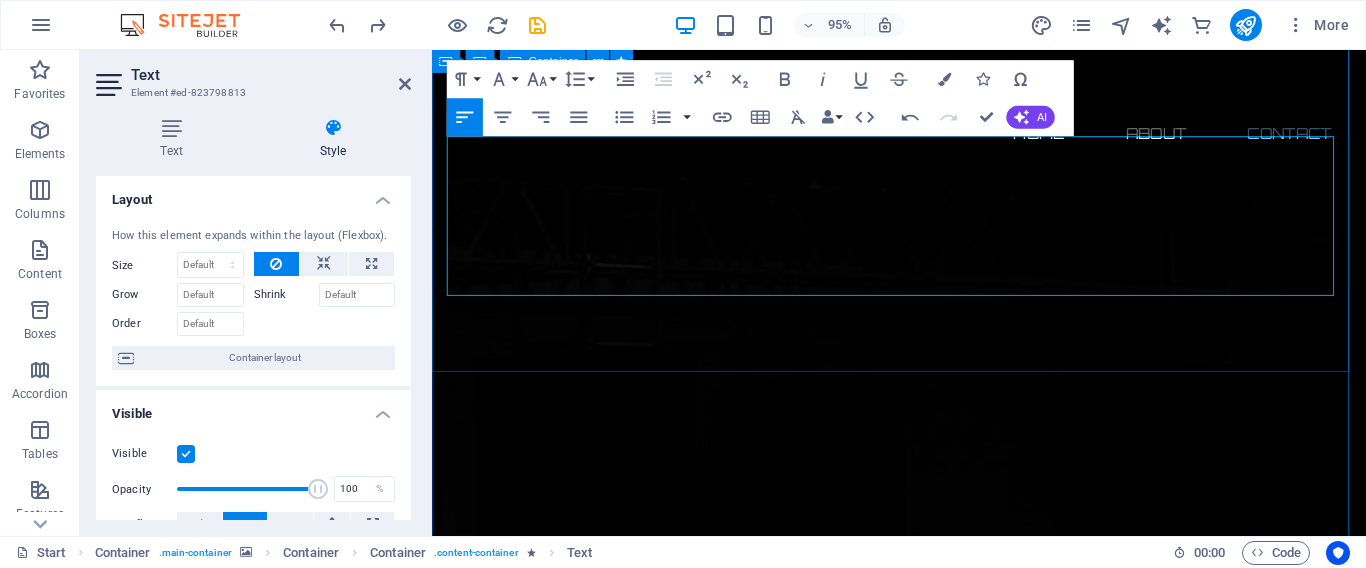 click on "About us CipherMQ is a secure, high-performance message broker designed for encrypted message transmission between senders and receivers using a push-based architecture. It employs hybrid encryption (x25519 + AES-GCM-256) to ensure message confidentiality and authenticity, complemented by Mutual TLS (mTLS) for secure client-server communication. The system guarantees zero message loss and exactly-once delivery through robust acknowledgment mechanisms, with messages temporarily held in memory and routed via exchanges and queues. Public keys are securely stored in an SQLite database protected by AES-GCM encryption, and receivers register their public keys with the server to facilitate secure distribution to senders." at bounding box center (923, 1992) 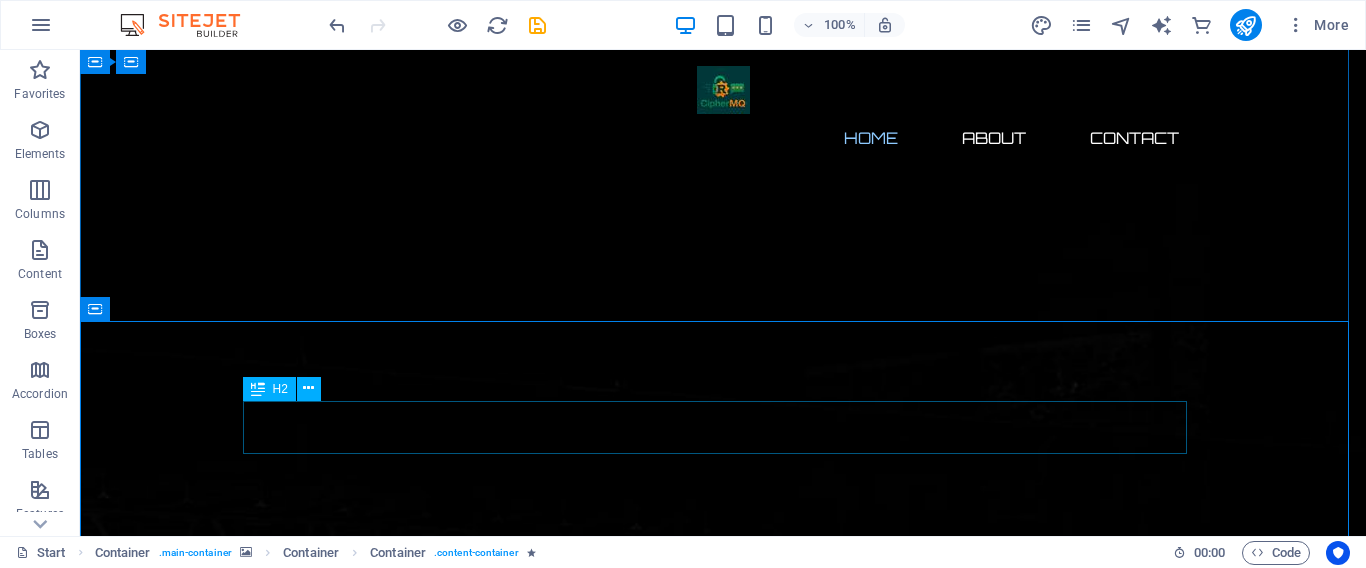 scroll, scrollTop: 100, scrollLeft: 0, axis: vertical 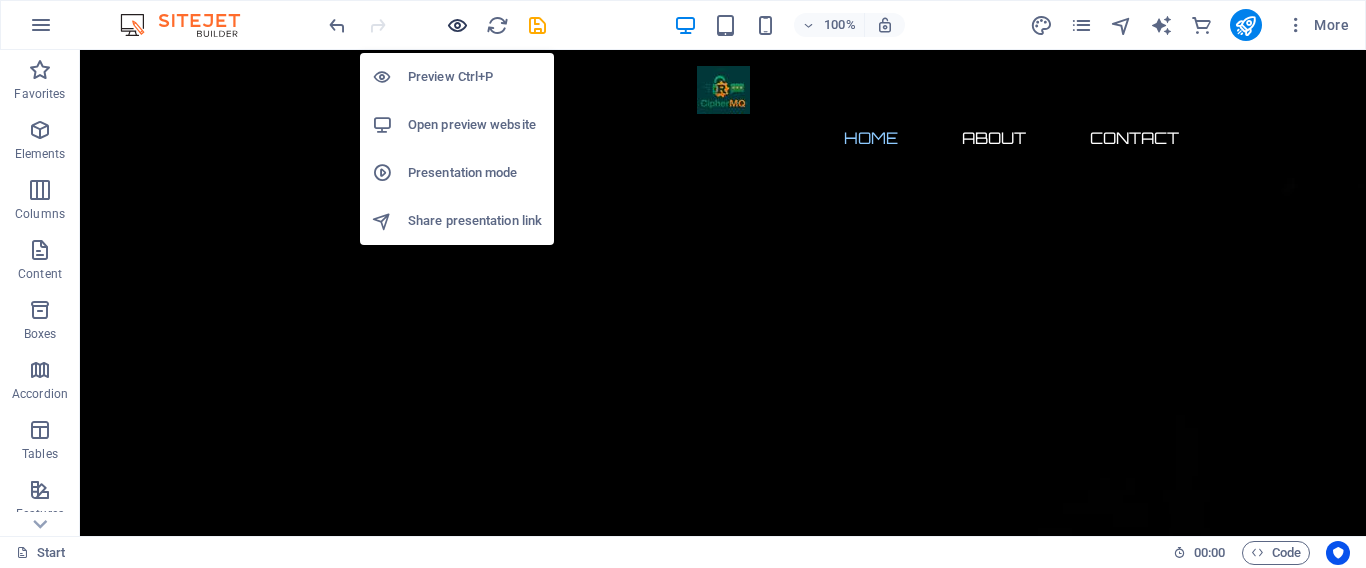 click at bounding box center [457, 25] 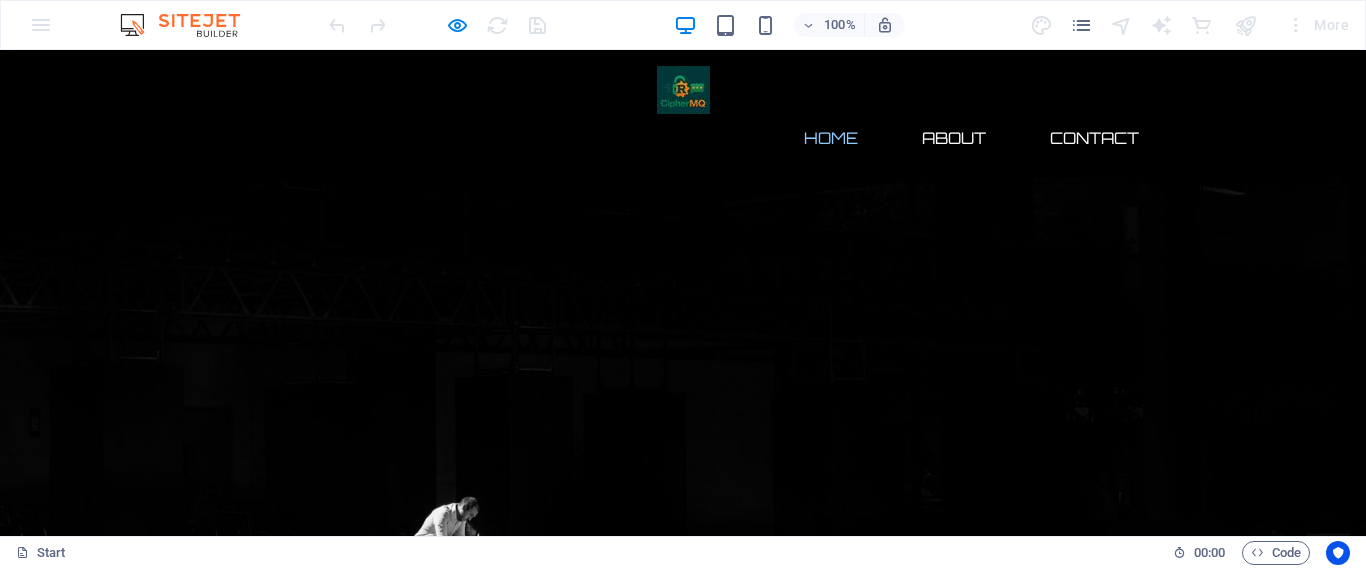 scroll, scrollTop: 0, scrollLeft: 0, axis: both 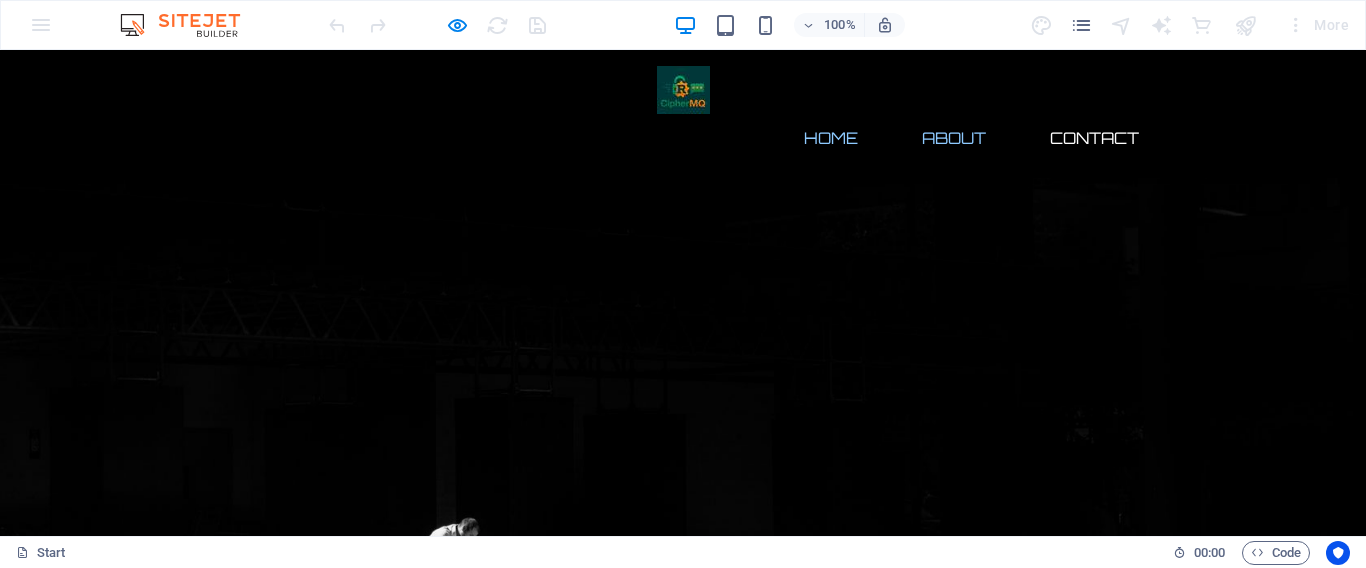 click on "About" at bounding box center [954, 138] 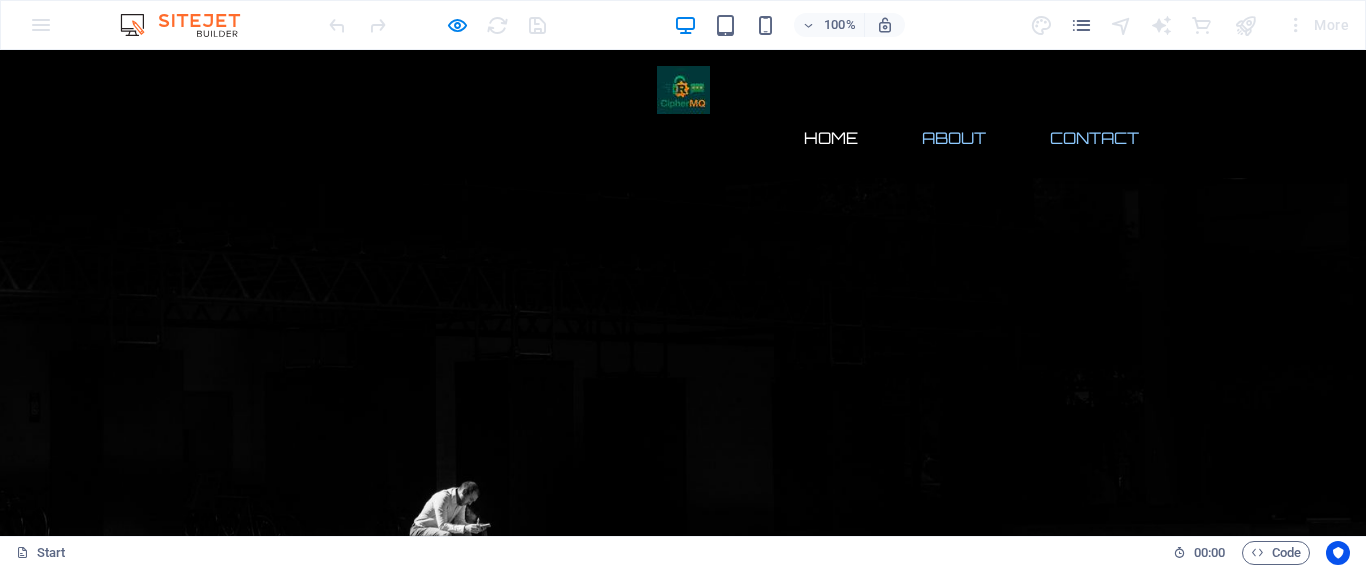 click on "Contact" at bounding box center (1094, 138) 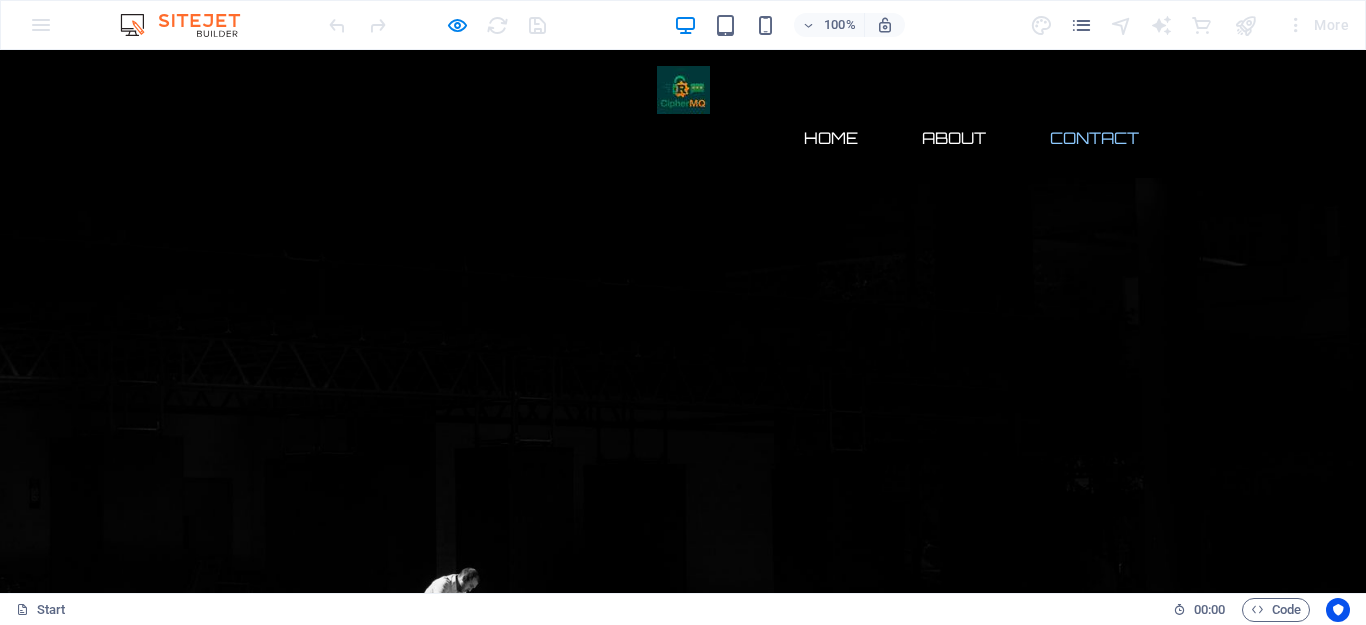 scroll, scrollTop: 0, scrollLeft: 0, axis: both 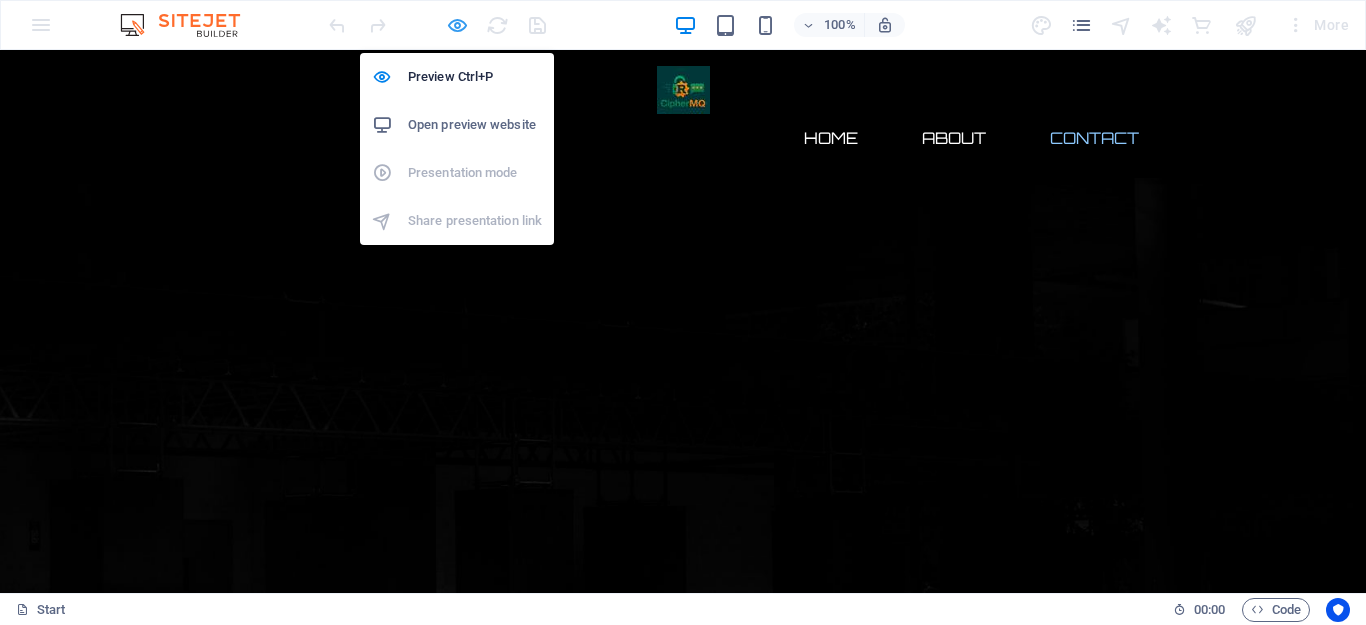 click at bounding box center (457, 25) 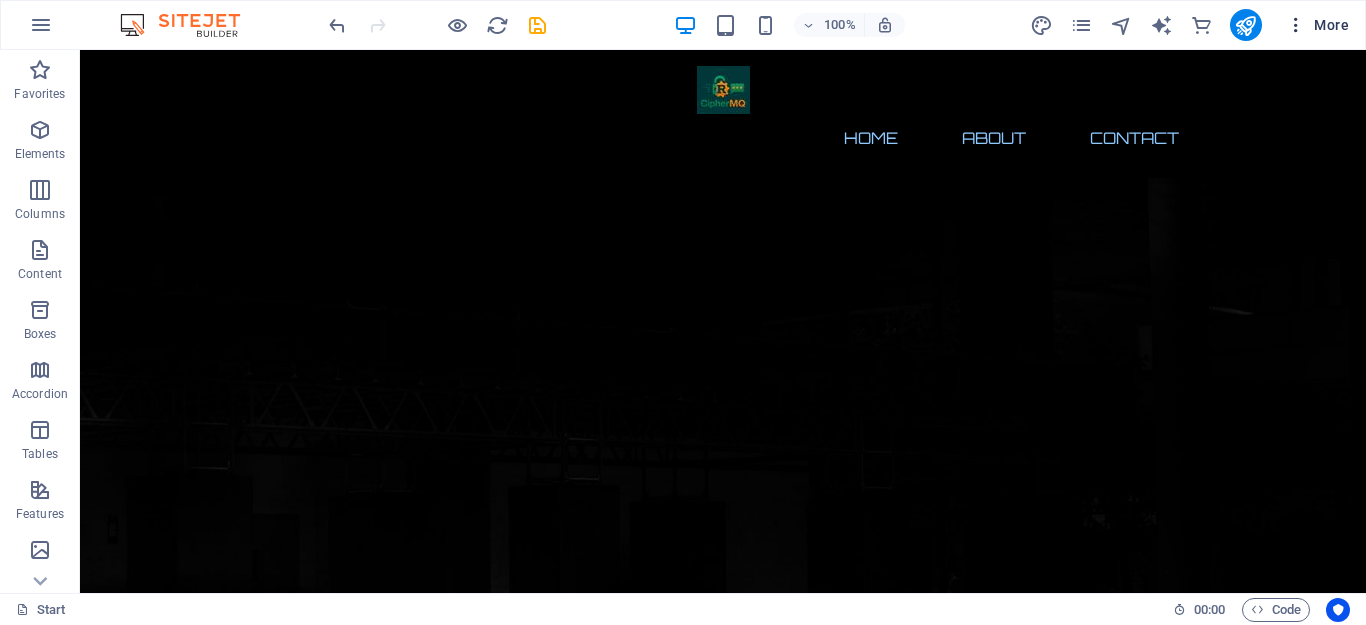 click at bounding box center [1296, 25] 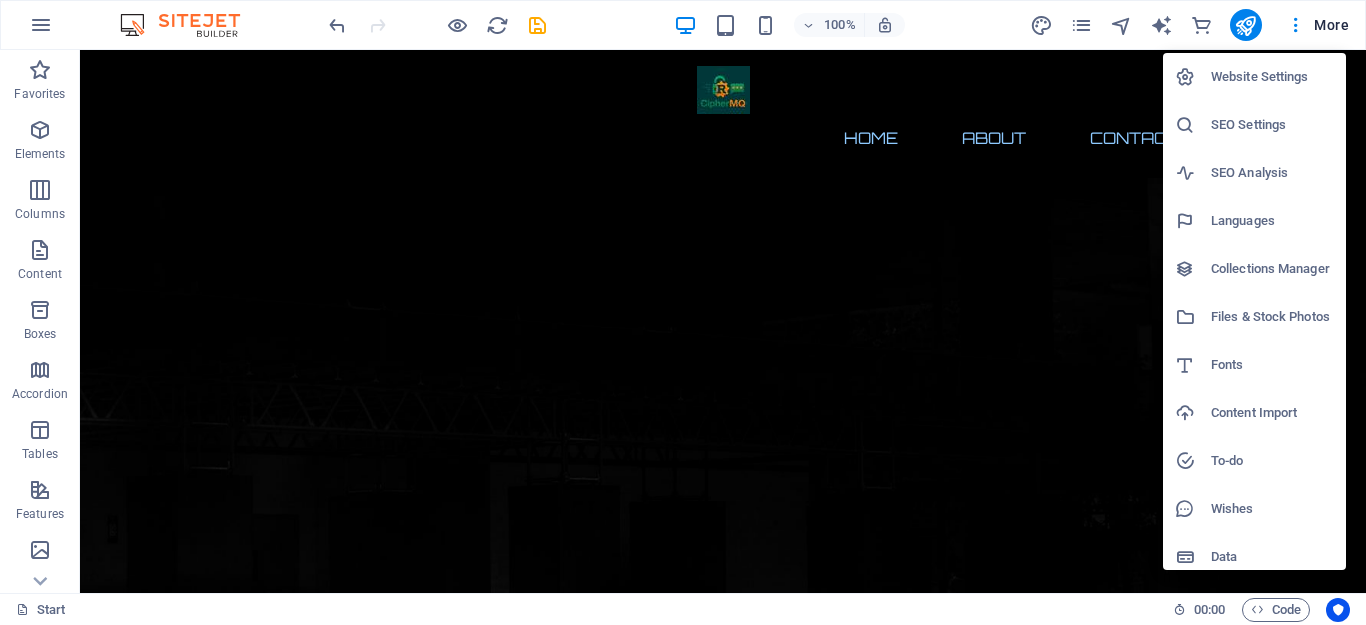 click at bounding box center [683, 312] 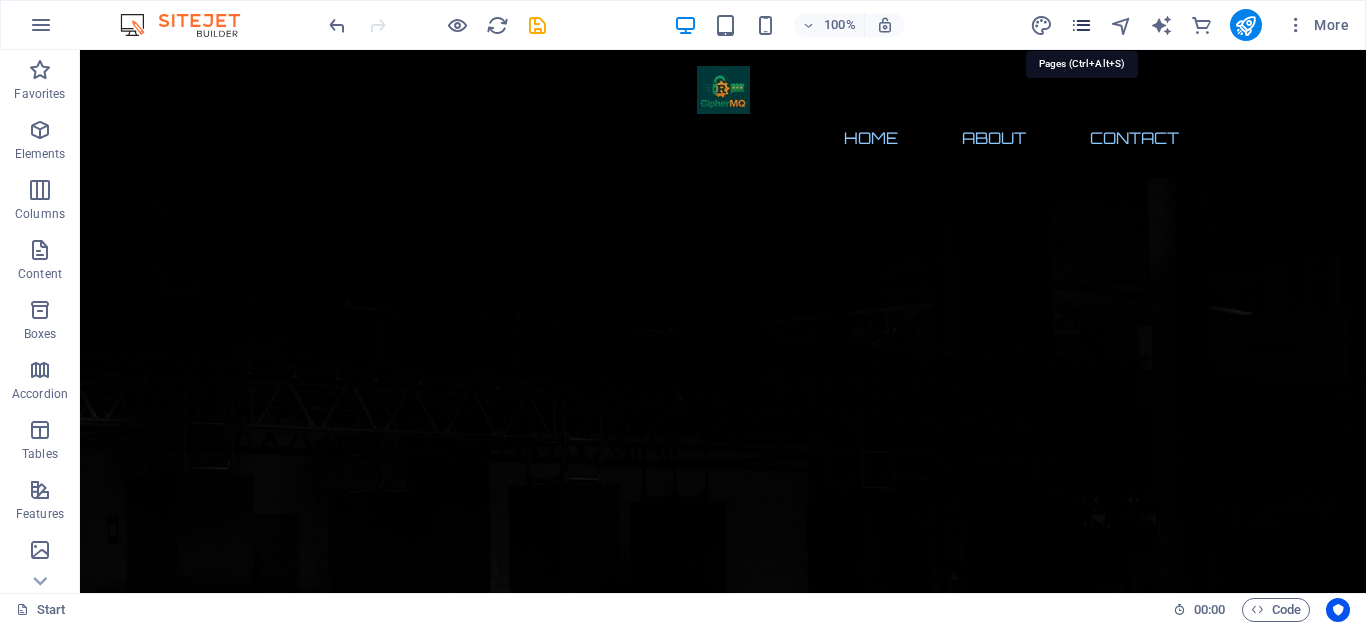 click at bounding box center [1081, 25] 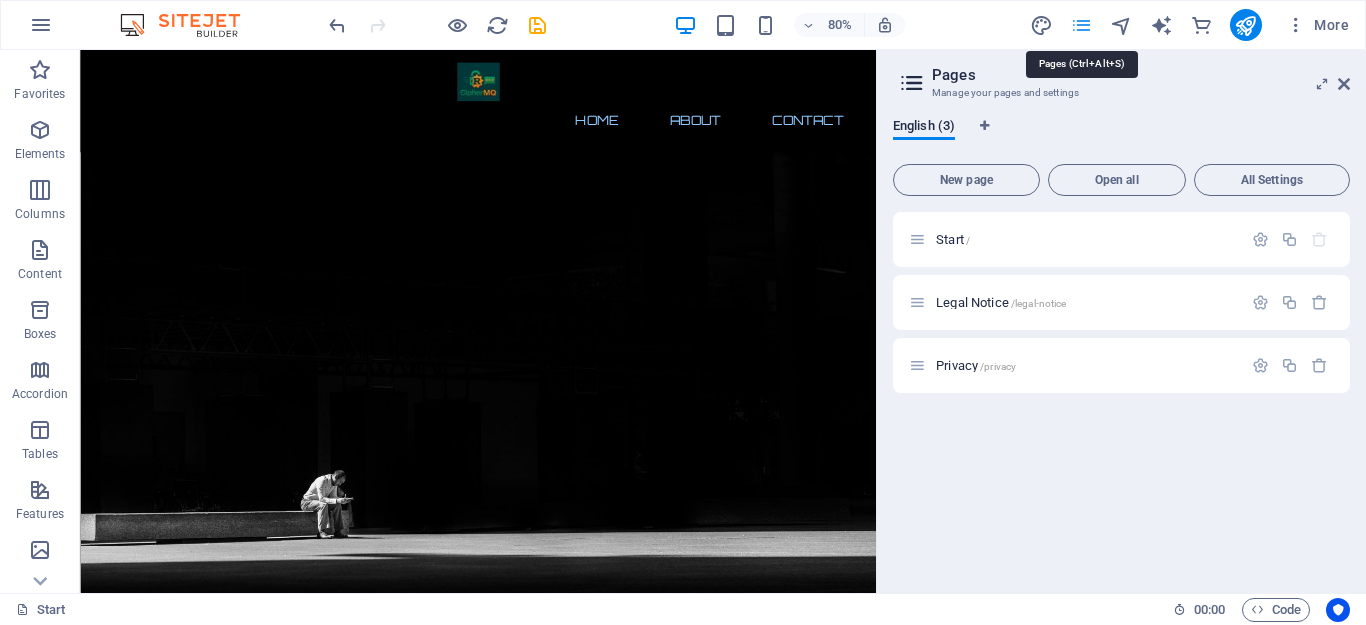 click at bounding box center [1081, 25] 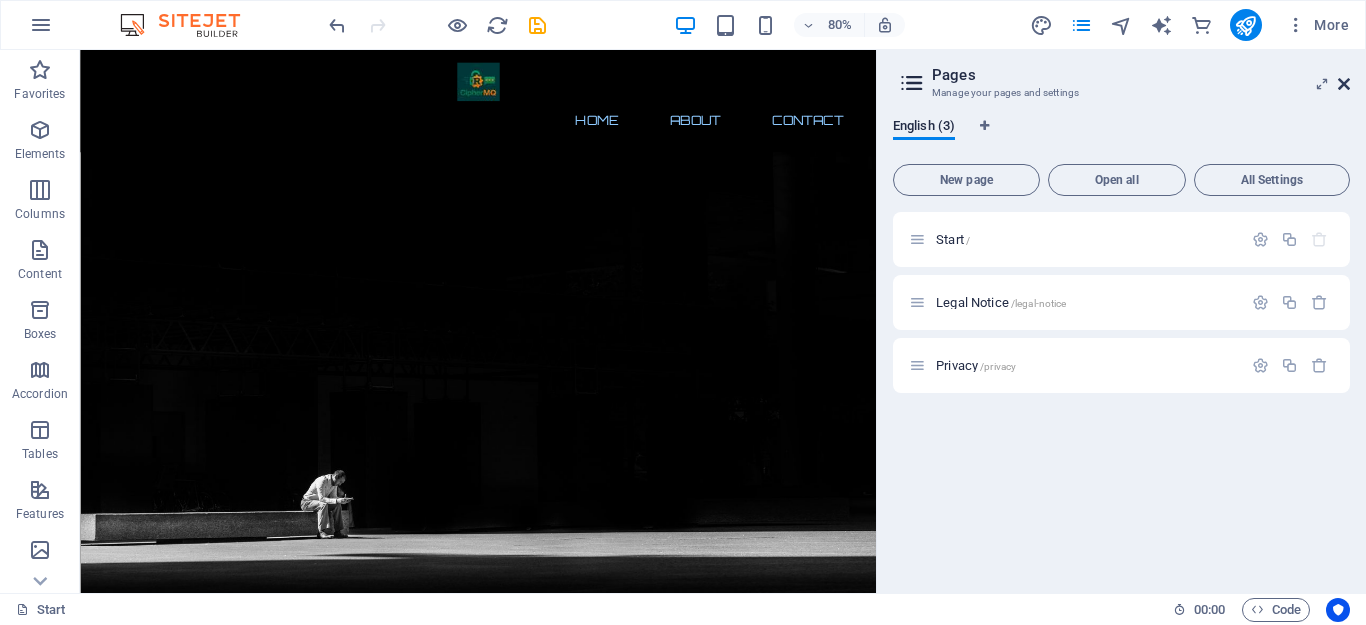click at bounding box center [1344, 84] 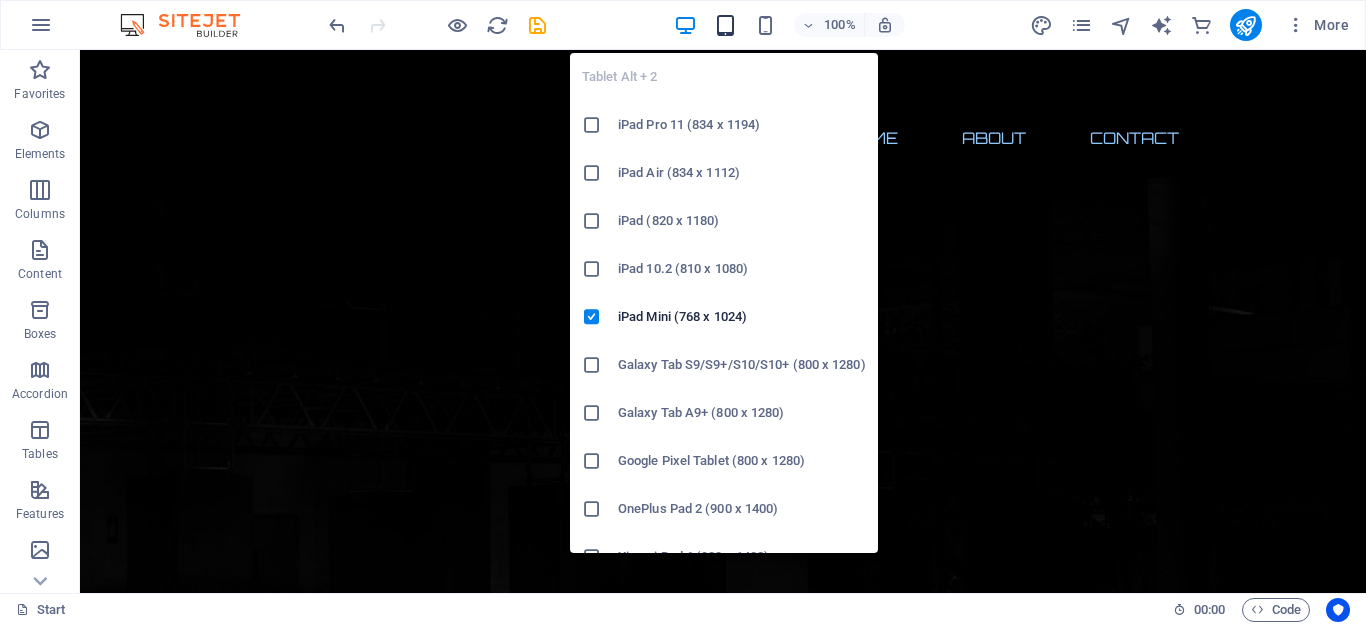 click at bounding box center (725, 25) 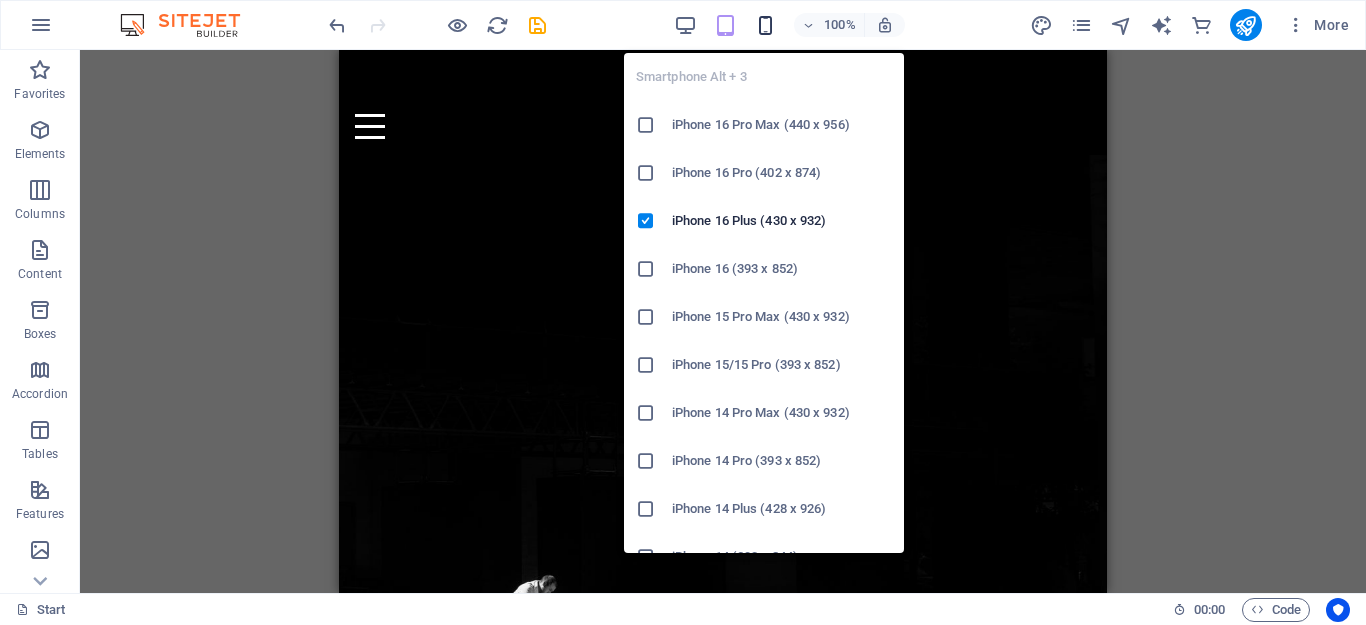 click at bounding box center (765, 25) 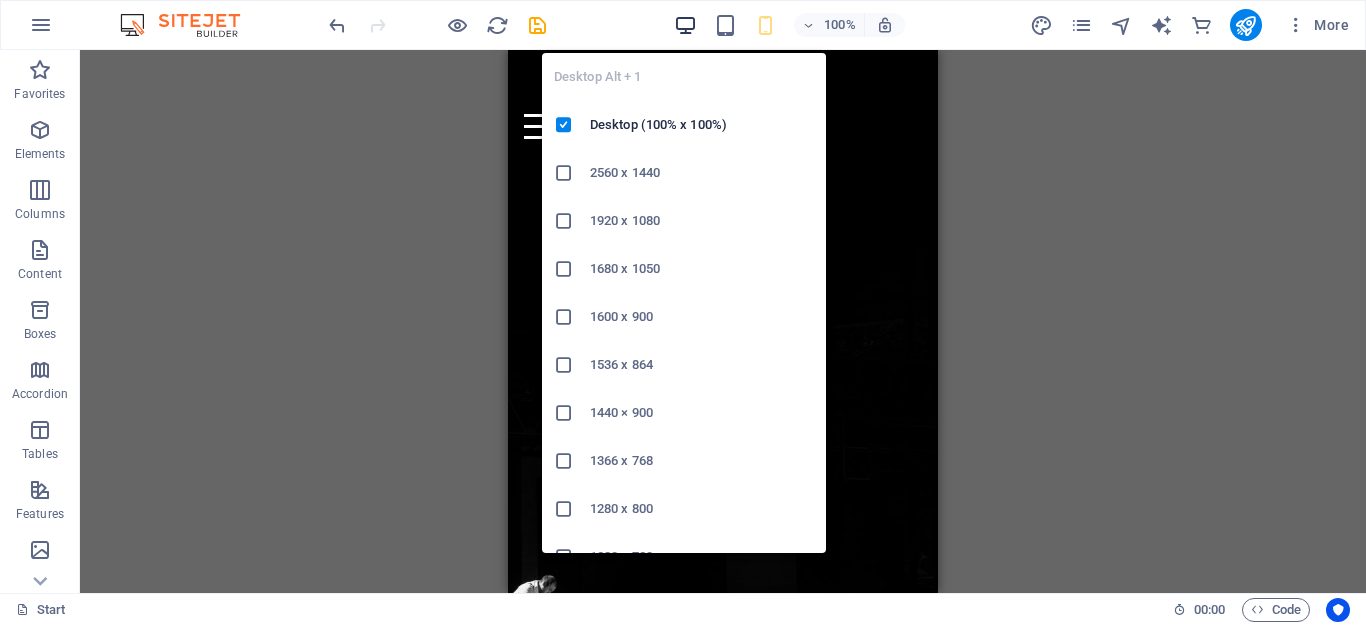 click at bounding box center (685, 25) 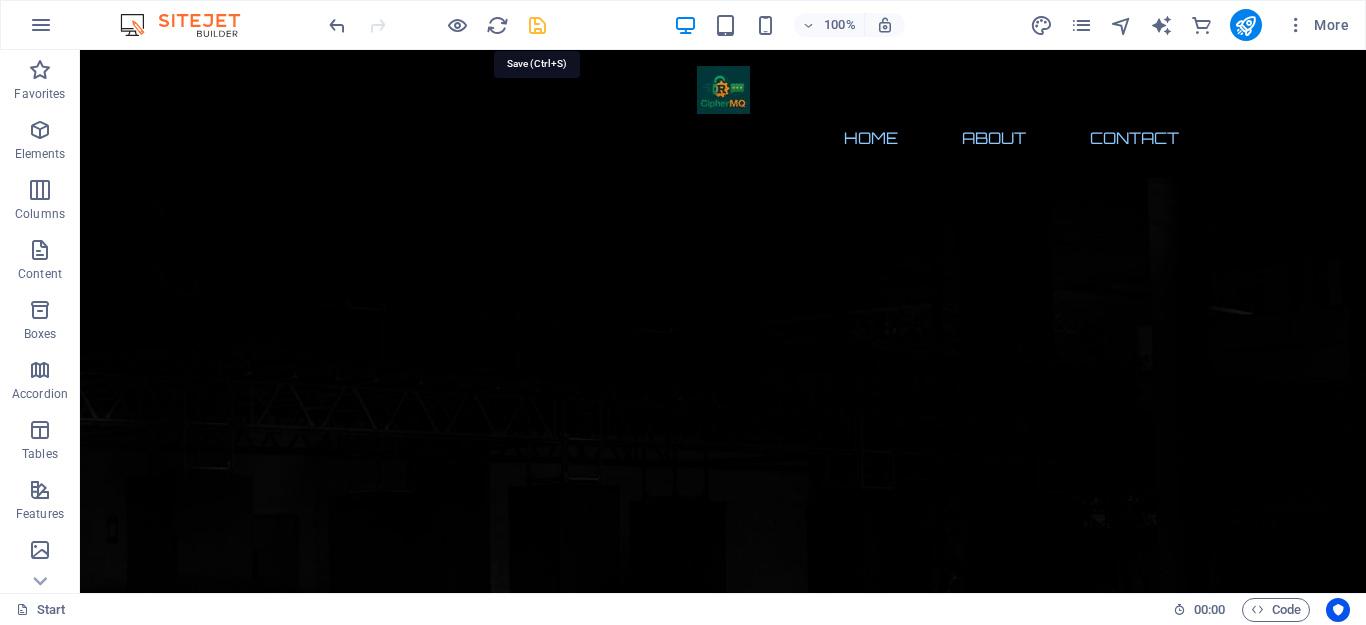 click at bounding box center (537, 25) 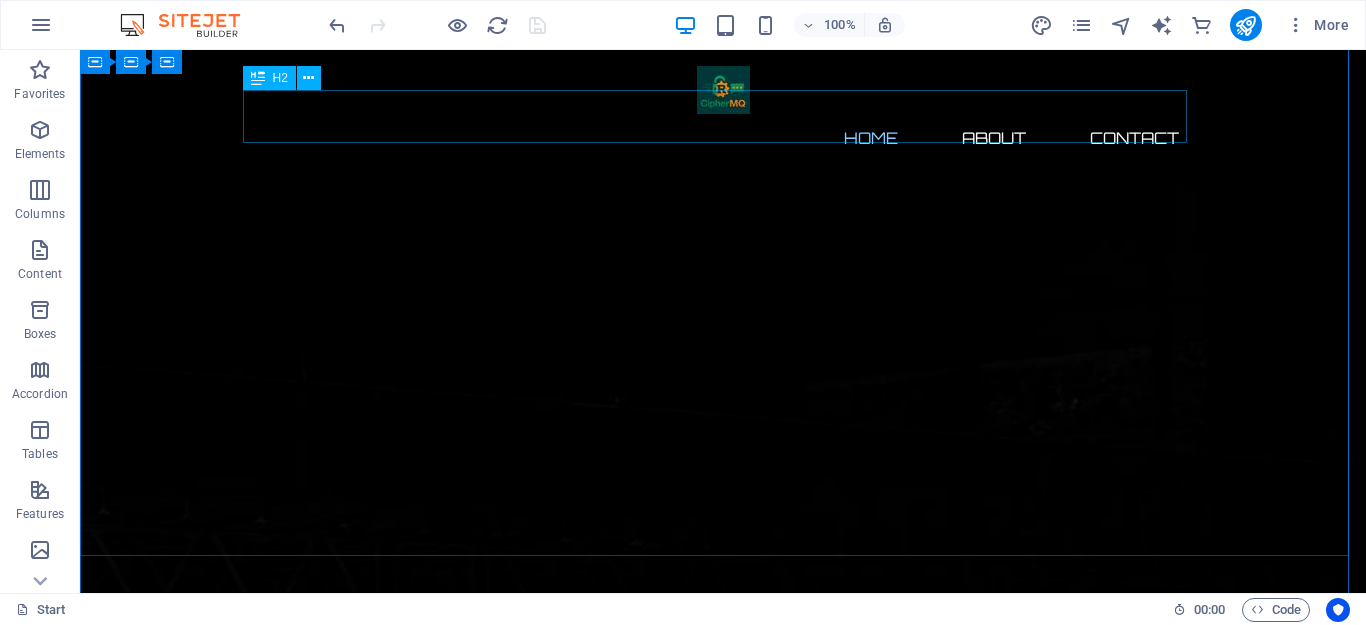 scroll, scrollTop: 100, scrollLeft: 0, axis: vertical 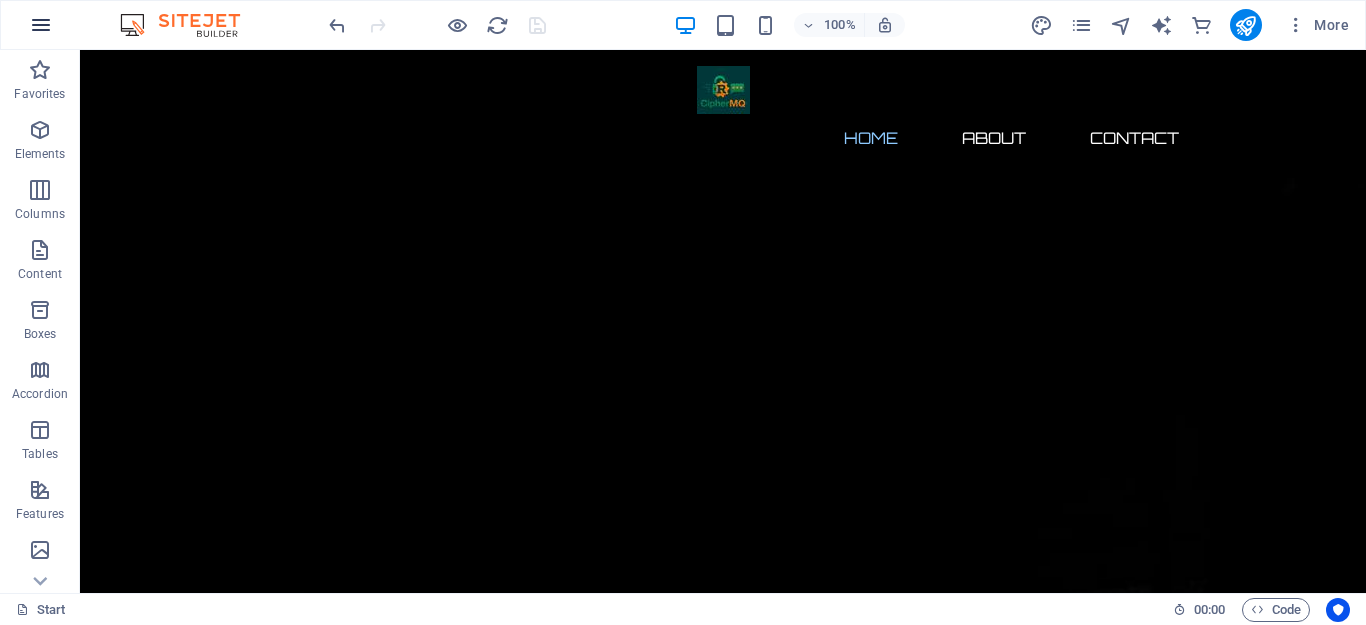 click at bounding box center (41, 25) 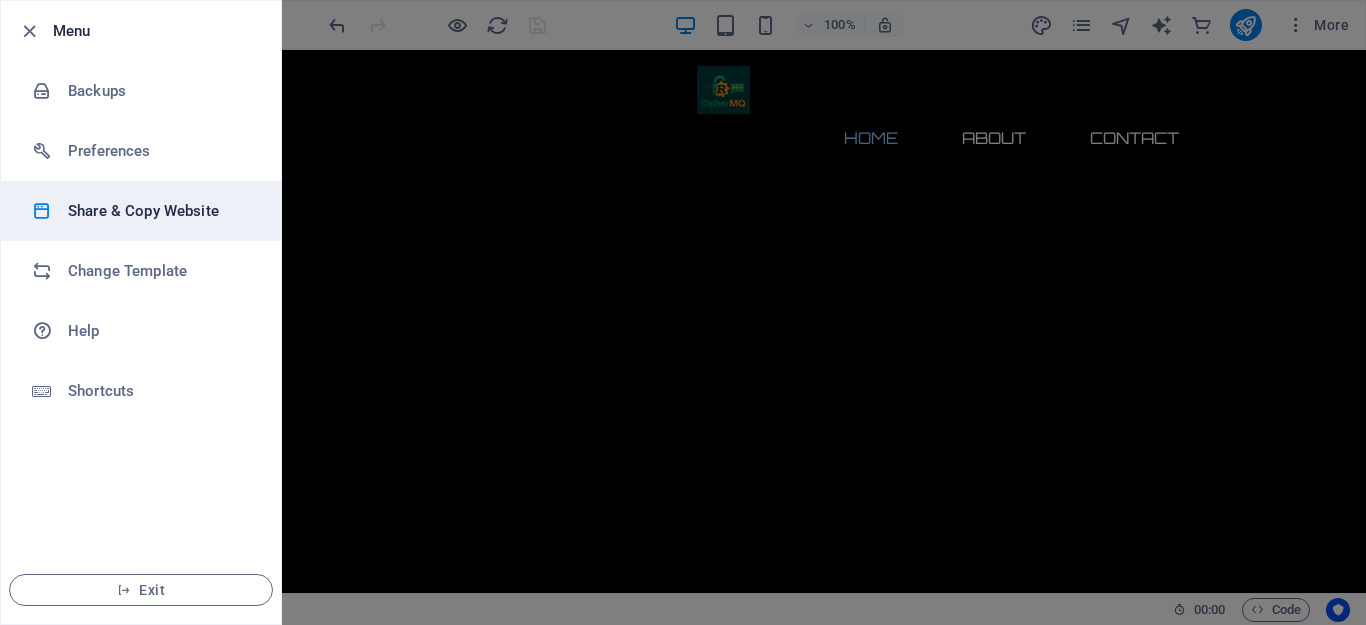click on "Share & Copy Website" at bounding box center [160, 211] 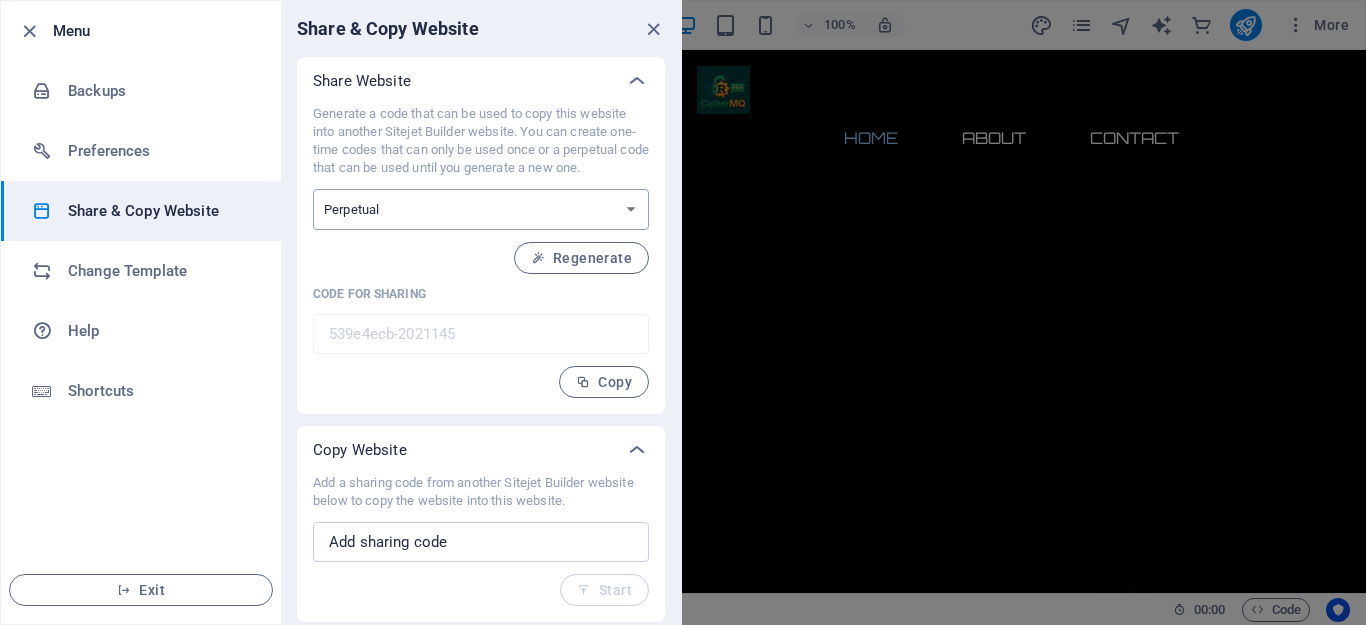 click on "One-time Perpetual" at bounding box center [481, 209] 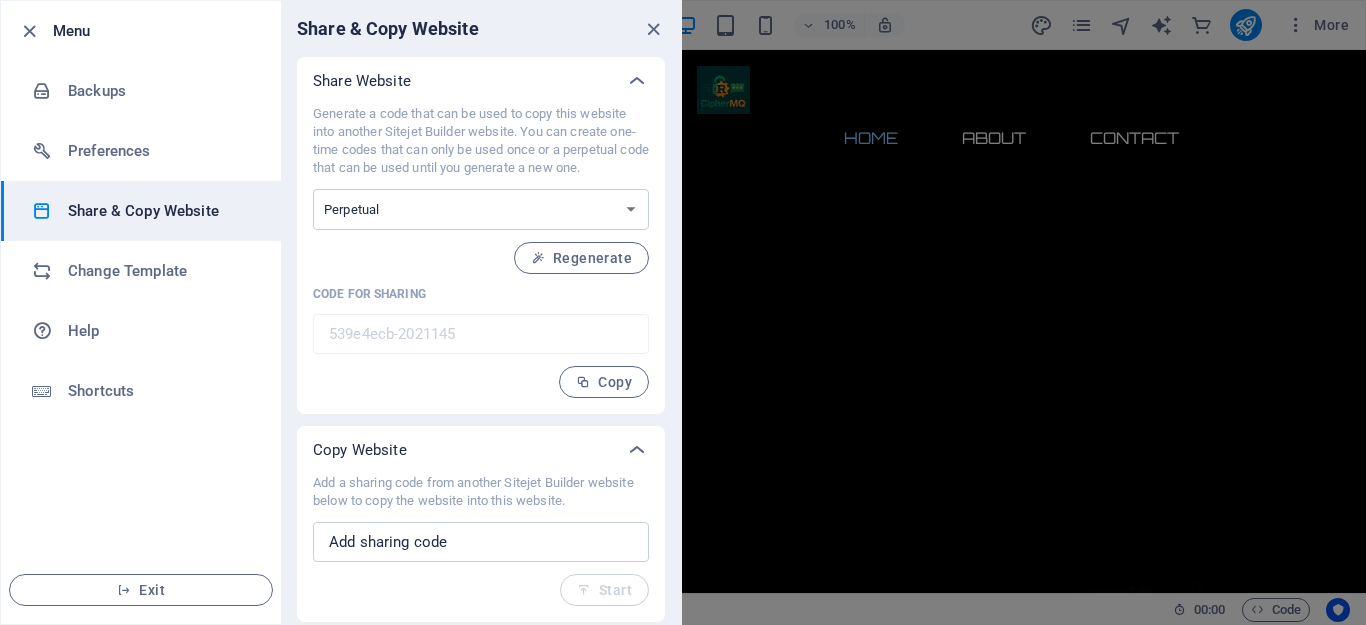 click on "539e4ecb-2021145" at bounding box center [481, 334] 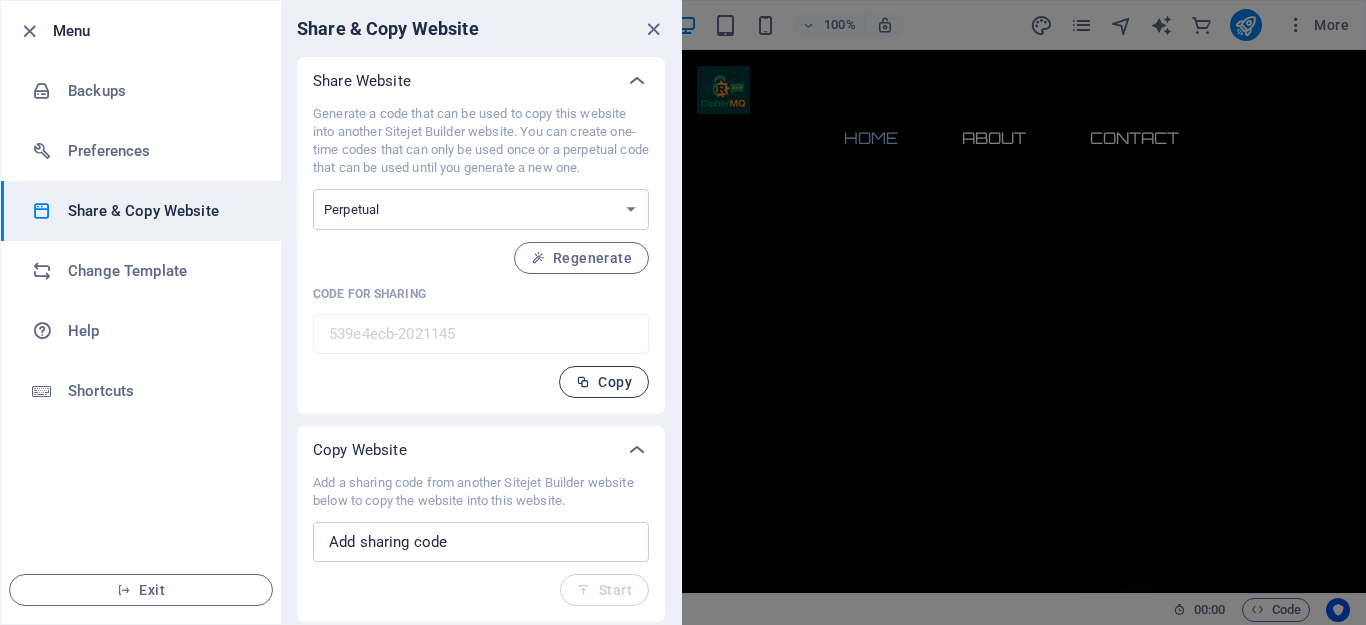 click on "Copy" at bounding box center (604, 382) 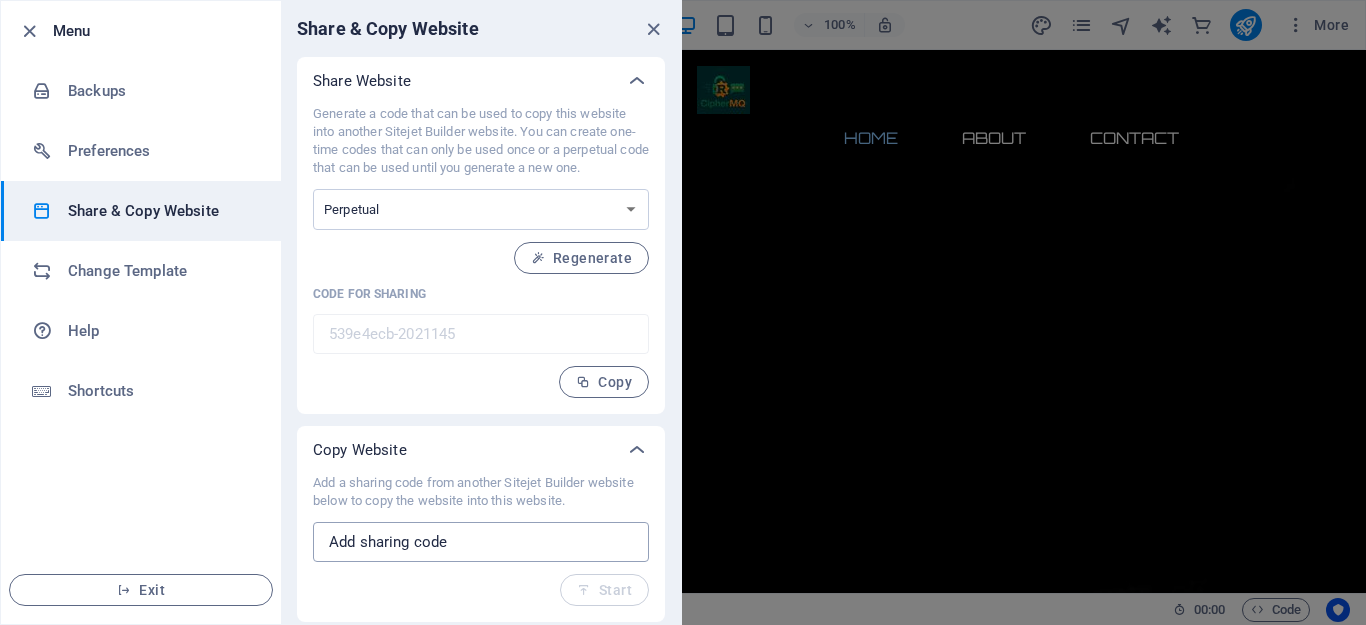 click at bounding box center [481, 542] 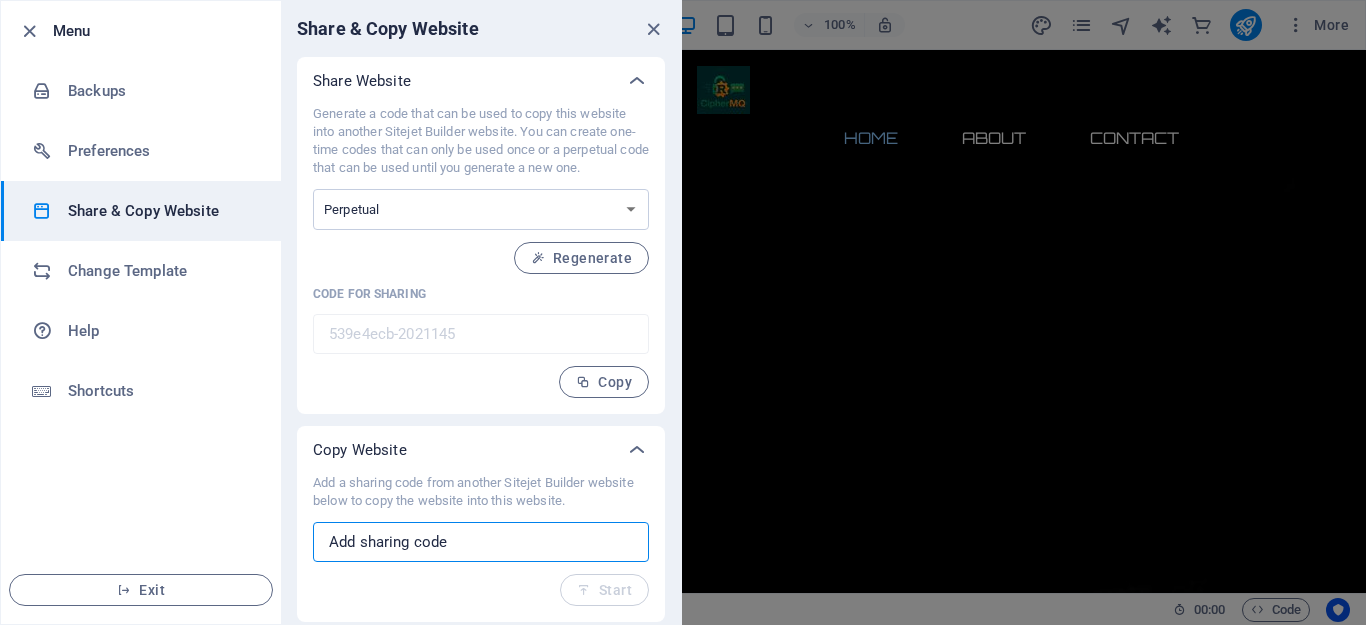 paste on "539e4ecb-2021145" 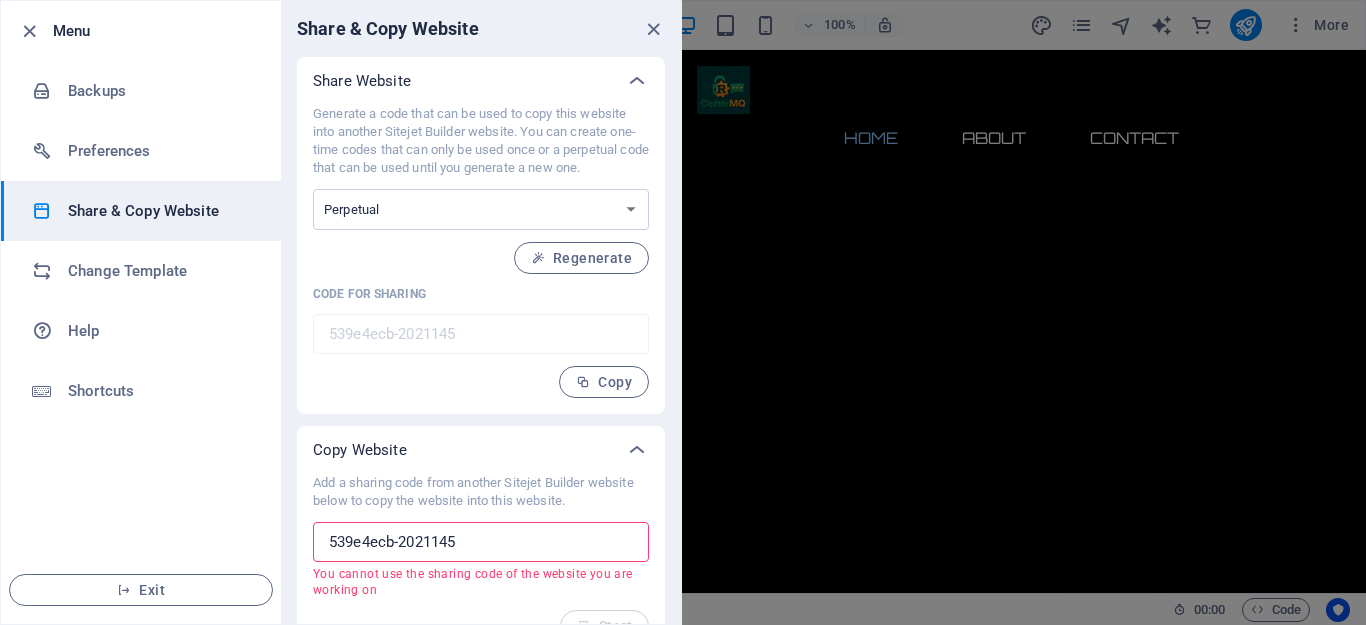 scroll, scrollTop: 34, scrollLeft: 0, axis: vertical 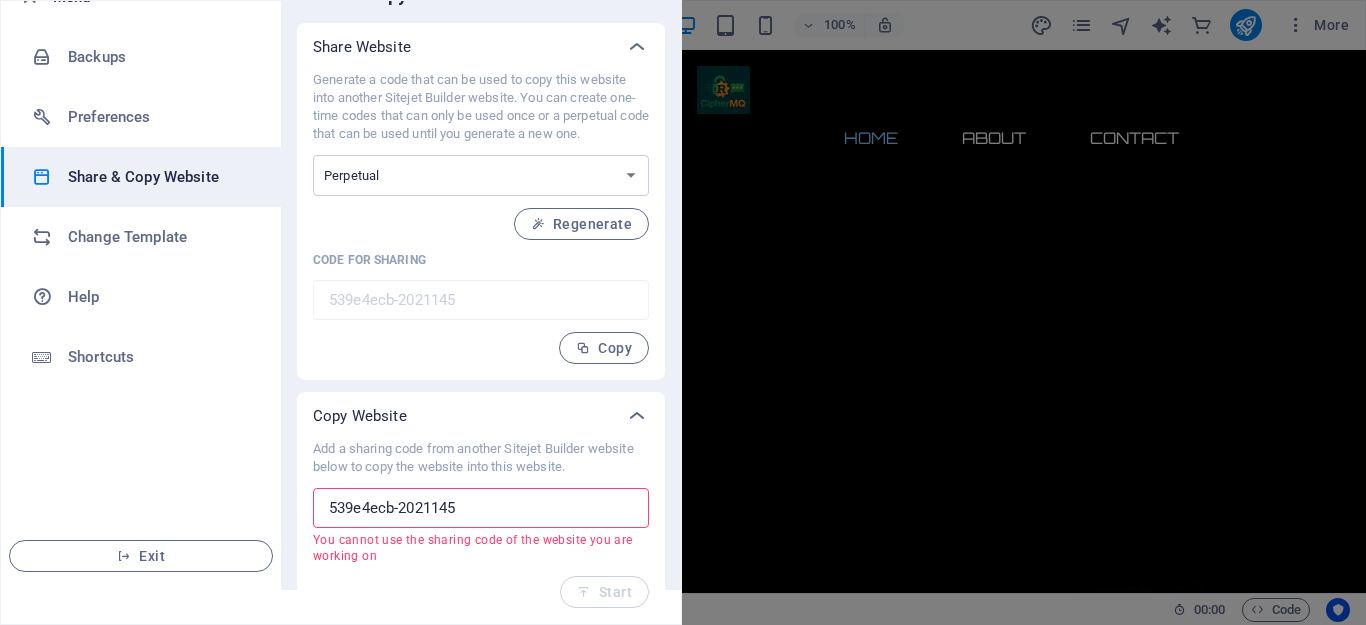 type on "539e4ecb-2021145" 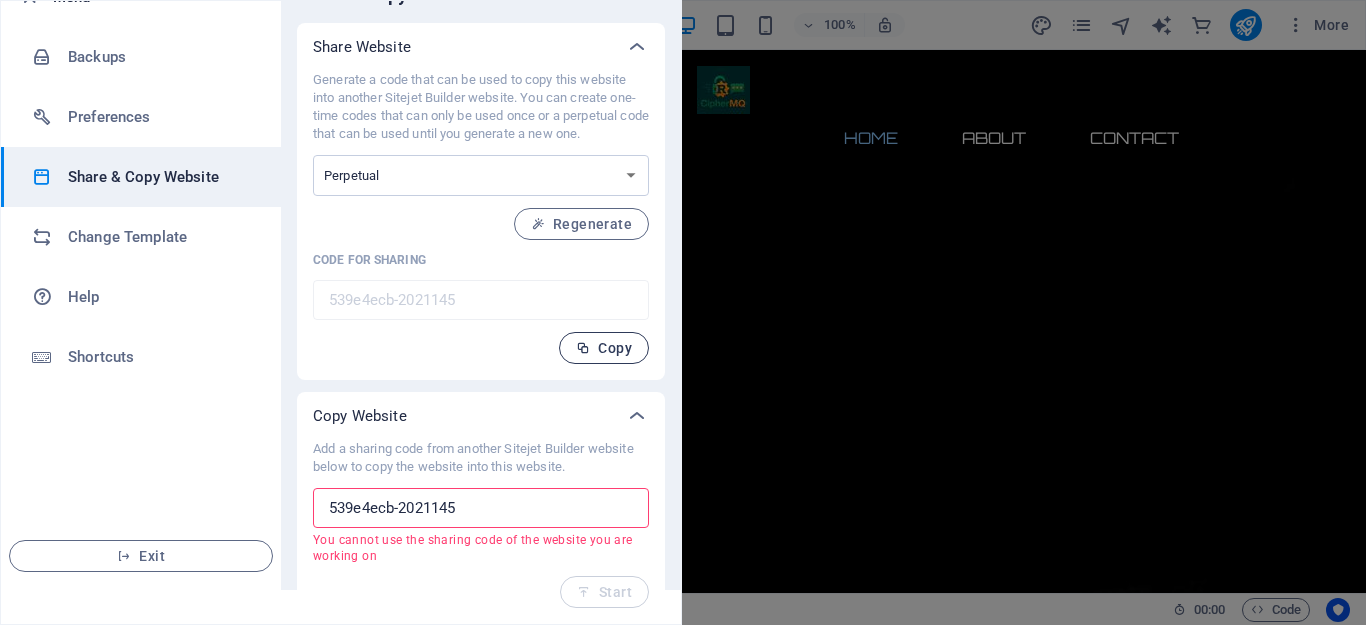 click on "Copy" at bounding box center (604, 348) 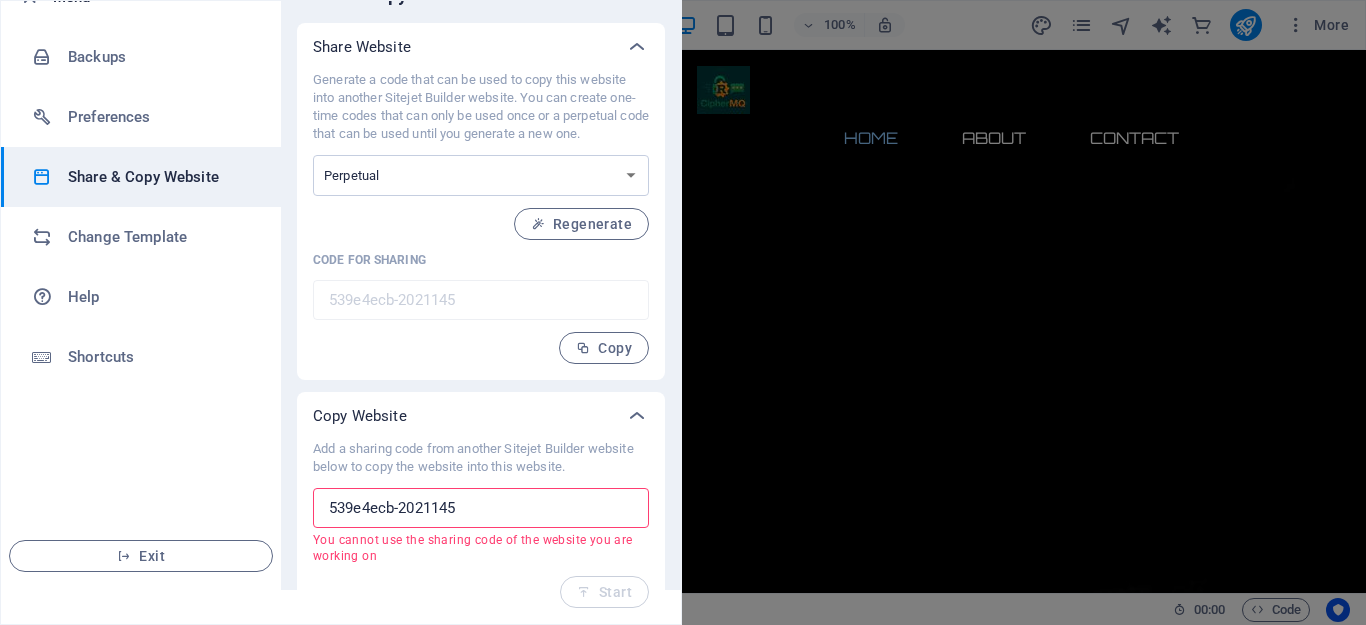 click at bounding box center (683, 312) 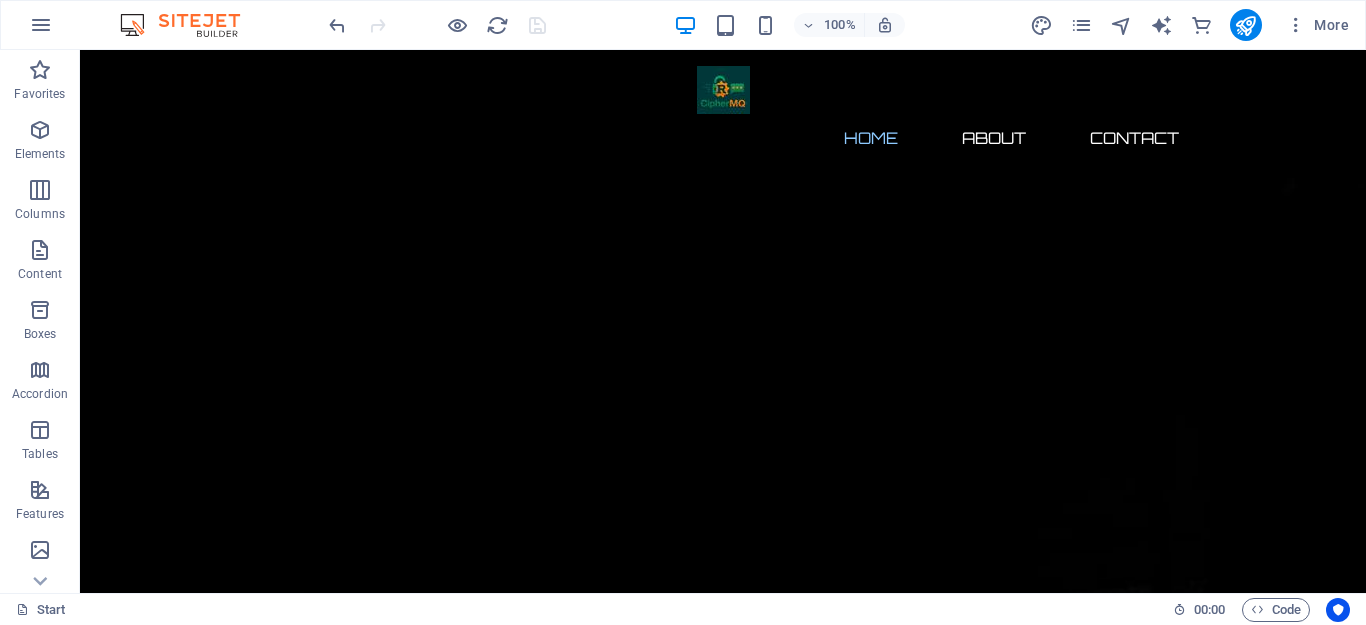 scroll, scrollTop: 0, scrollLeft: 0, axis: both 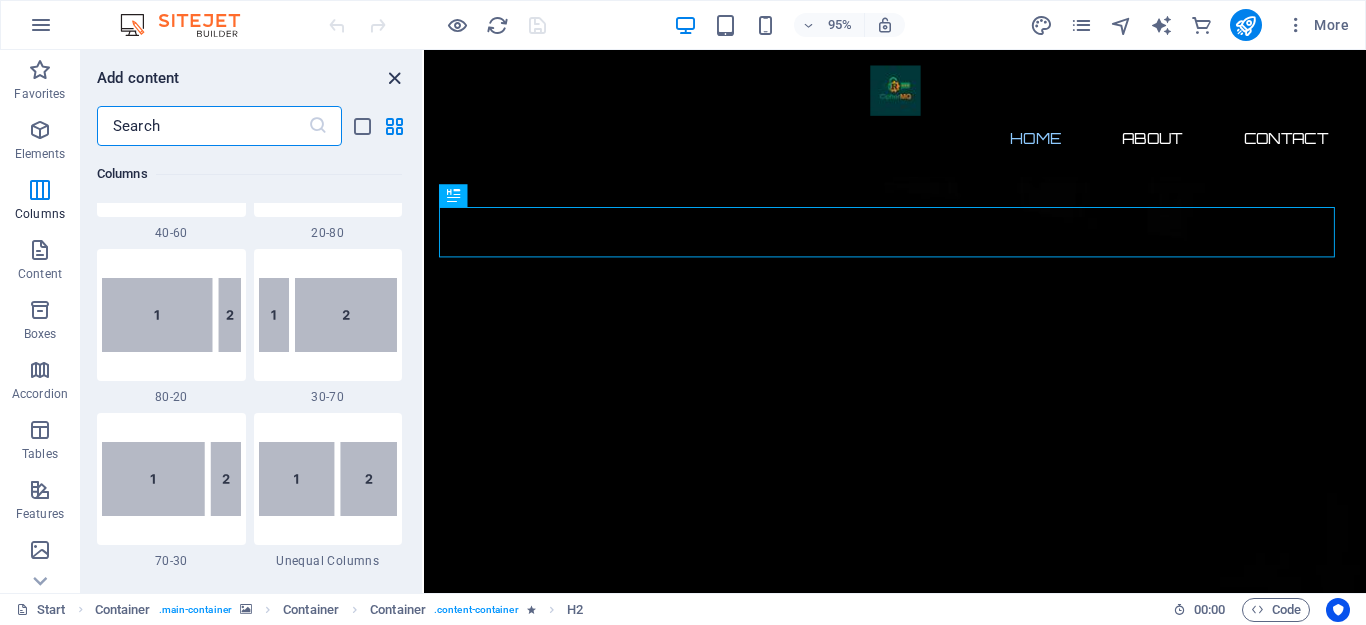 click at bounding box center [394, 78] 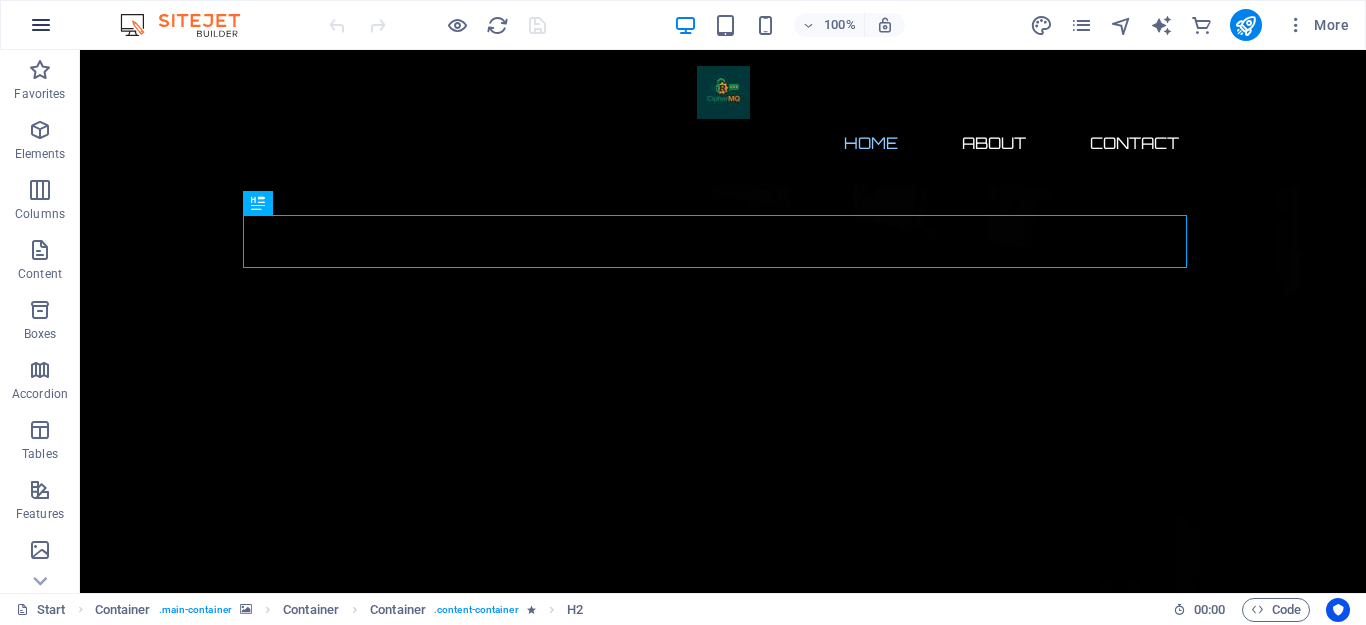 click at bounding box center [41, 25] 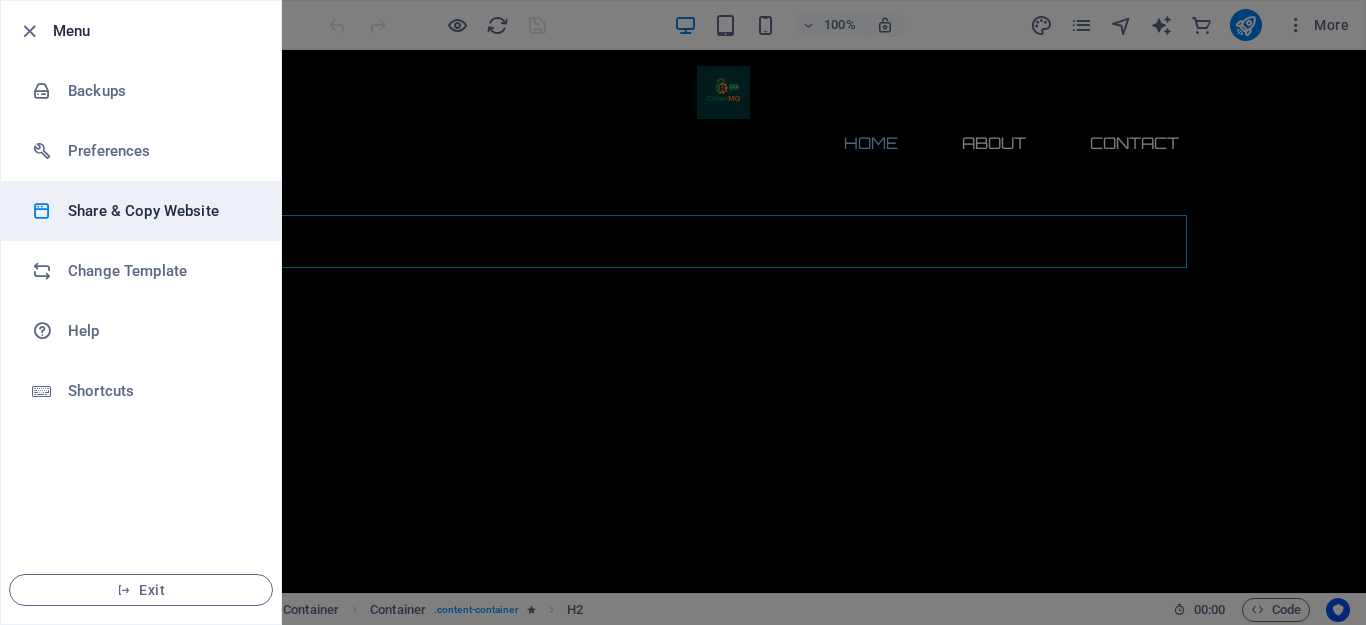 click on "Share & Copy Website" at bounding box center [160, 211] 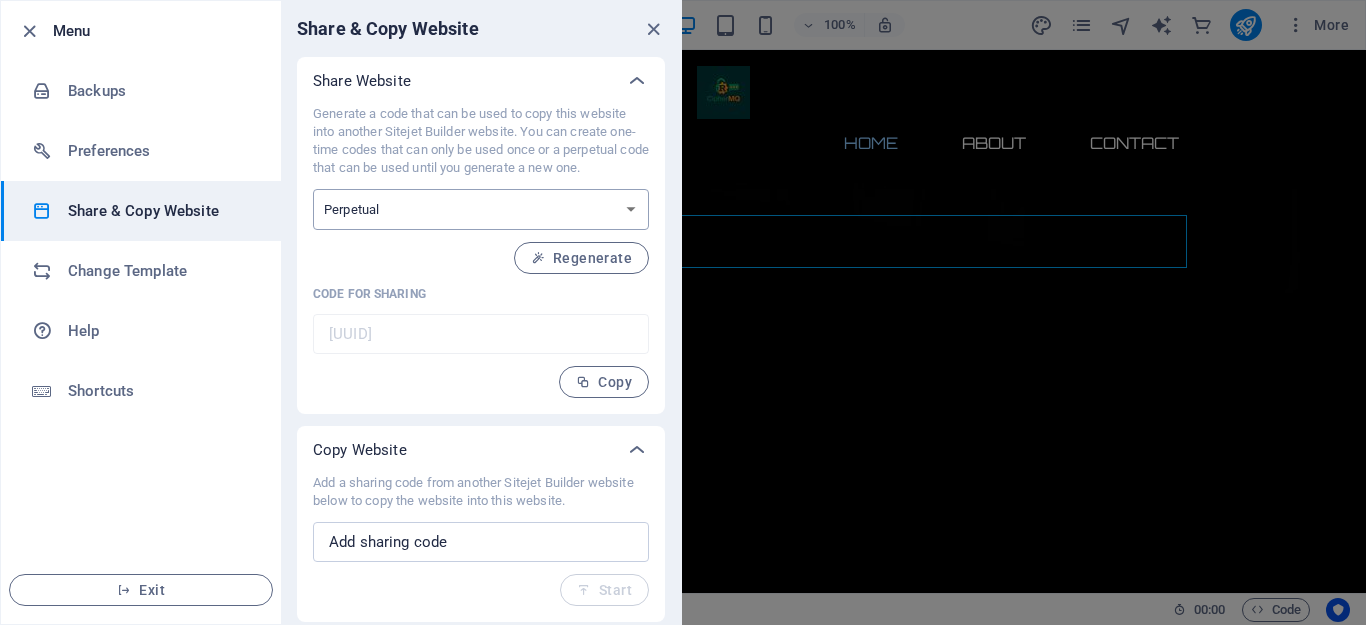 click on "One-time Perpetual" at bounding box center [481, 209] 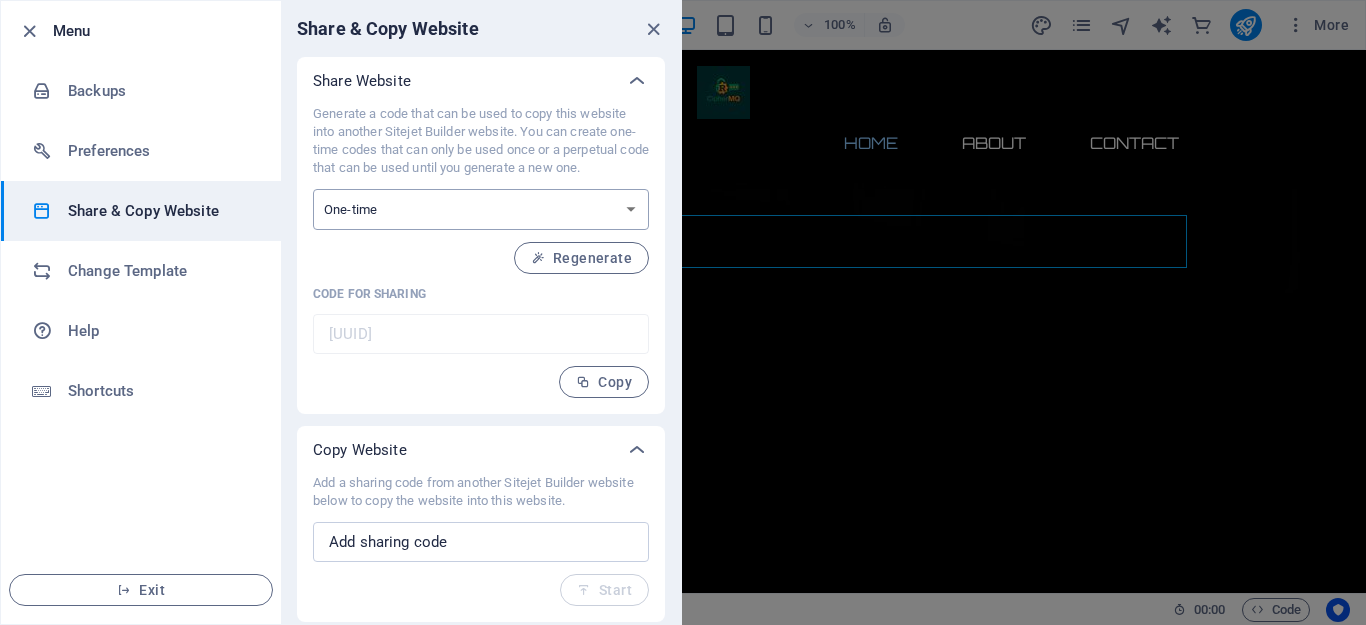 click on "One-time Perpetual" at bounding box center [481, 209] 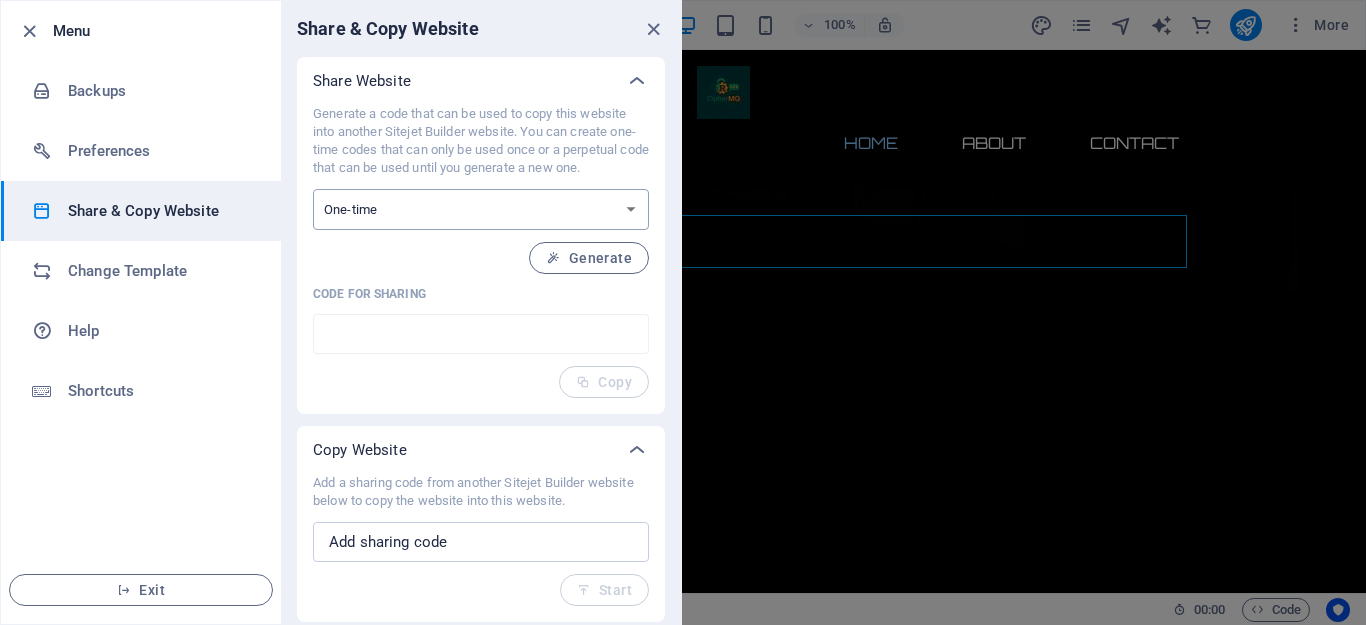 click on "One-time Perpetual" at bounding box center (481, 209) 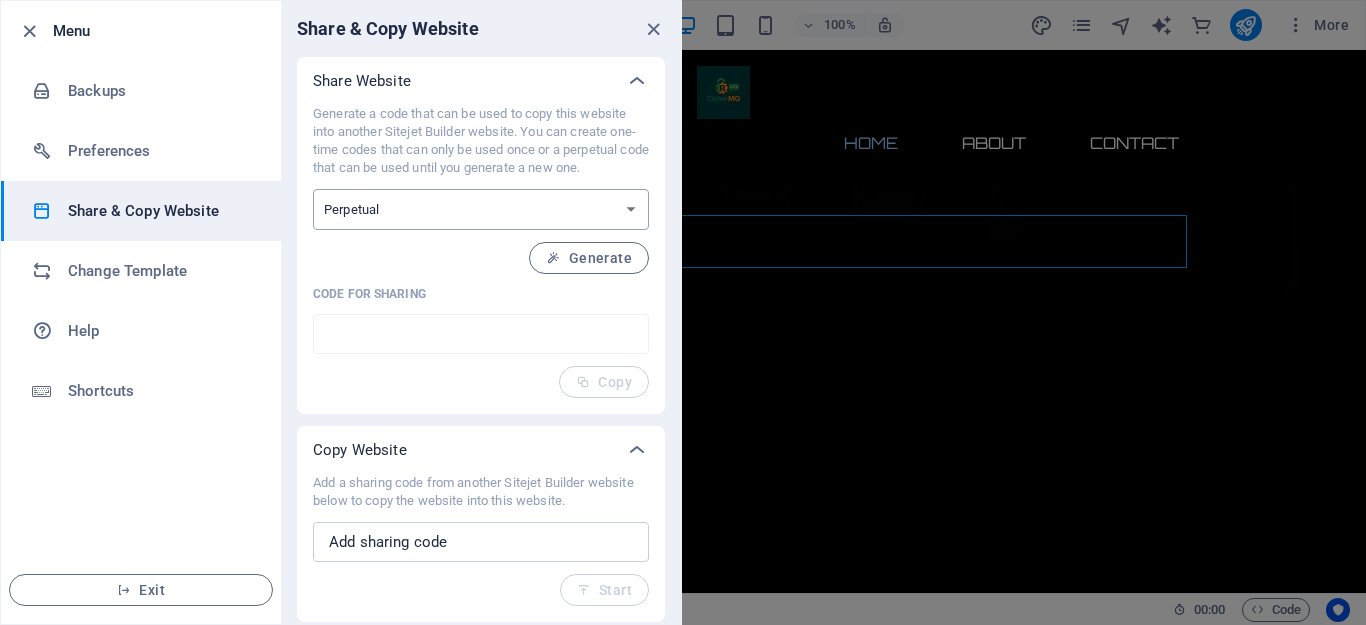 click on "One-time Perpetual" at bounding box center (481, 209) 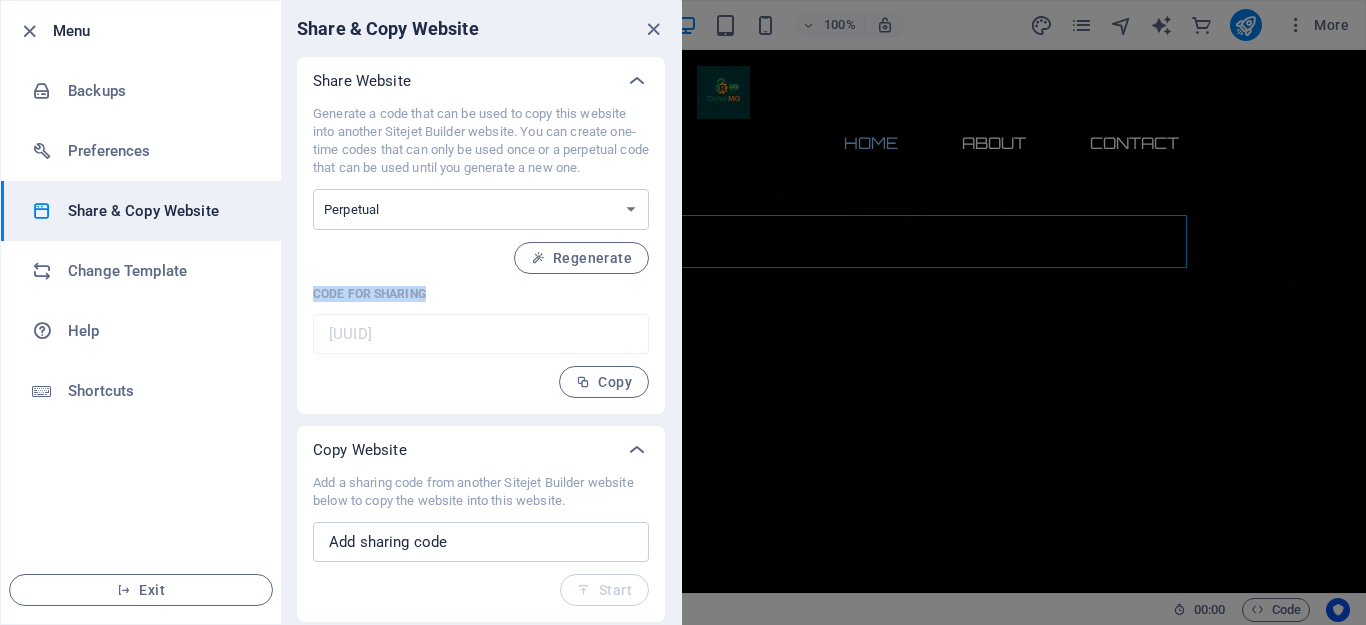drag, startPoint x: 434, startPoint y: 295, endPoint x: 309, endPoint y: 292, distance: 125.035995 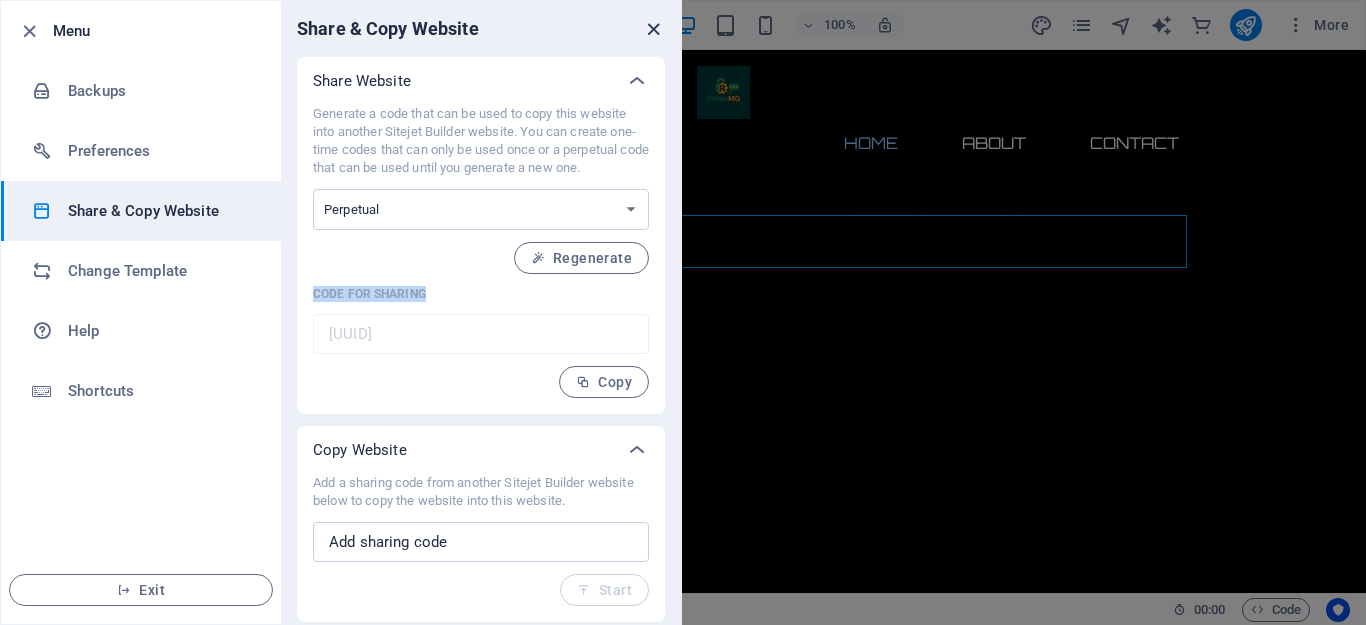 click at bounding box center (653, 29) 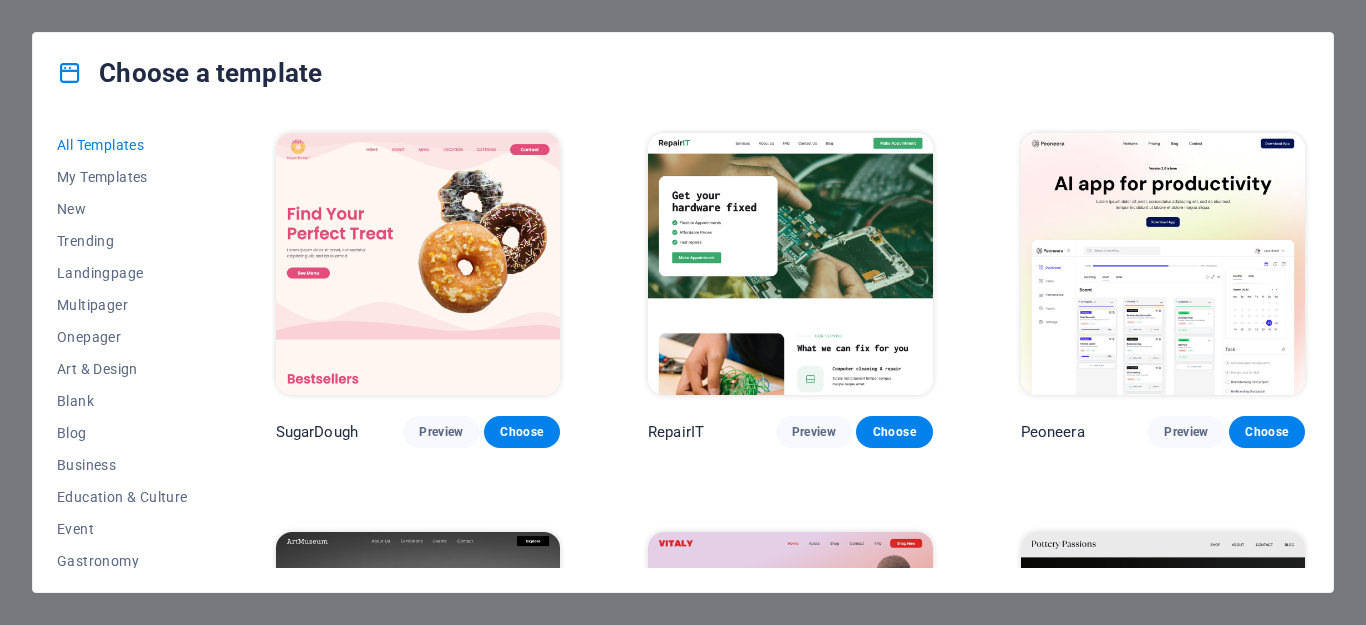 scroll, scrollTop: 0, scrollLeft: 0, axis: both 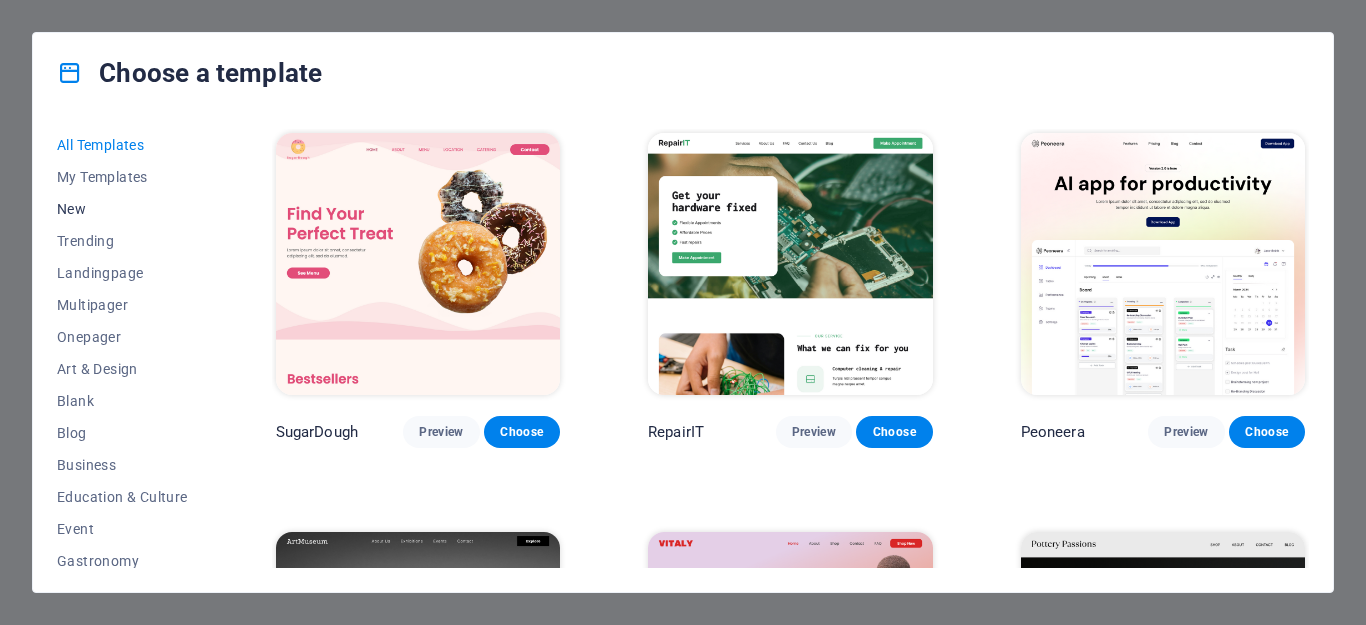 click on "New" at bounding box center (122, 209) 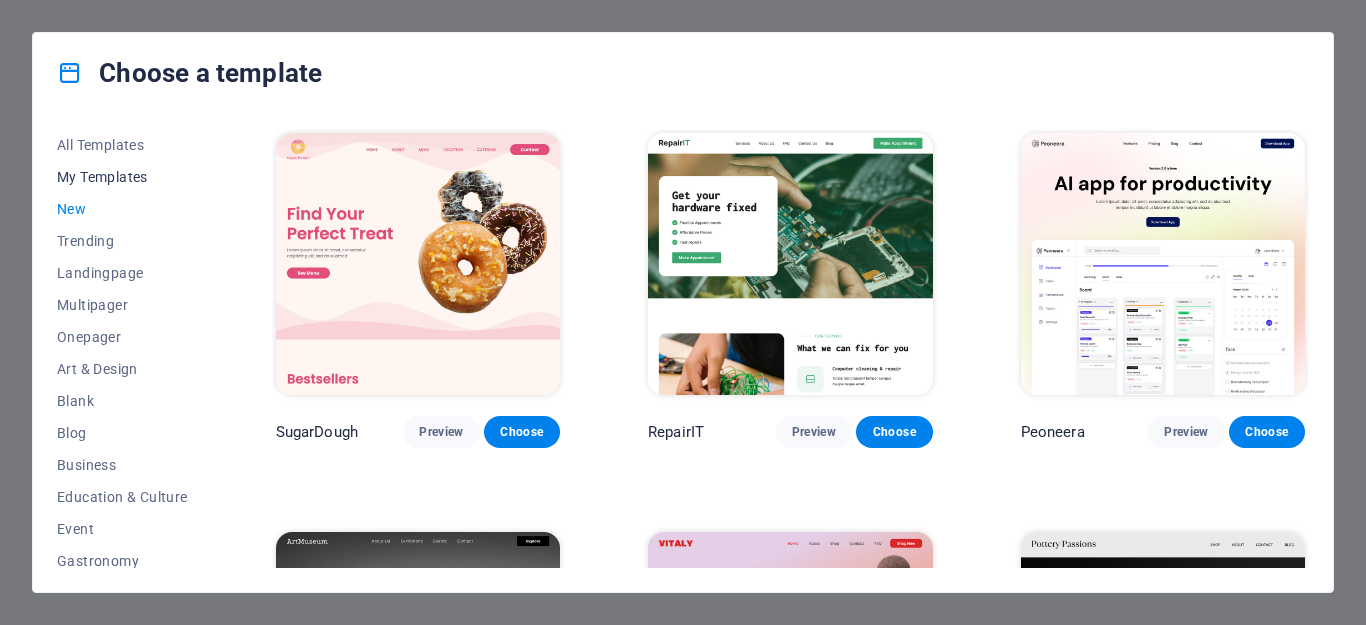click on "My Templates" at bounding box center (122, 177) 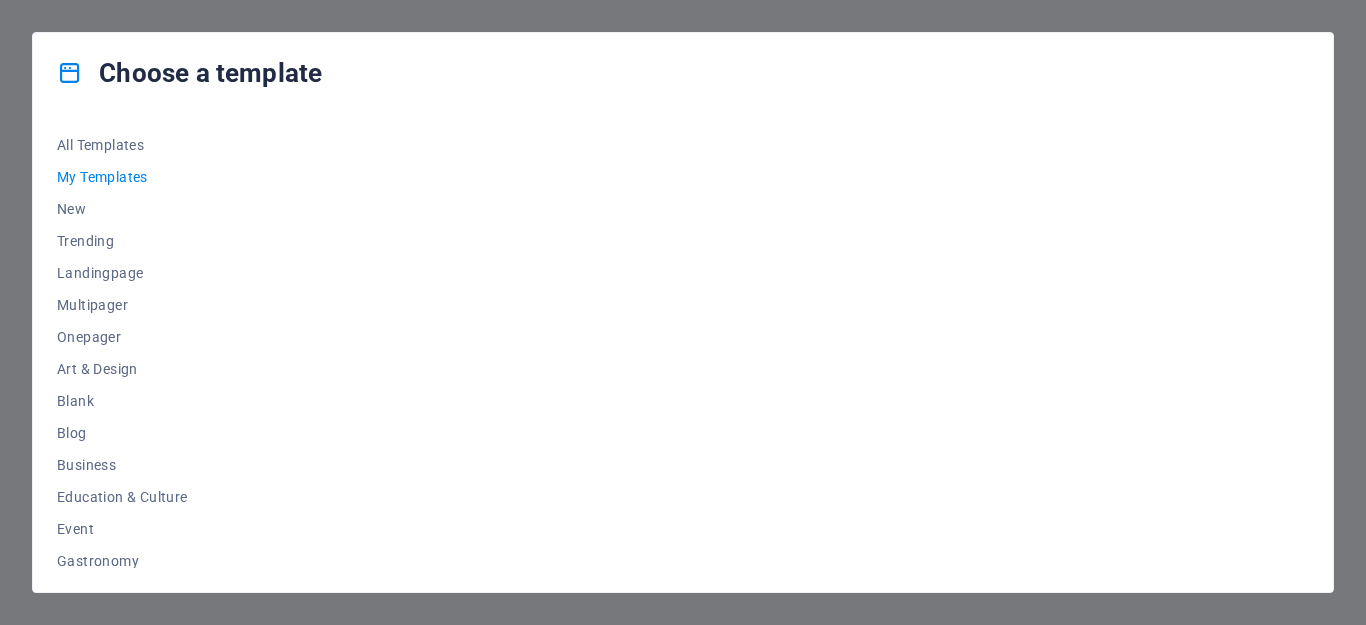 click on "My Templates" at bounding box center (122, 177) 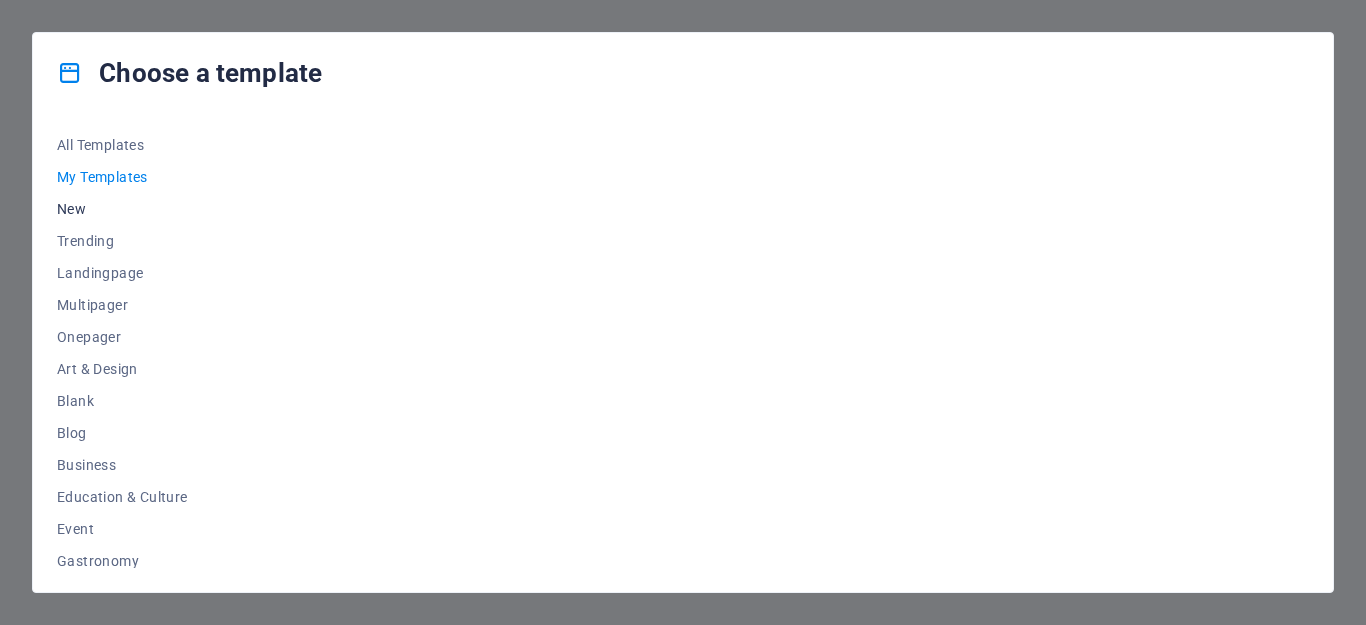click on "New" at bounding box center [122, 209] 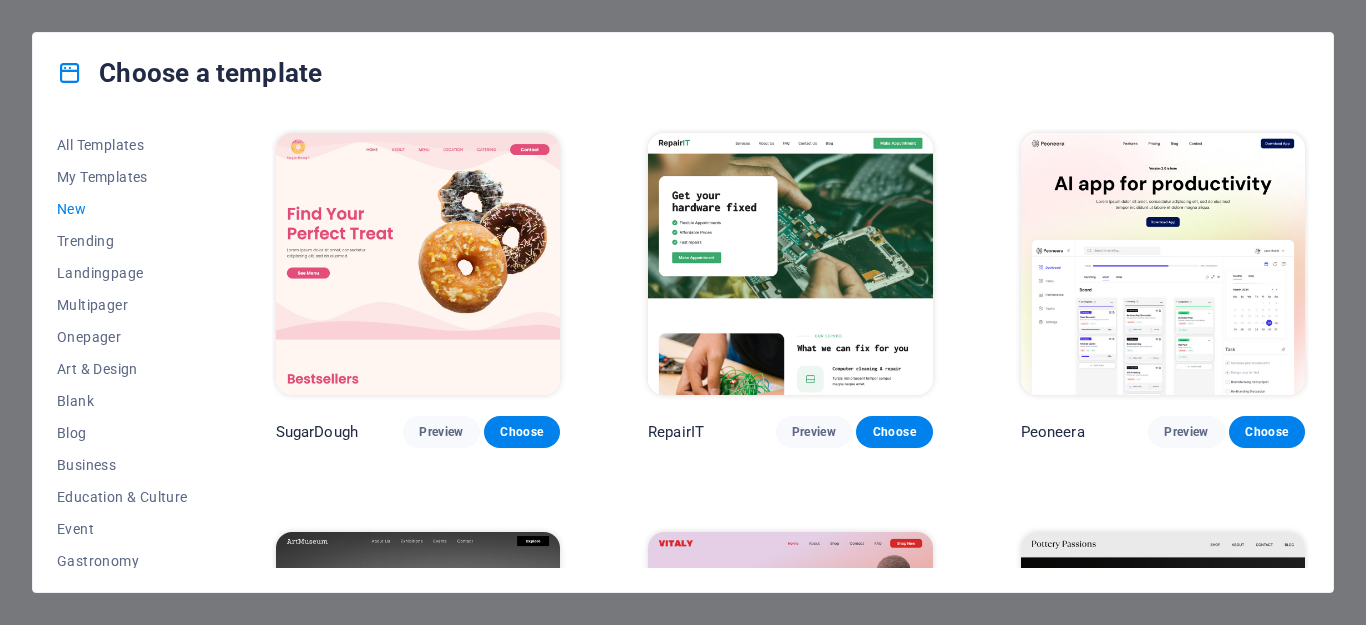 click on "New" at bounding box center [122, 209] 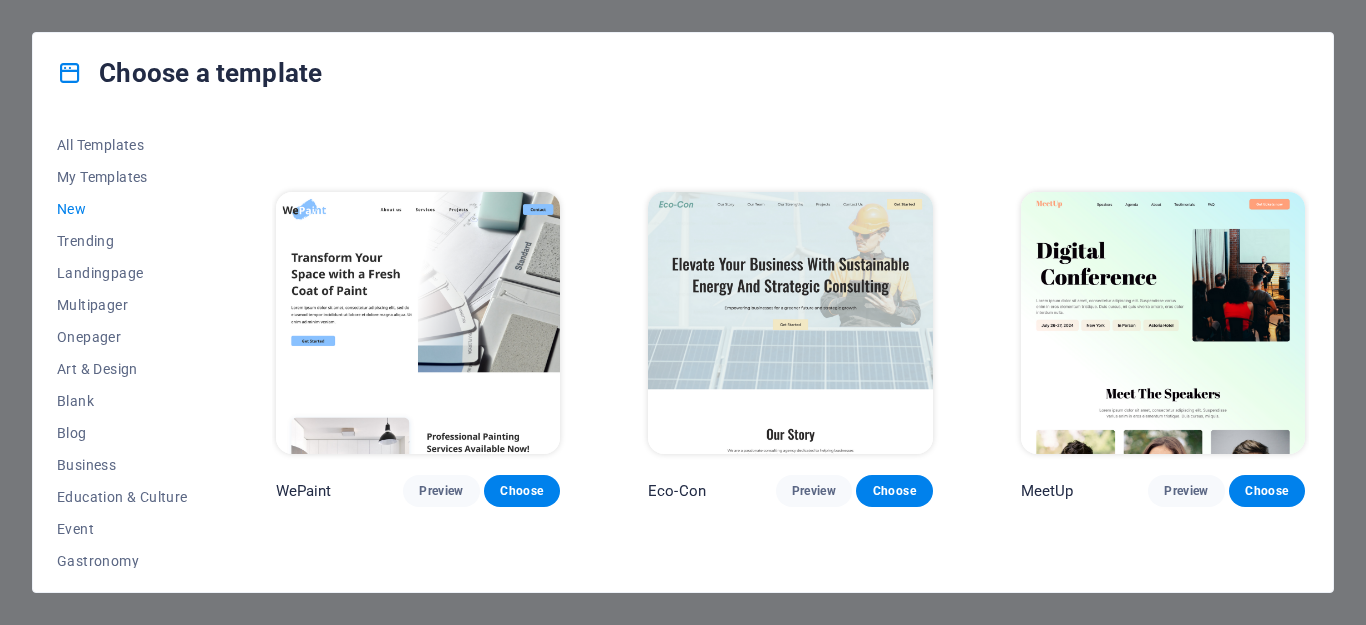 scroll, scrollTop: 1861, scrollLeft: 0, axis: vertical 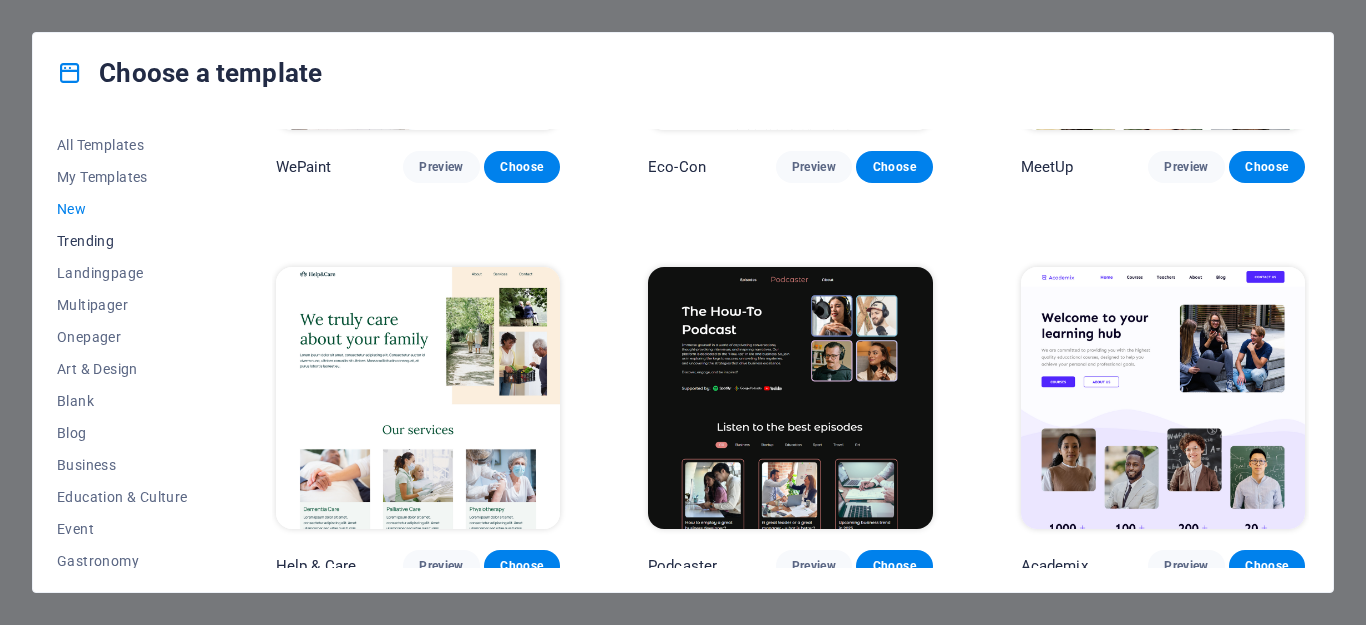 click on "Trending" at bounding box center [122, 241] 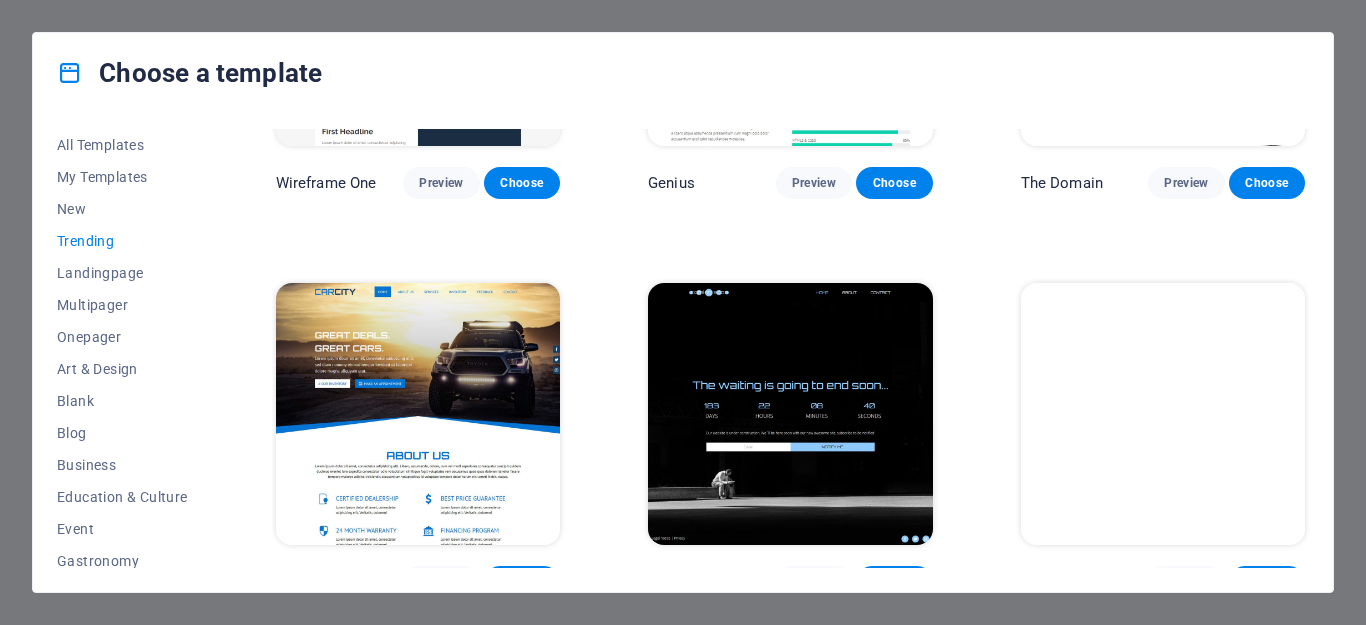 scroll, scrollTop: 1861, scrollLeft: 0, axis: vertical 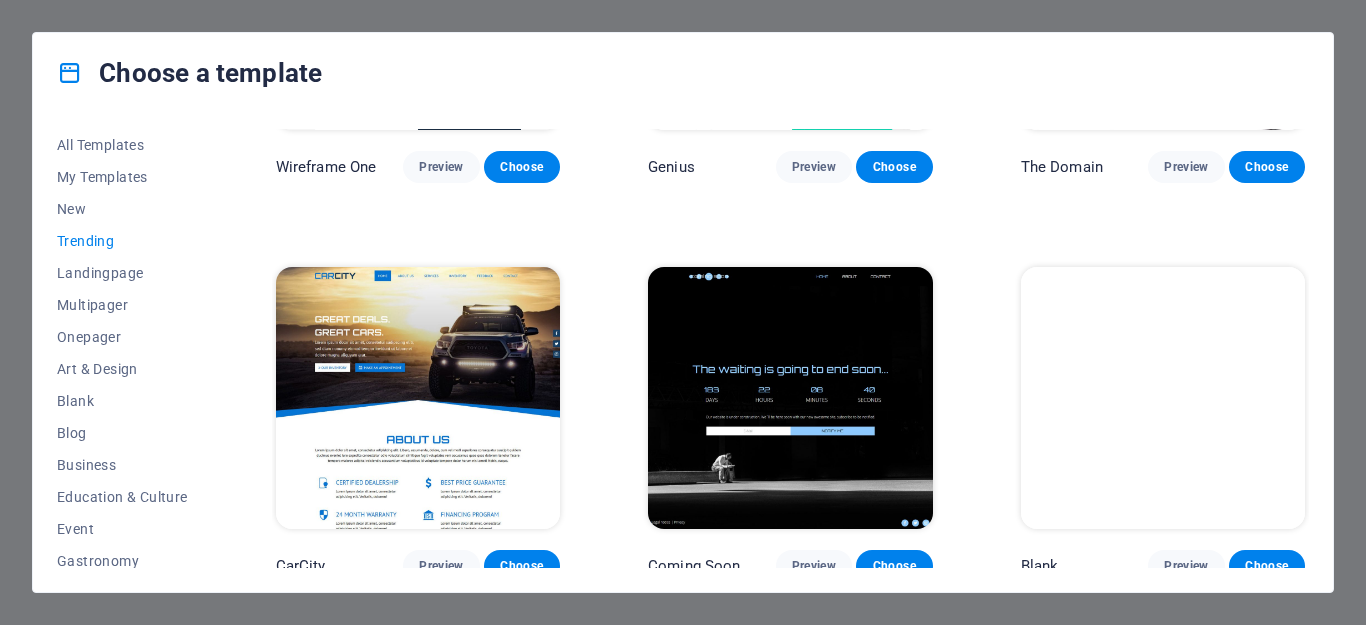 click at bounding box center (790, 398) 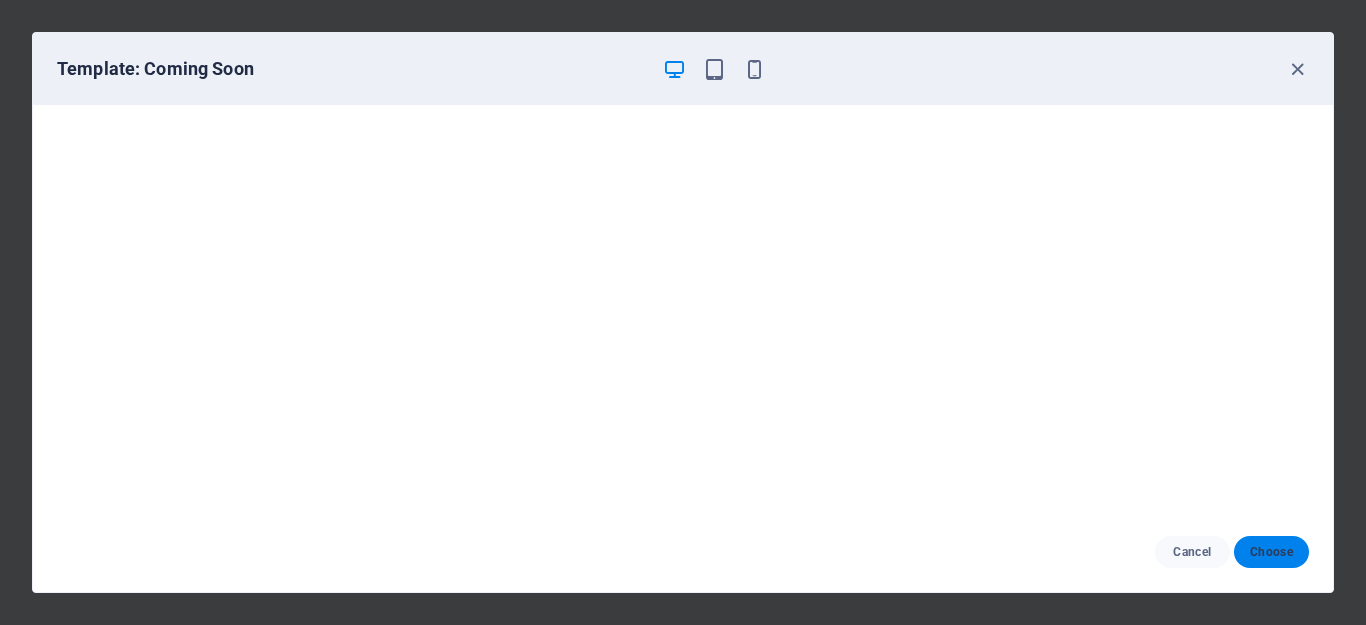 click on "Choose" at bounding box center (1271, 552) 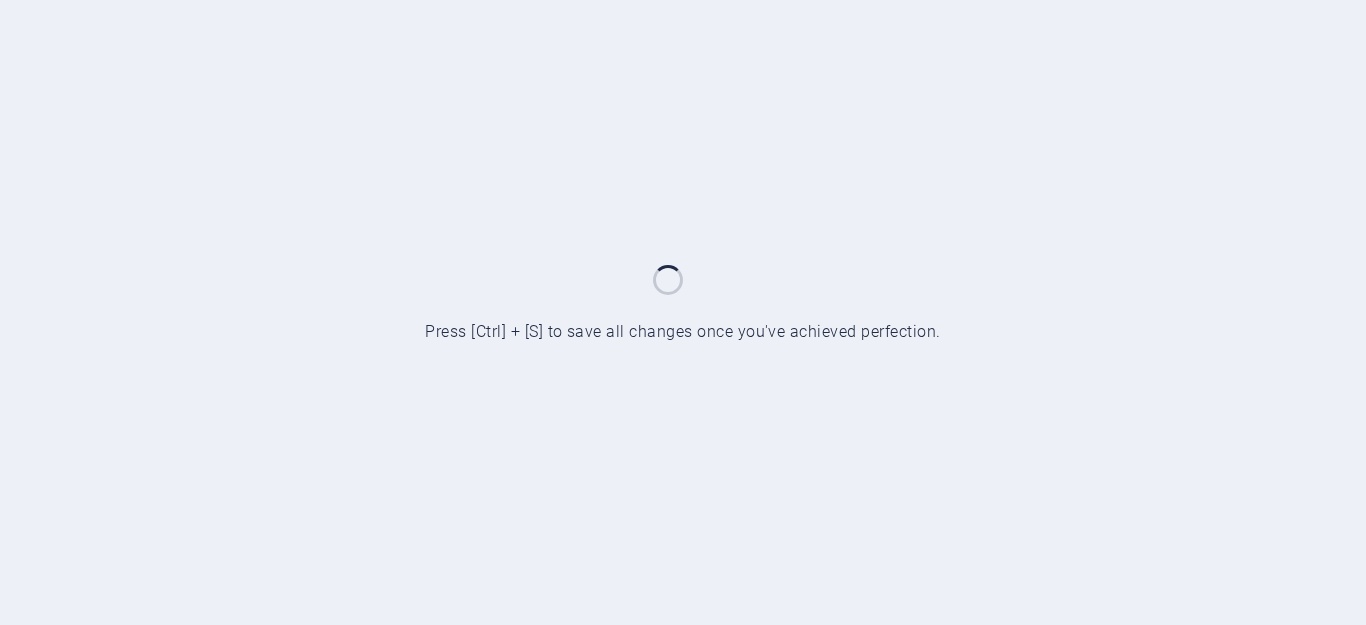 scroll, scrollTop: 0, scrollLeft: 0, axis: both 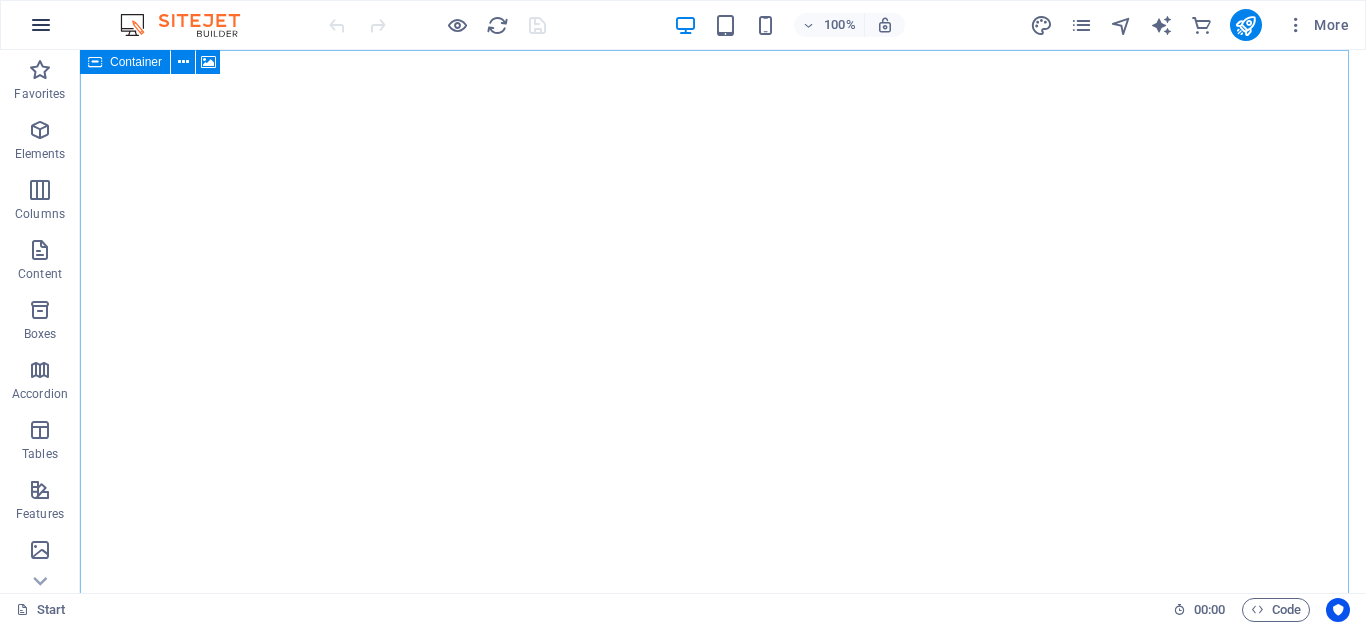 click at bounding box center [41, 25] 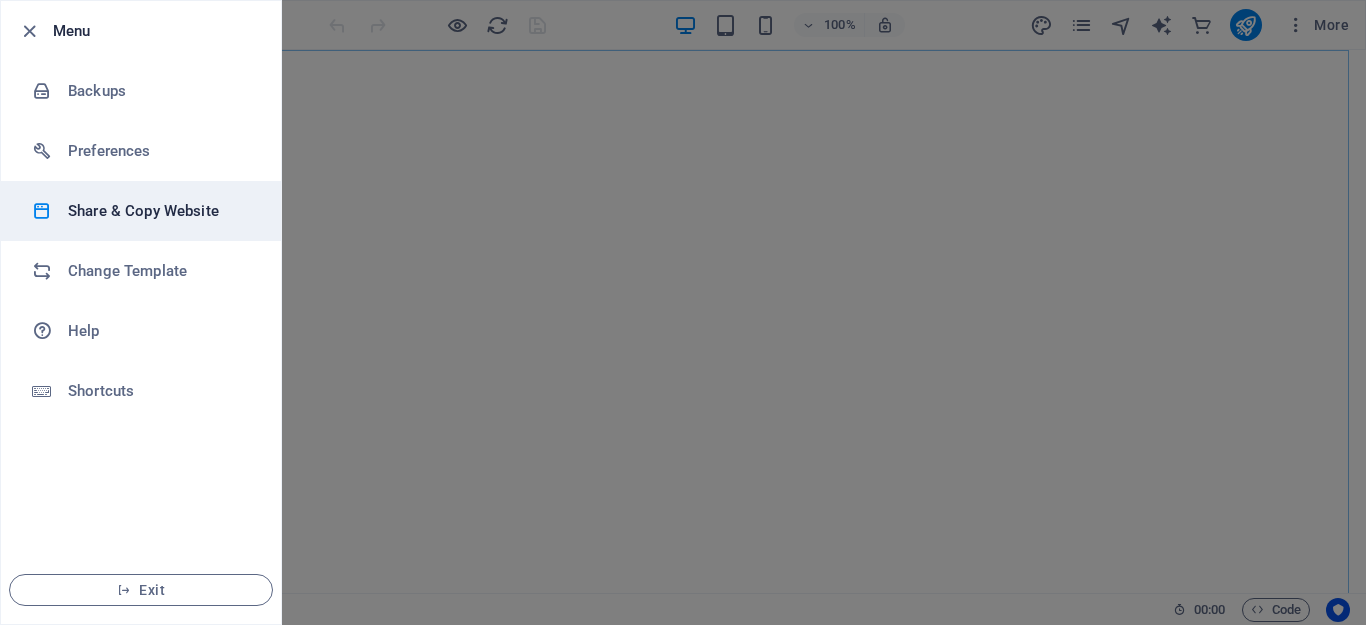 click on "Share & Copy Website" at bounding box center (160, 211) 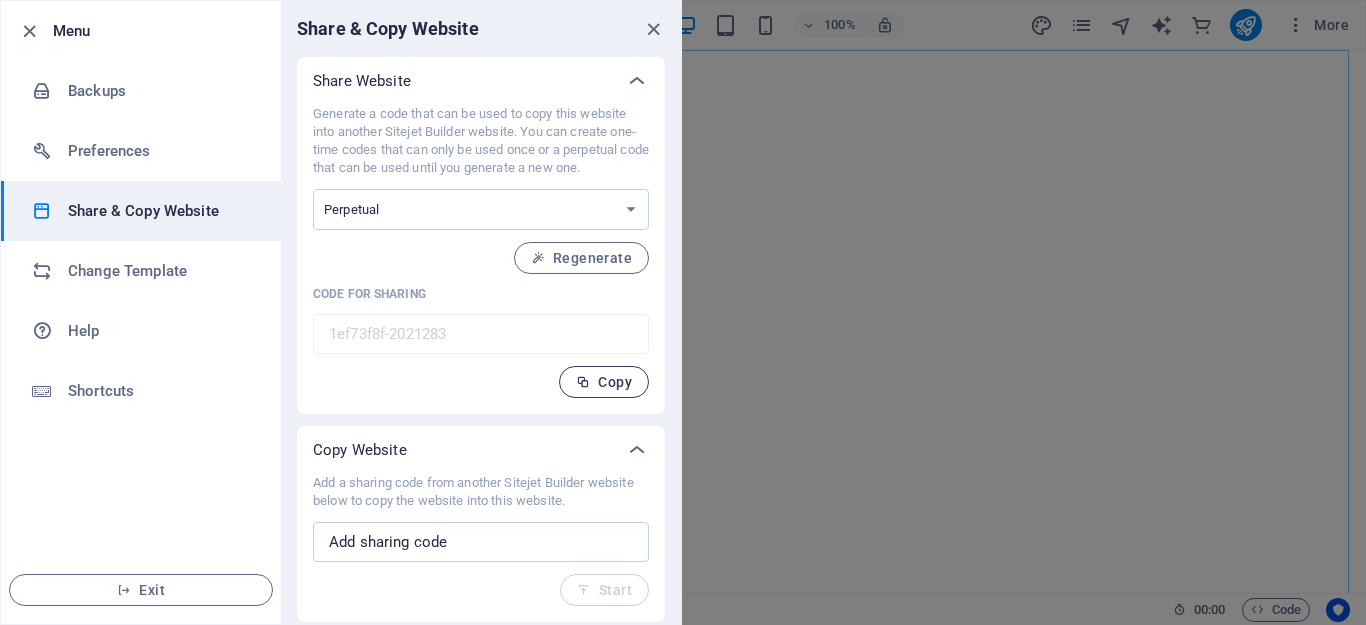 click at bounding box center [583, 382] 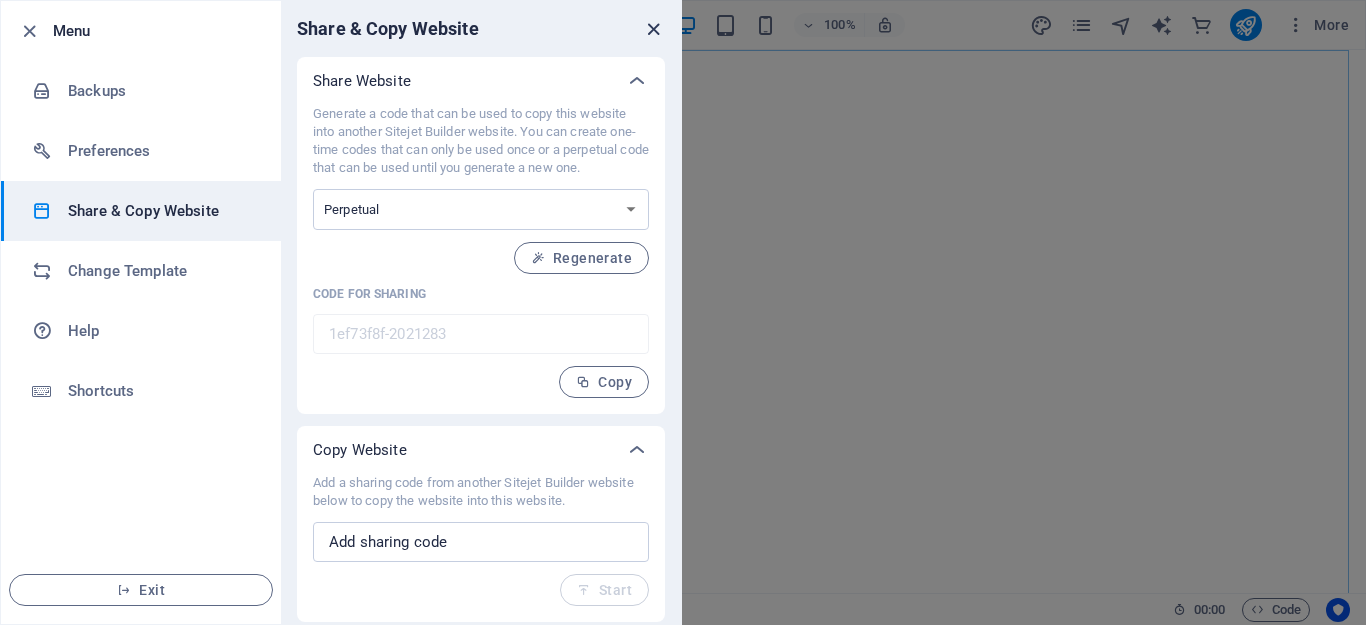 click at bounding box center [653, 29] 